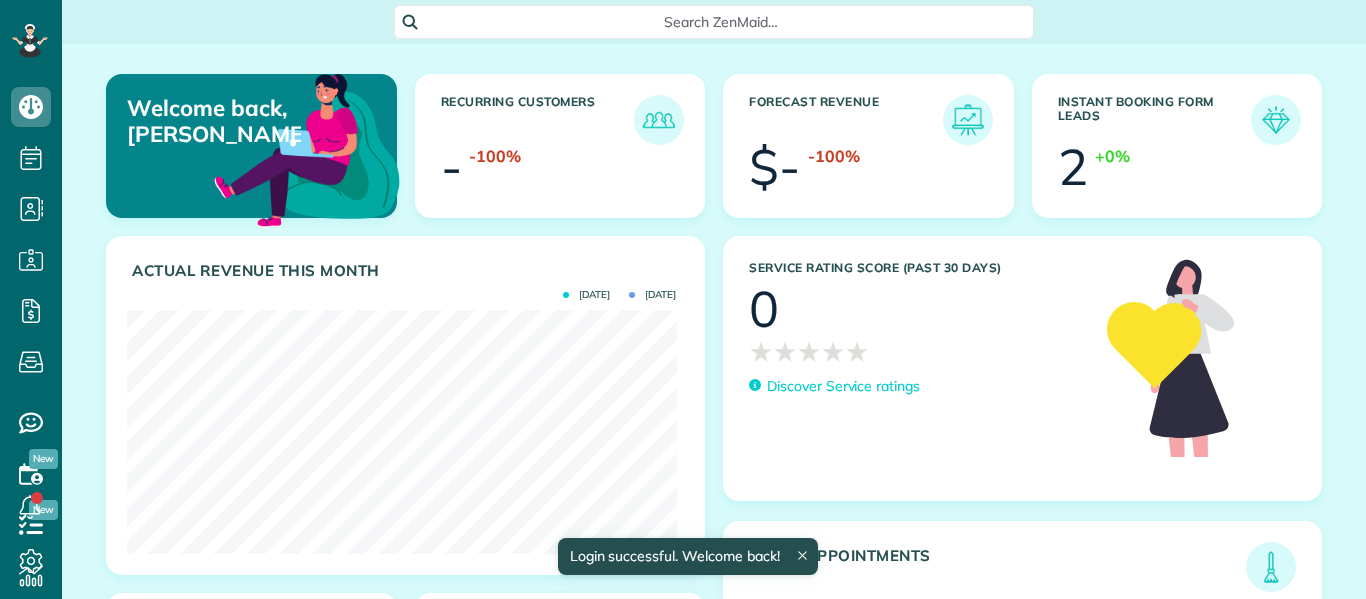 scroll, scrollTop: 0, scrollLeft: 0, axis: both 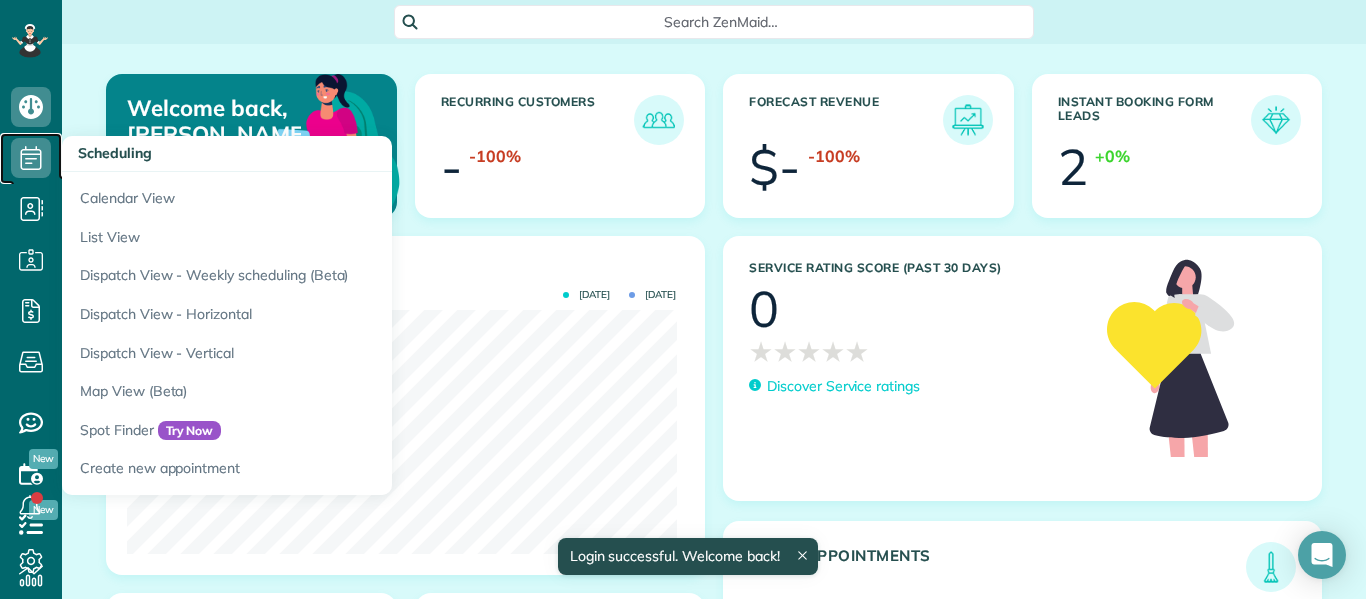 click 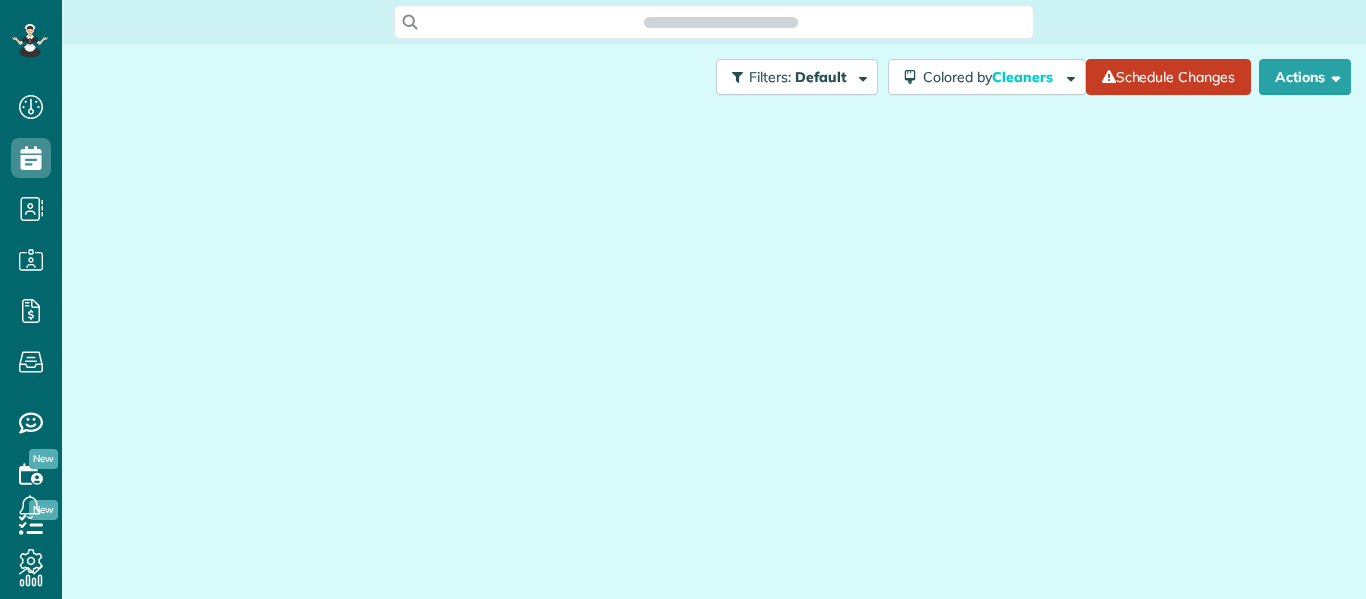 scroll, scrollTop: 0, scrollLeft: 0, axis: both 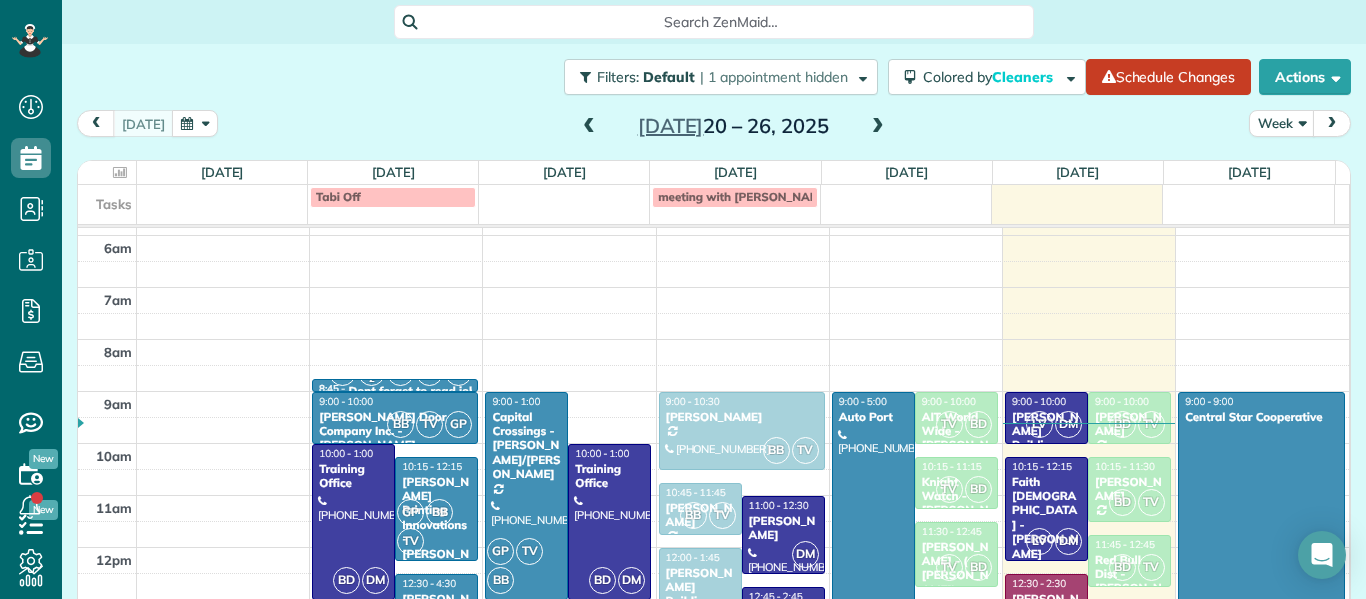 click at bounding box center (878, 127) 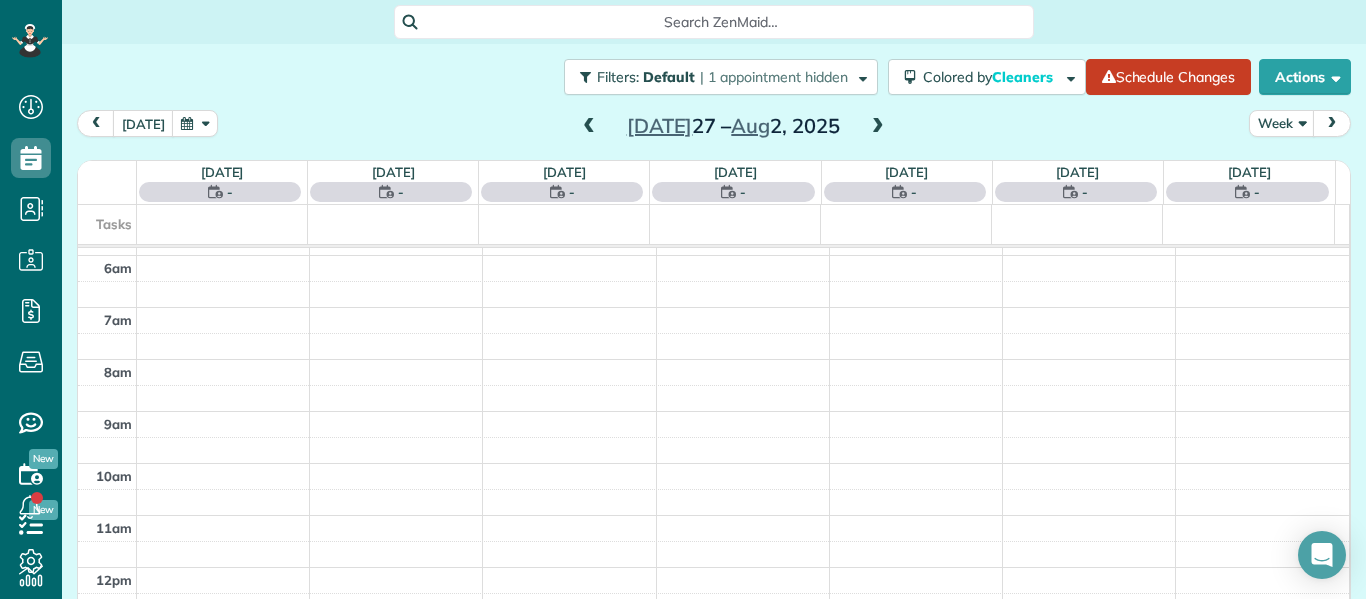 scroll, scrollTop: 261, scrollLeft: 0, axis: vertical 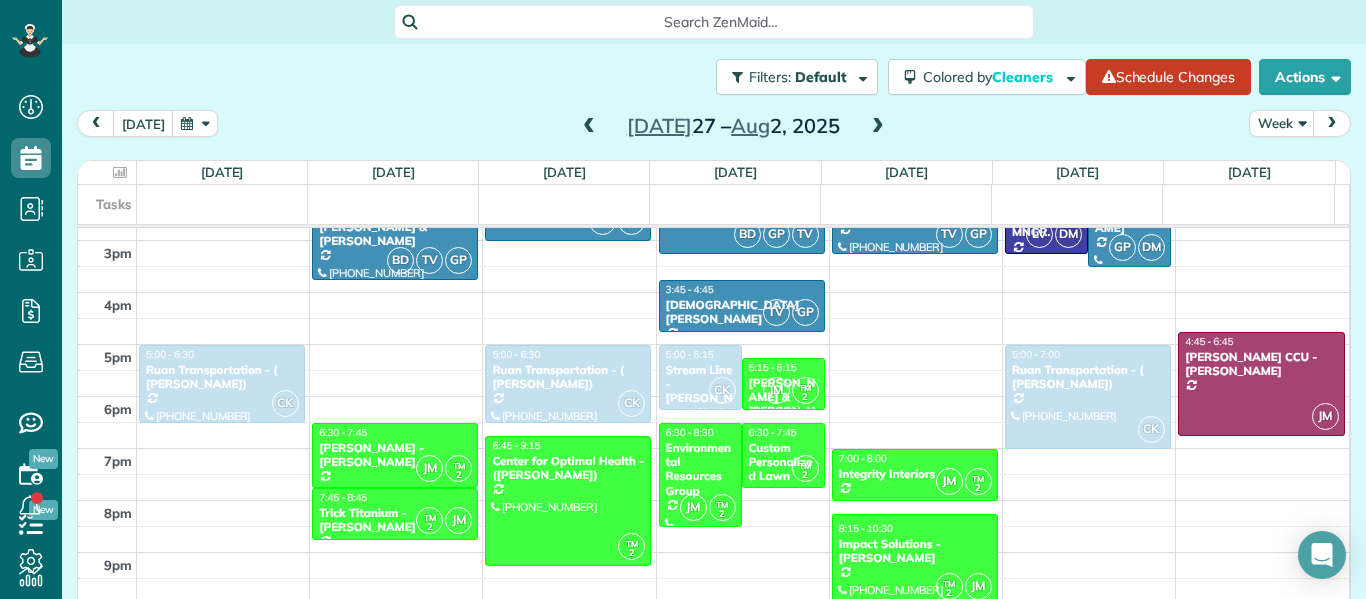 click on "2am 3am 4am 5am 6am 7am 8am 9am 10am 11am 12pm 1pm 2pm 3pm 4pm 5pm 6pm 7pm 8pm 9pm CK 5:00 - 6:30 Ruan Transportation - ( Chad) (517) 575-9762 6601 Sloan Highway Lansing, MI 48917 JM DM TV TM 2 GP 8:45 - 9:00 Dont forget to read job notes Add notes when needed (517) 712-3650 123 ABC lane Lansing, MI 48906 BD TV GP 9:00 - 10:15 Betty Bolger (517) 861-7831 2350 Barnsbury Road East Lansing, MI 48823 BD GP TV 10:15 - 12:15 Hilts Printing Innovations - Bob Hilts (517) 290-6200 8181 Coleman Road Bath Township, MI 48840 BD GP TV 12:15 - 2:15 Tony Santiago (517) 214-9528 6680 White Clover Drive East Lansing, MI 48823 BD TV GP 2:15 - 3:45 Dave & Angela Matelski (989) 370-3434 6670 White Clover Dr East Lansing, MI 48823 JM TM 2 6:30 - 7:45 Schiffer Mason - Kay Bowling (517) 327-2901 2190 Delhi Street Northeast Delhi charter Township, MI 48842 TM 2 JM 7:45 - 8:45 Trick Titanium - Scott Cunningham (517) 694-7449 2046 Depot St Holt, MI 48842 GP TV 9:15 - 10:15 Nicole Domine - Moms (517) 420-0015 7426 Williamsburg Road TV" at bounding box center [713, 84] 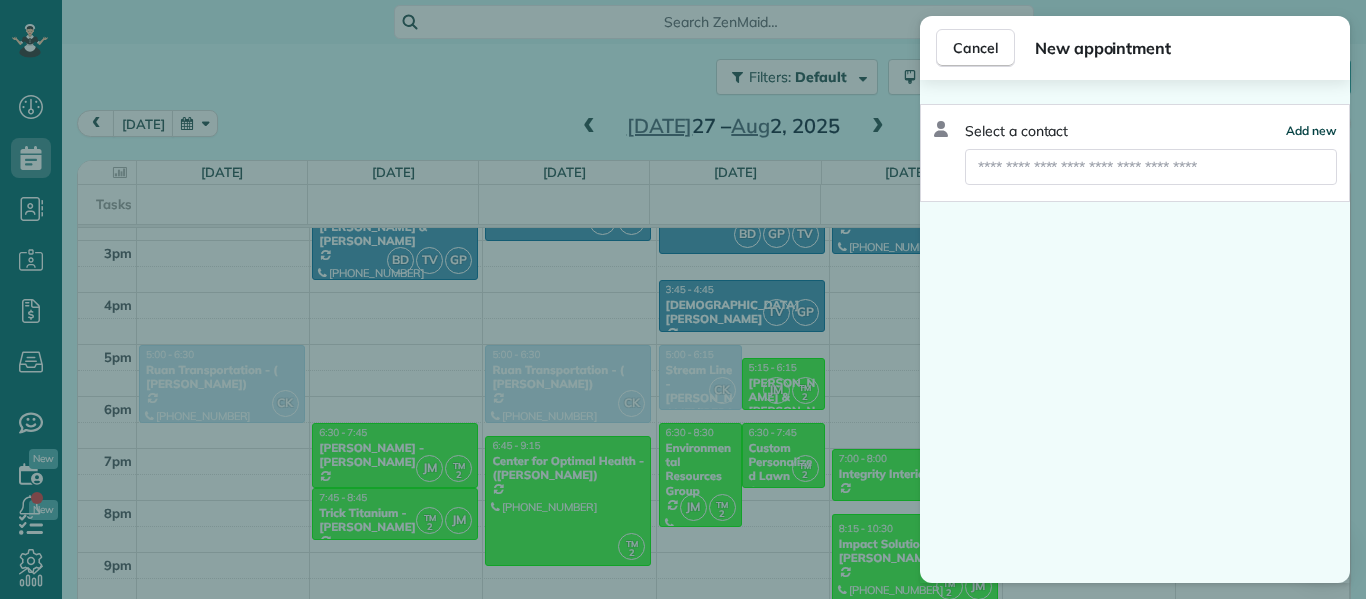 click on "Add new" at bounding box center [1311, 130] 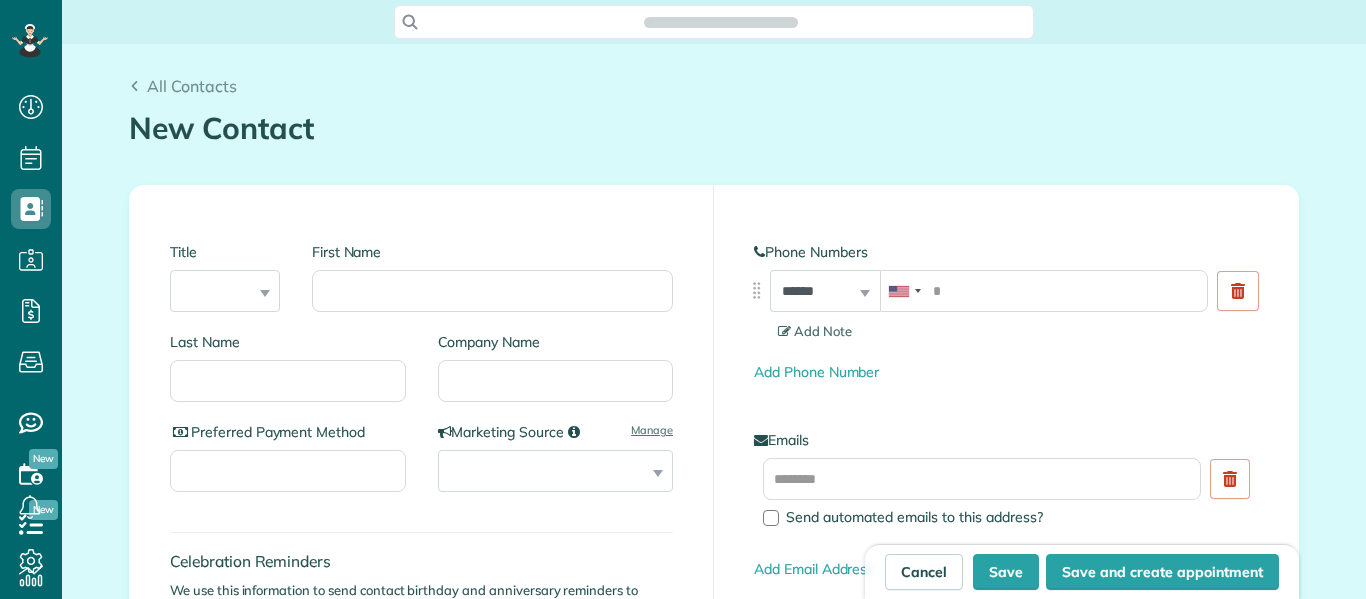 scroll, scrollTop: 0, scrollLeft: 0, axis: both 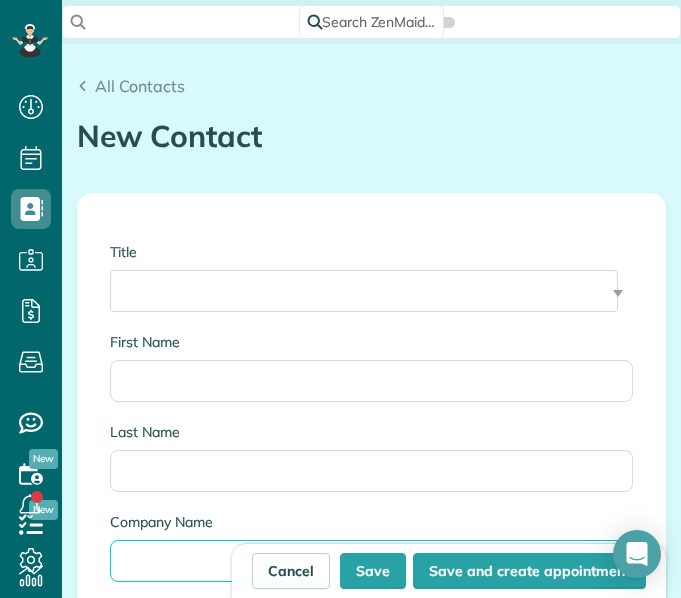 click on "Company Name" at bounding box center [371, 561] 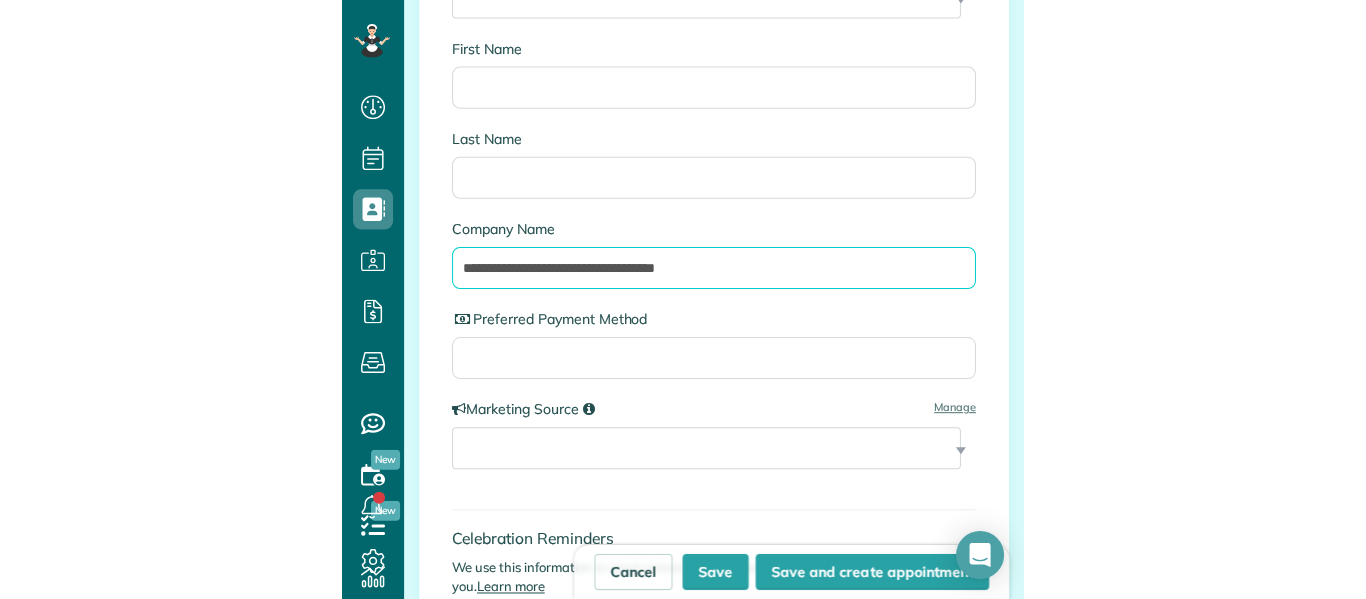 scroll, scrollTop: 307, scrollLeft: 0, axis: vertical 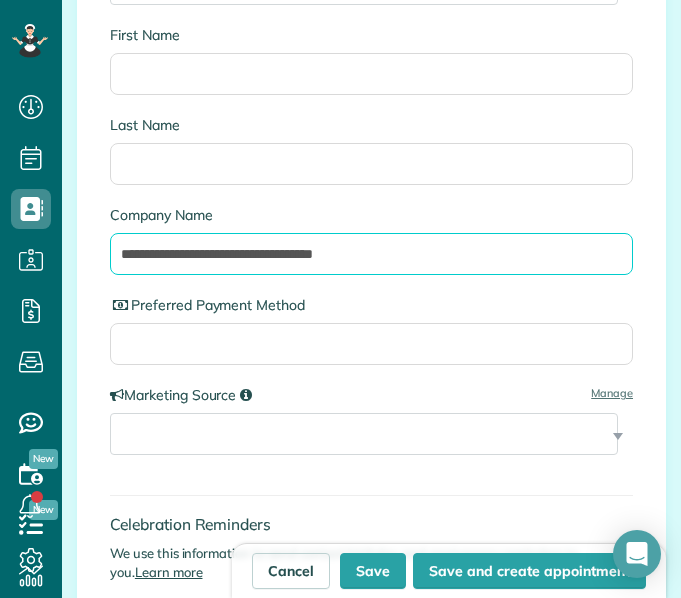 type on "**********" 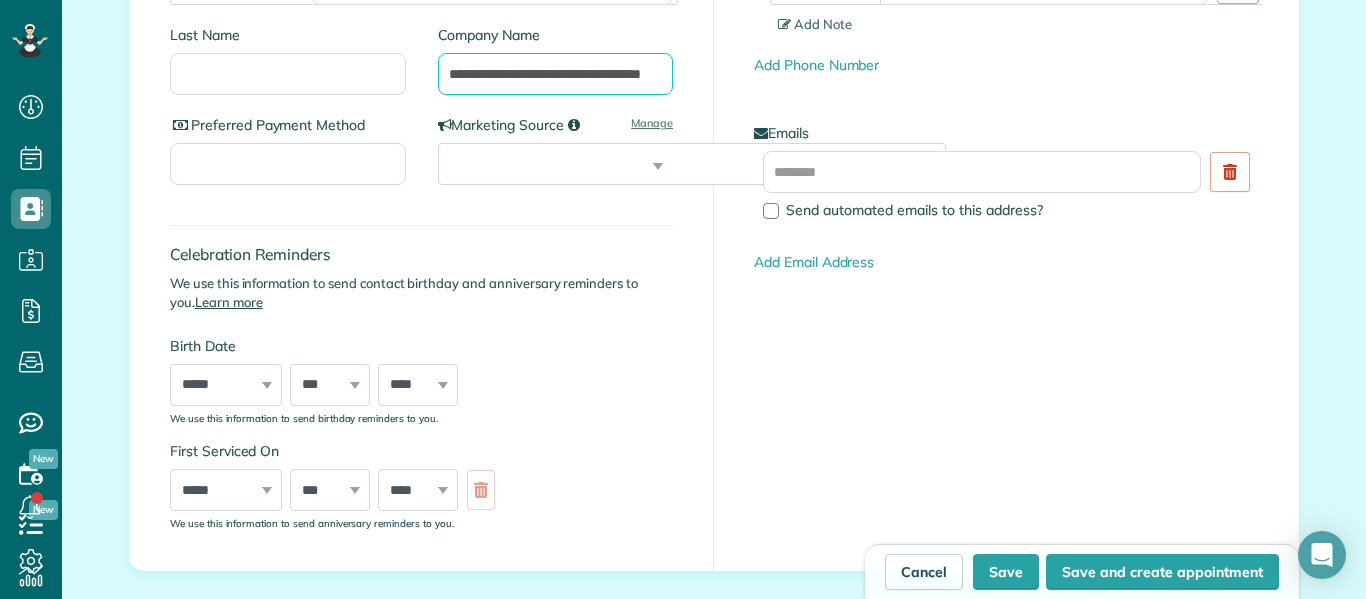 scroll, scrollTop: 599, scrollLeft: 62, axis: both 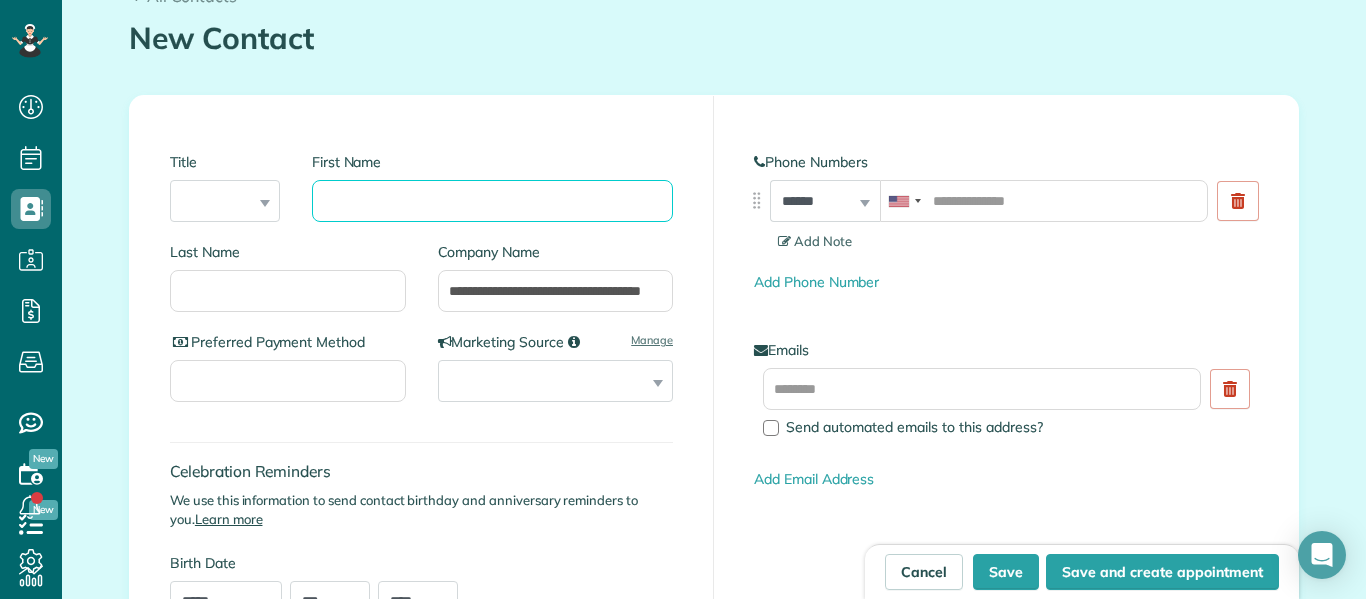click on "First Name" at bounding box center [492, 201] 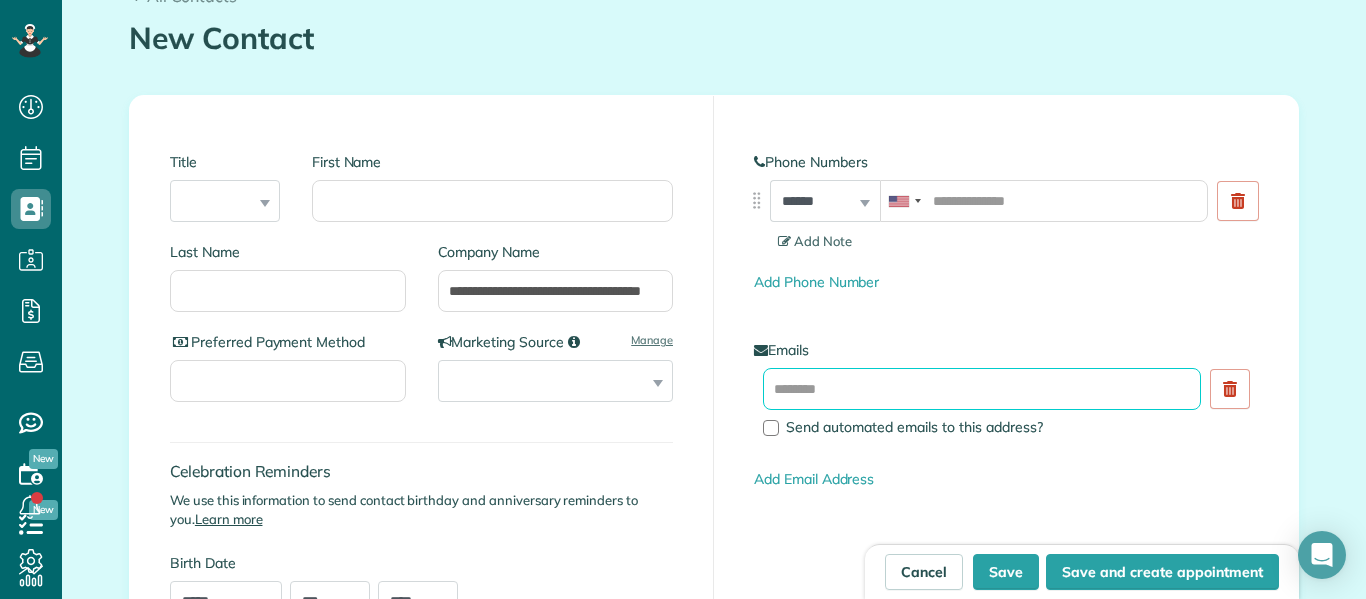click at bounding box center [982, 389] 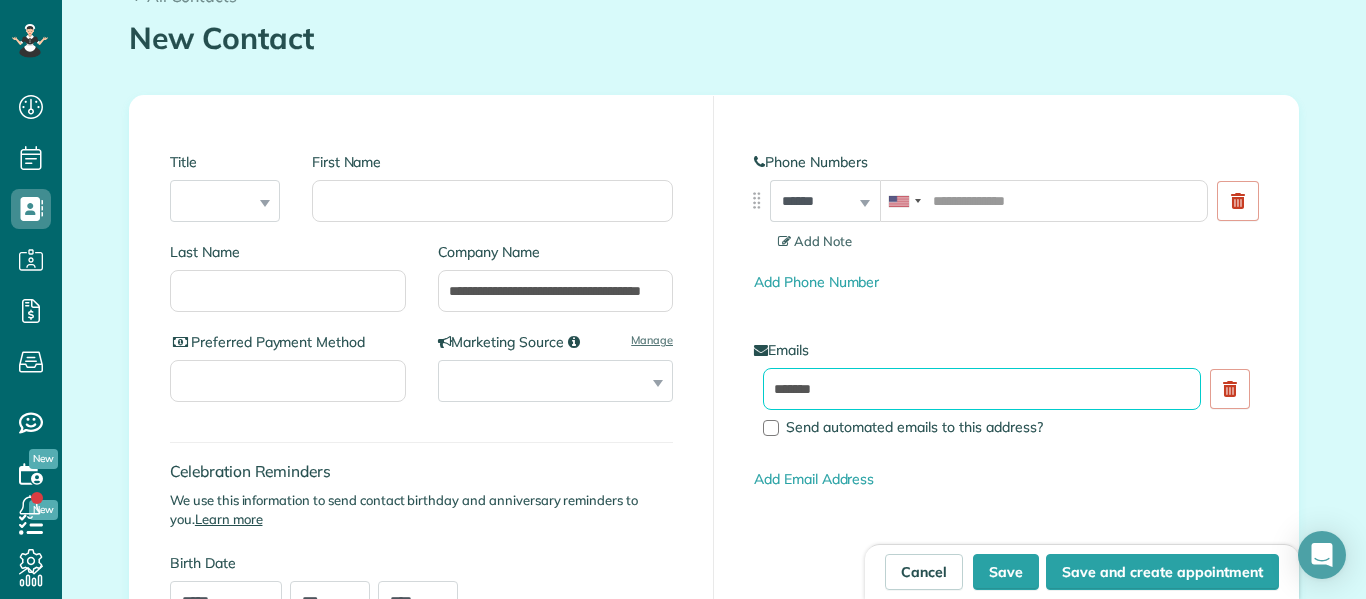 drag, startPoint x: 868, startPoint y: 379, endPoint x: 681, endPoint y: 377, distance: 187.0107 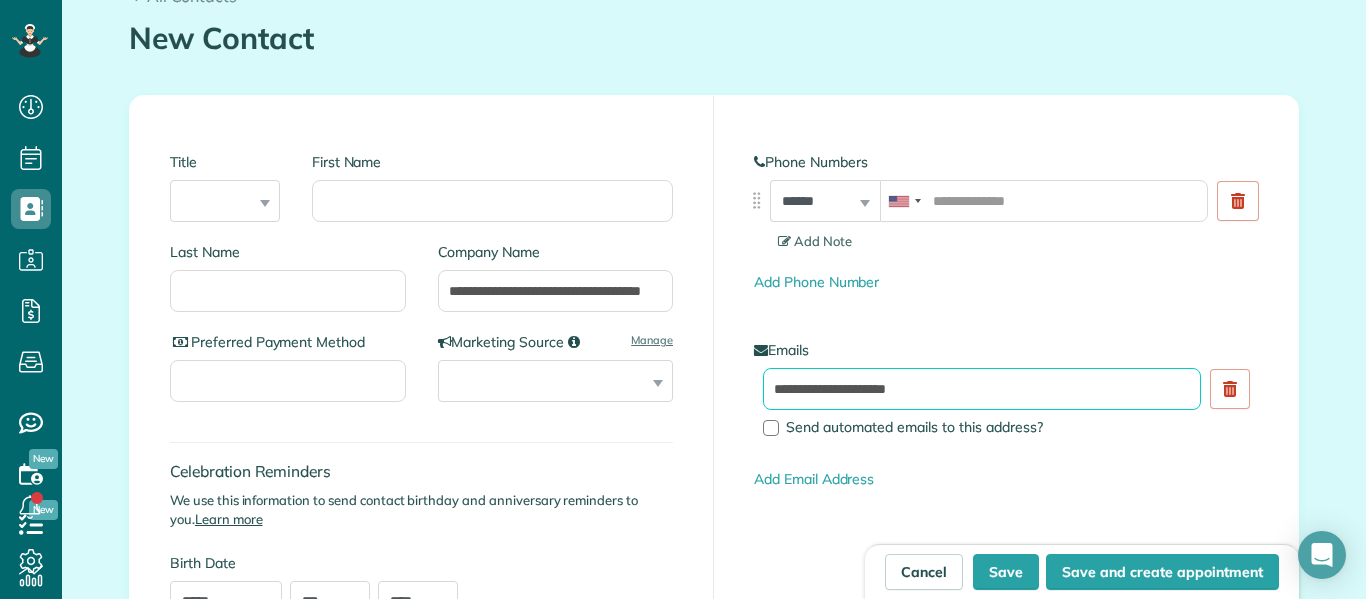 type on "**********" 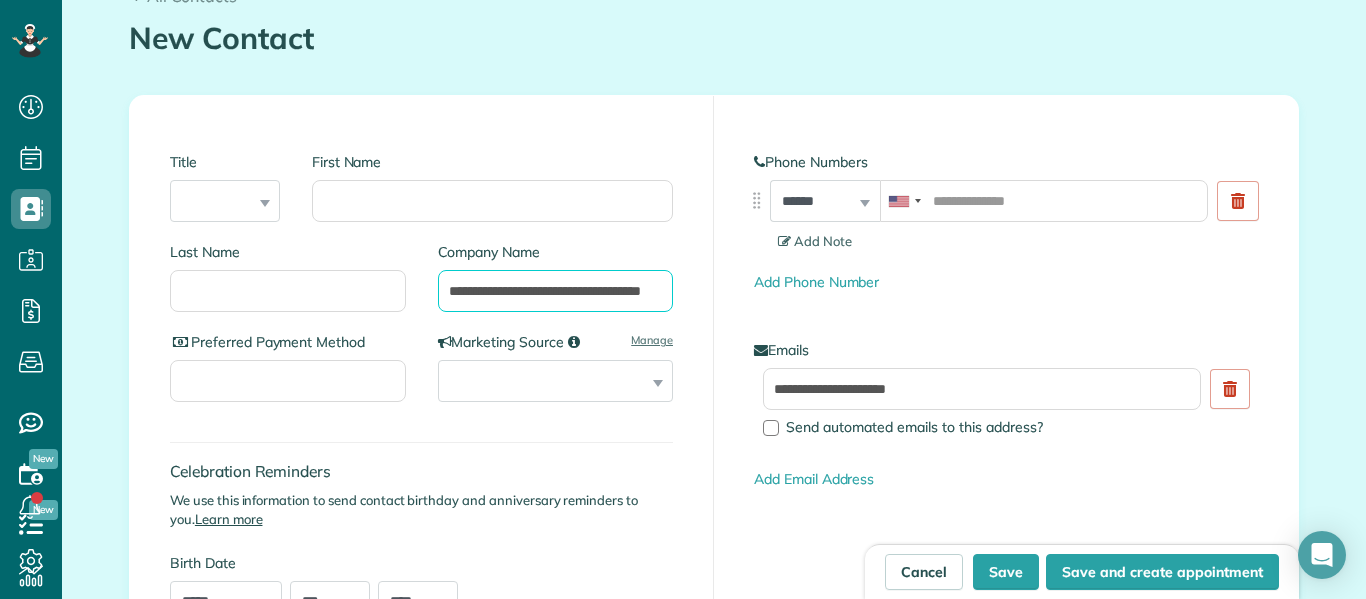 drag, startPoint x: 550, startPoint y: 292, endPoint x: 369, endPoint y: 287, distance: 181.06905 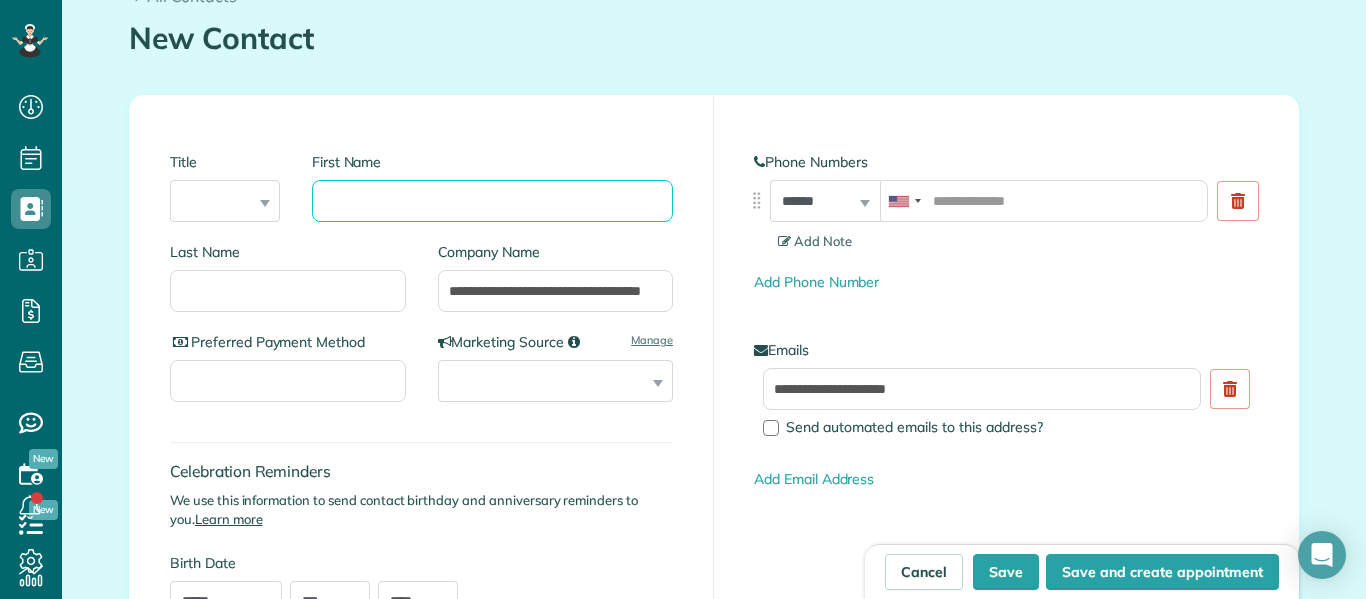 click on "First Name" at bounding box center [492, 201] 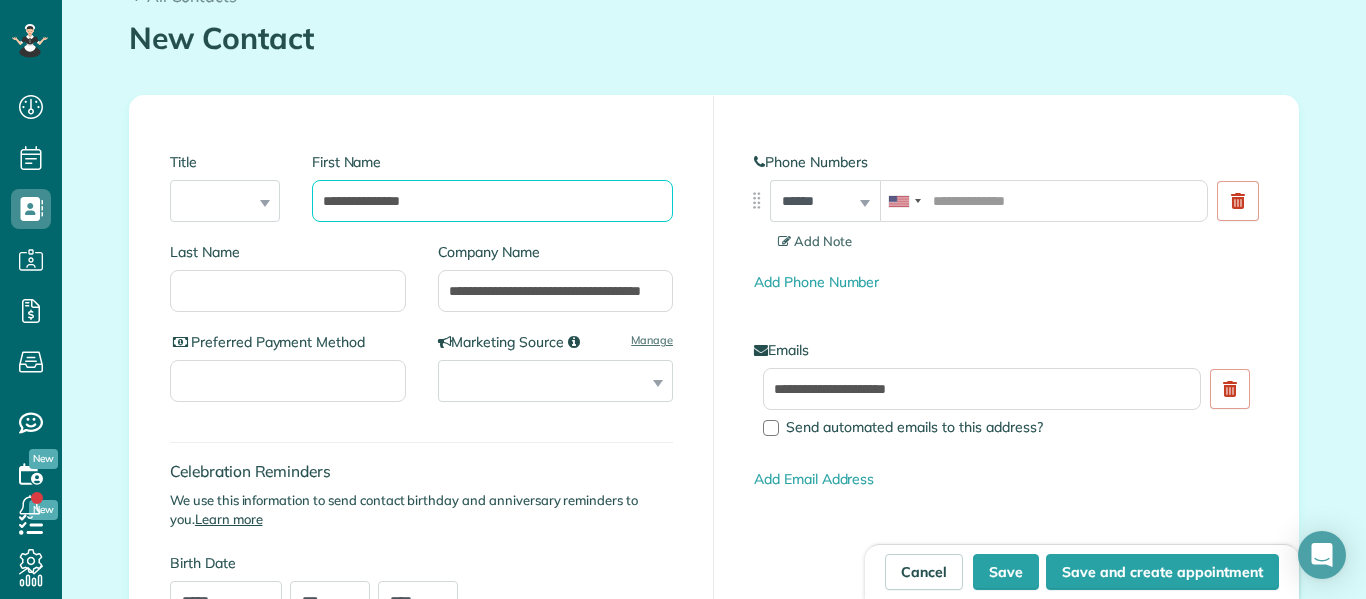 type on "**********" 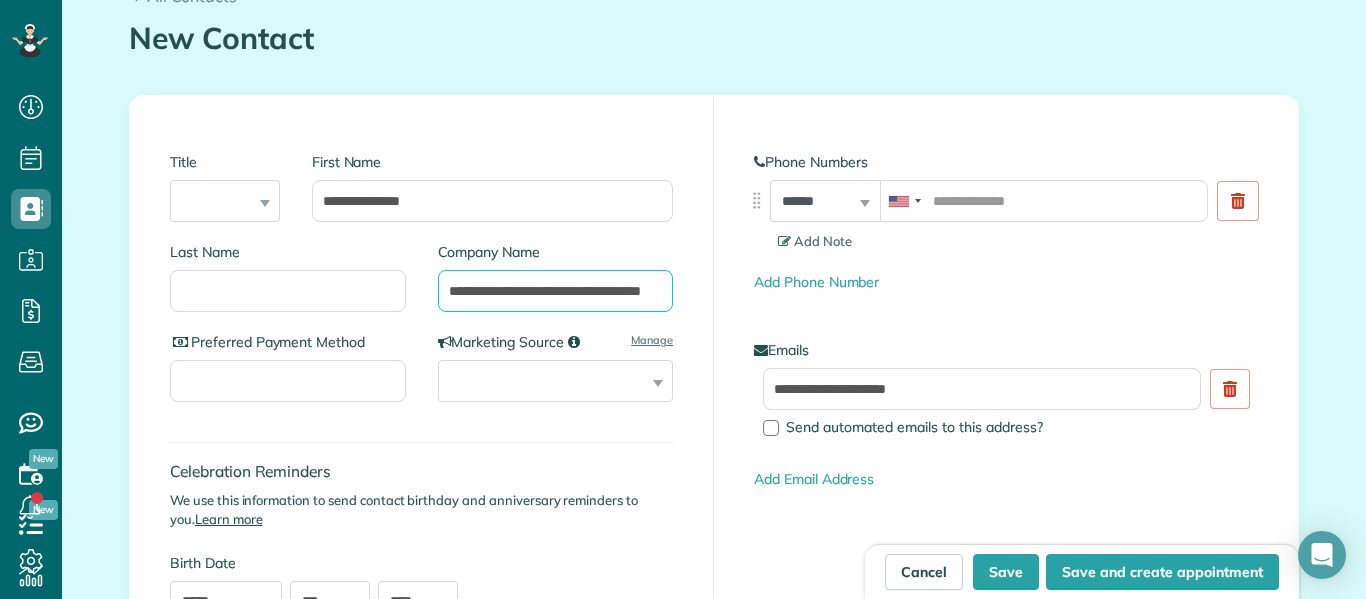 scroll, scrollTop: 0, scrollLeft: 47, axis: horizontal 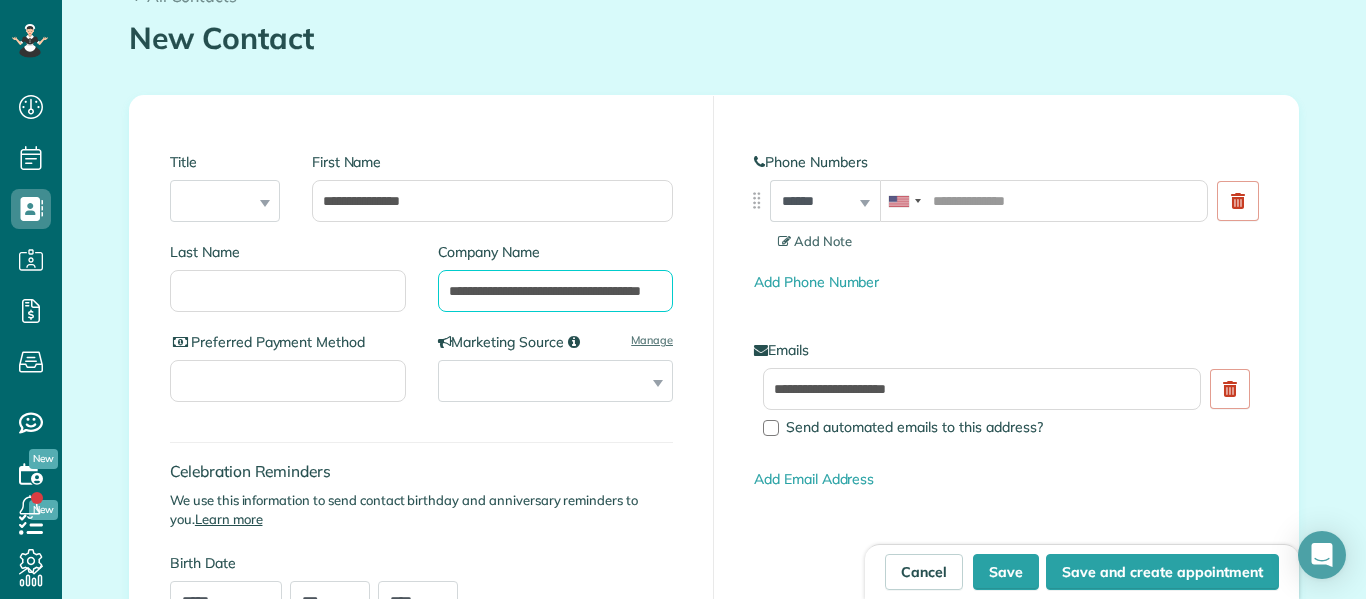 drag, startPoint x: 555, startPoint y: 293, endPoint x: 718, endPoint y: 286, distance: 163.15024 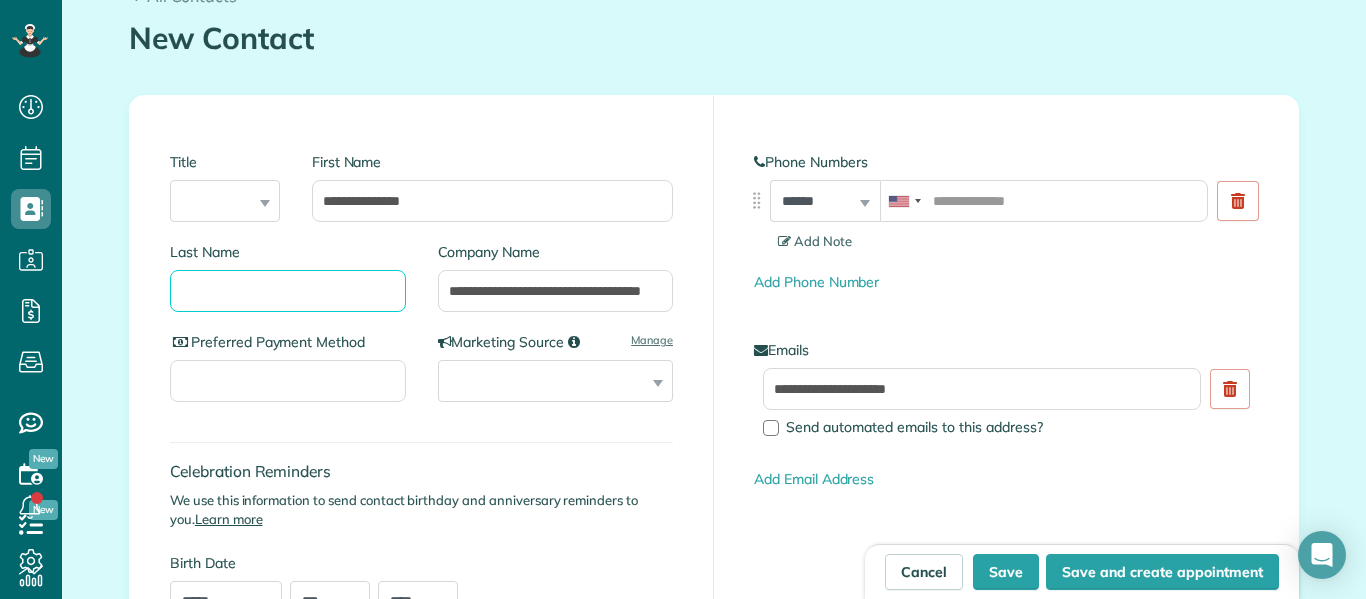 click on "Last Name" at bounding box center (288, 291) 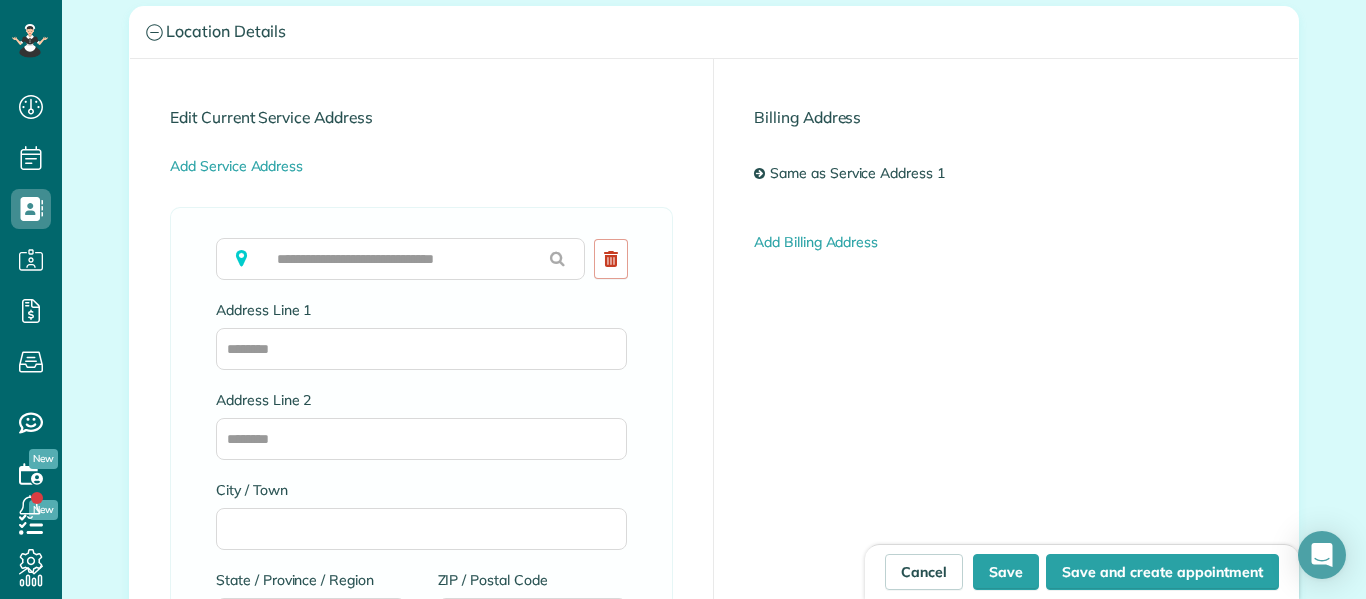 scroll, scrollTop: 911, scrollLeft: 0, axis: vertical 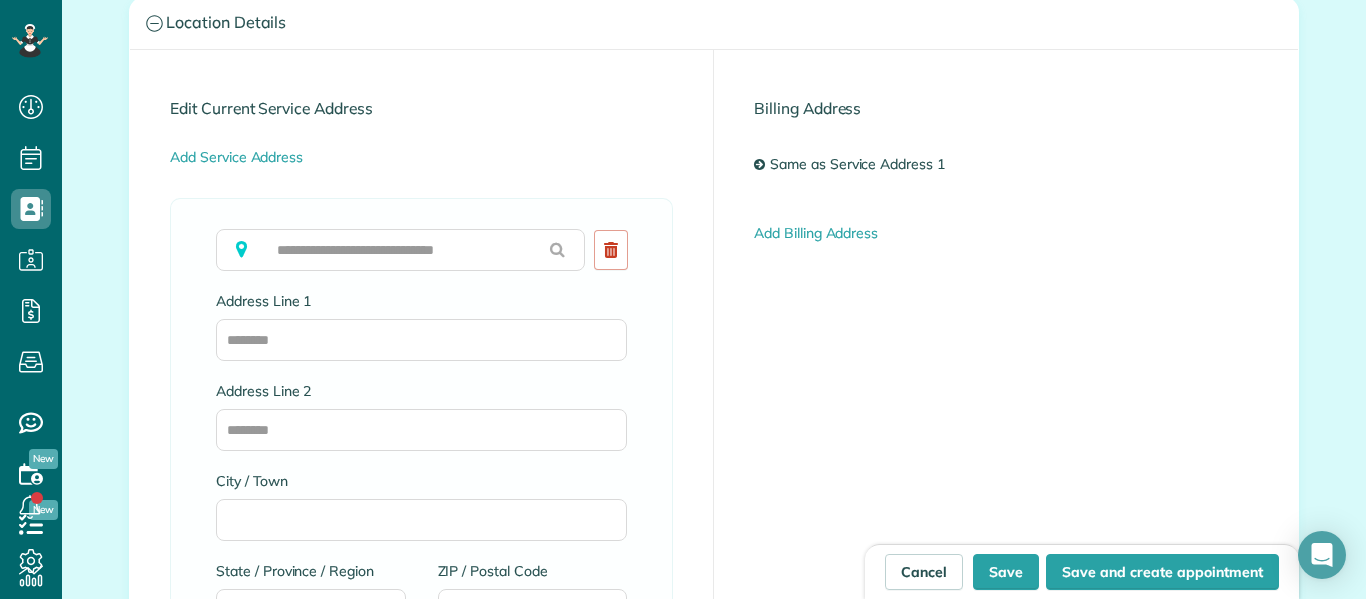 type on "**********" 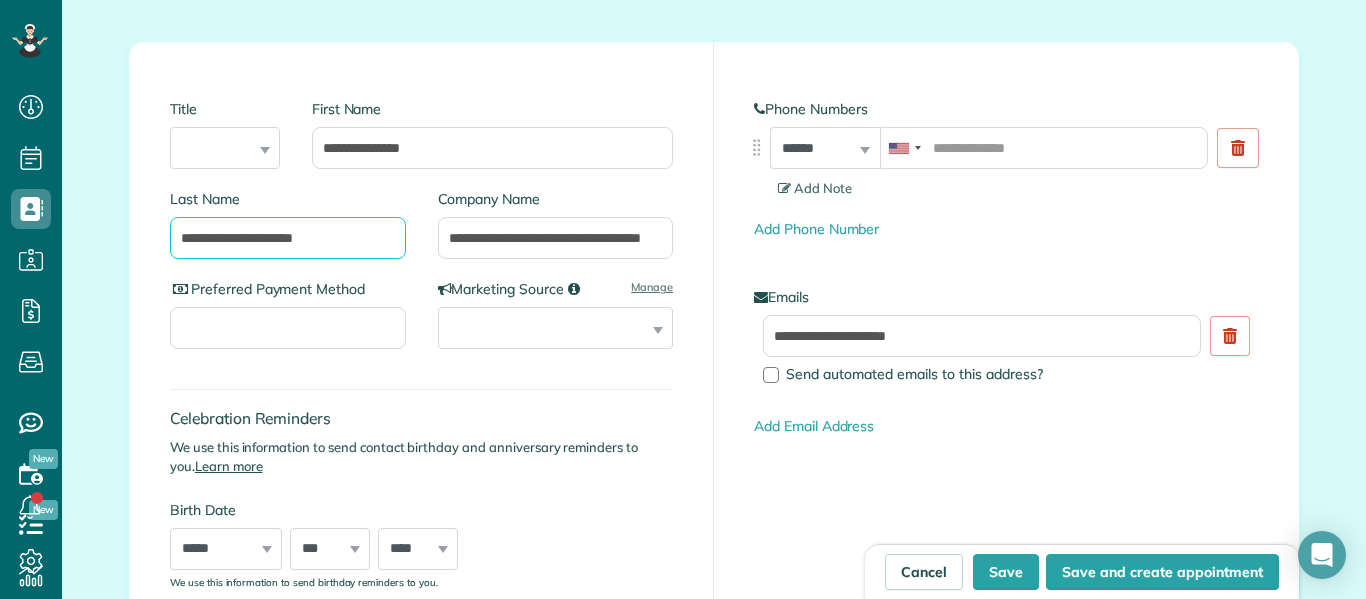 scroll, scrollTop: 138, scrollLeft: 0, axis: vertical 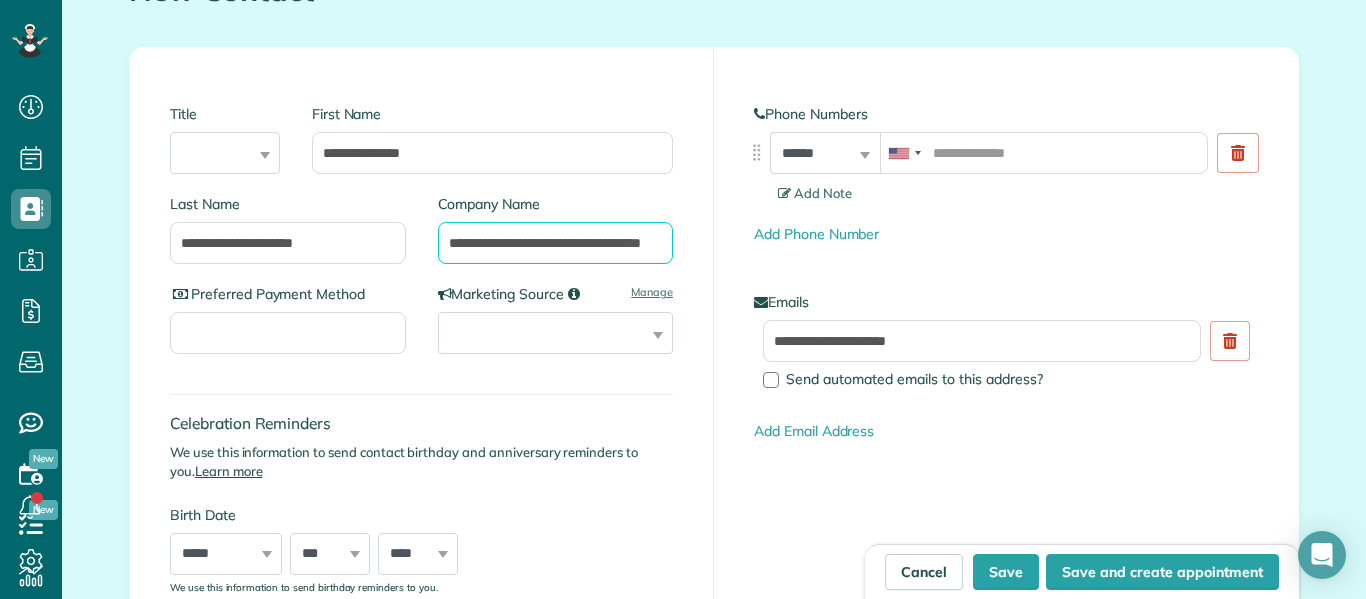 drag, startPoint x: 440, startPoint y: 241, endPoint x: 770, endPoint y: 270, distance: 331.2718 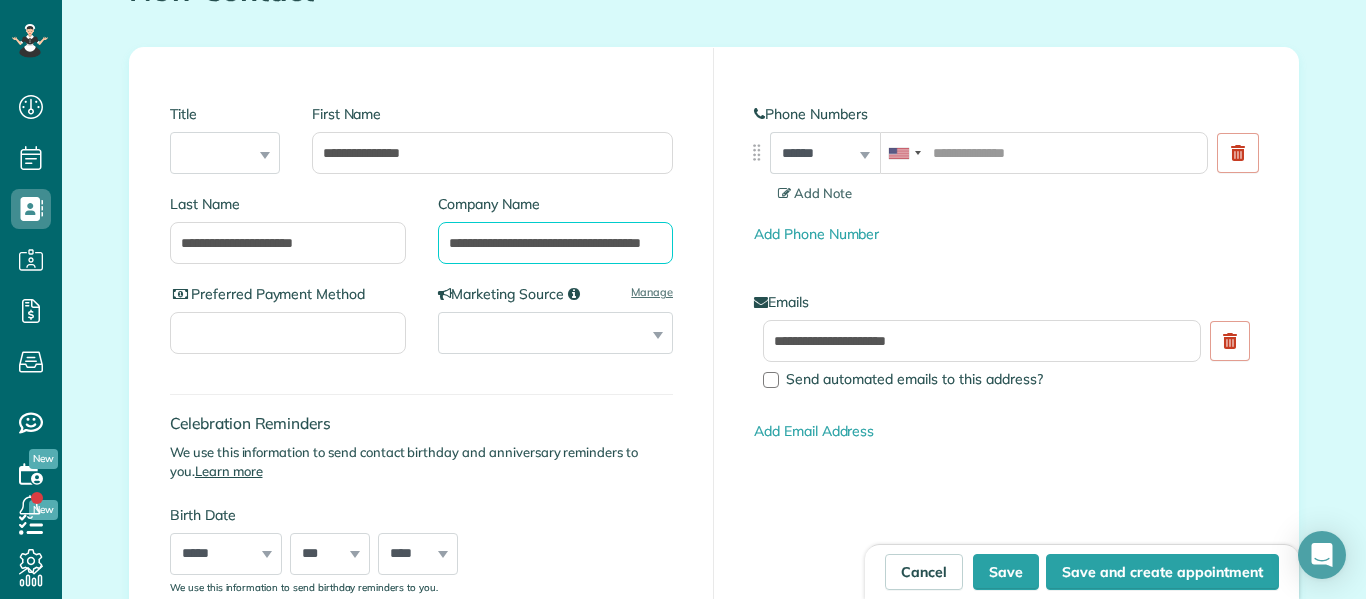 scroll, scrollTop: 0, scrollLeft: 0, axis: both 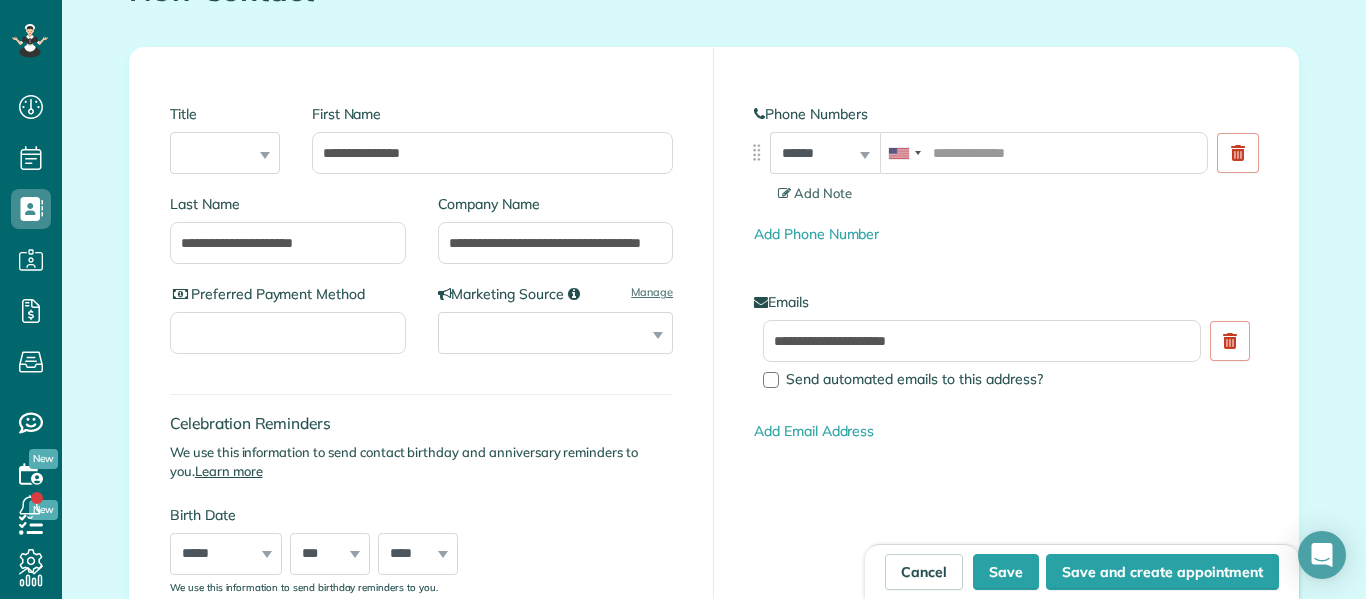click on "**********" at bounding box center (422, 393) 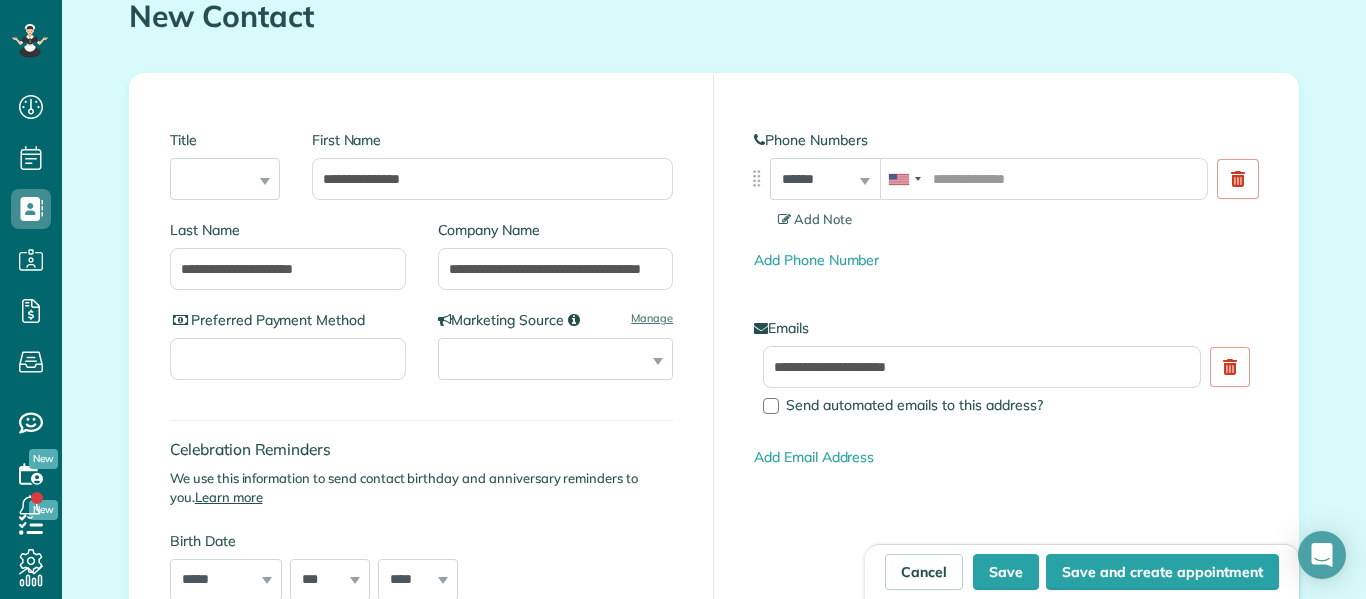 scroll, scrollTop: 116, scrollLeft: 0, axis: vertical 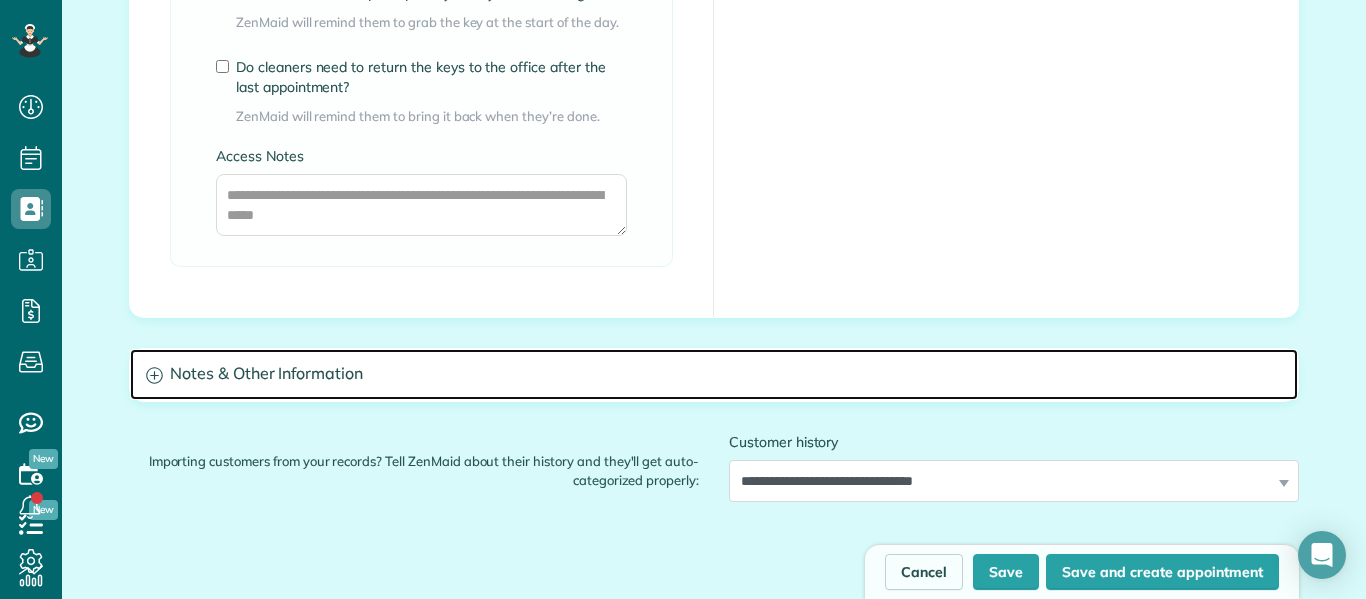 click on "Notes & Other Information" at bounding box center [714, 374] 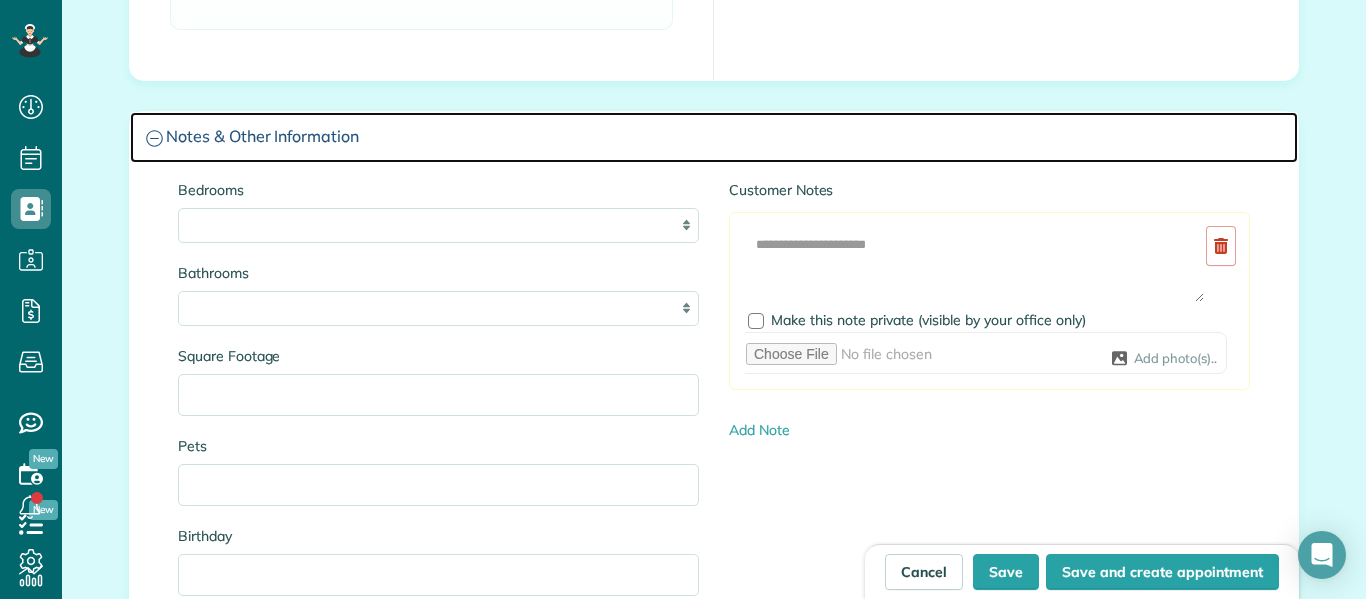 scroll, scrollTop: 1859, scrollLeft: 0, axis: vertical 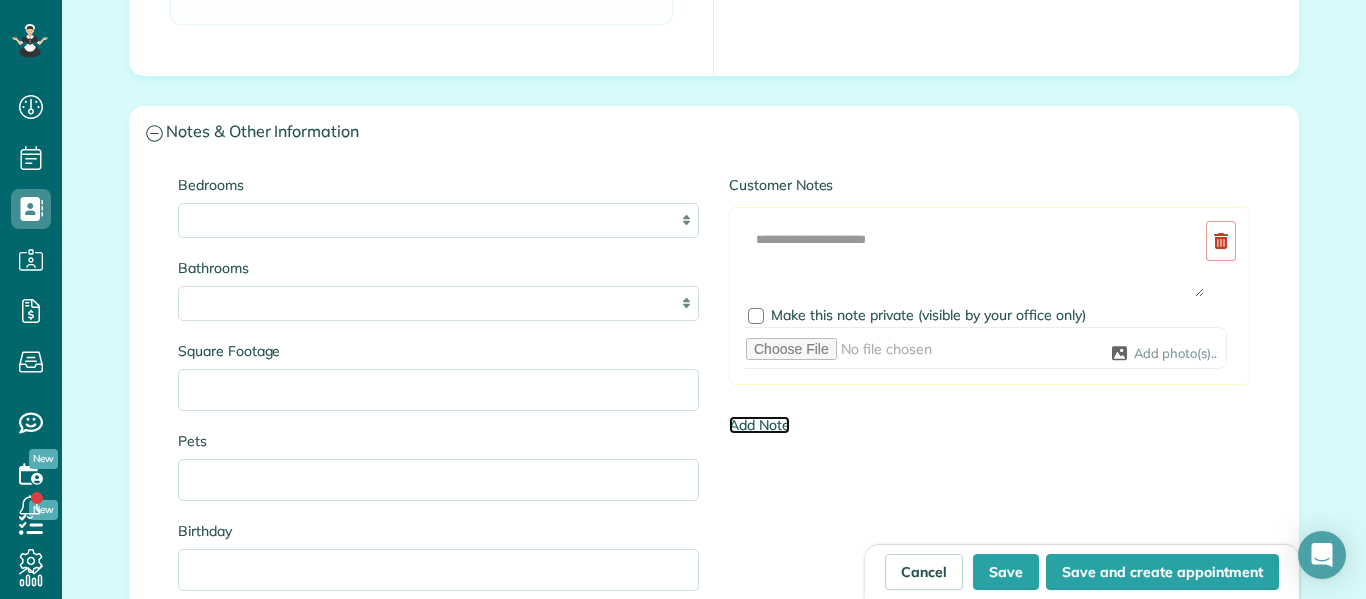 click on "Add Note" at bounding box center (759, 425) 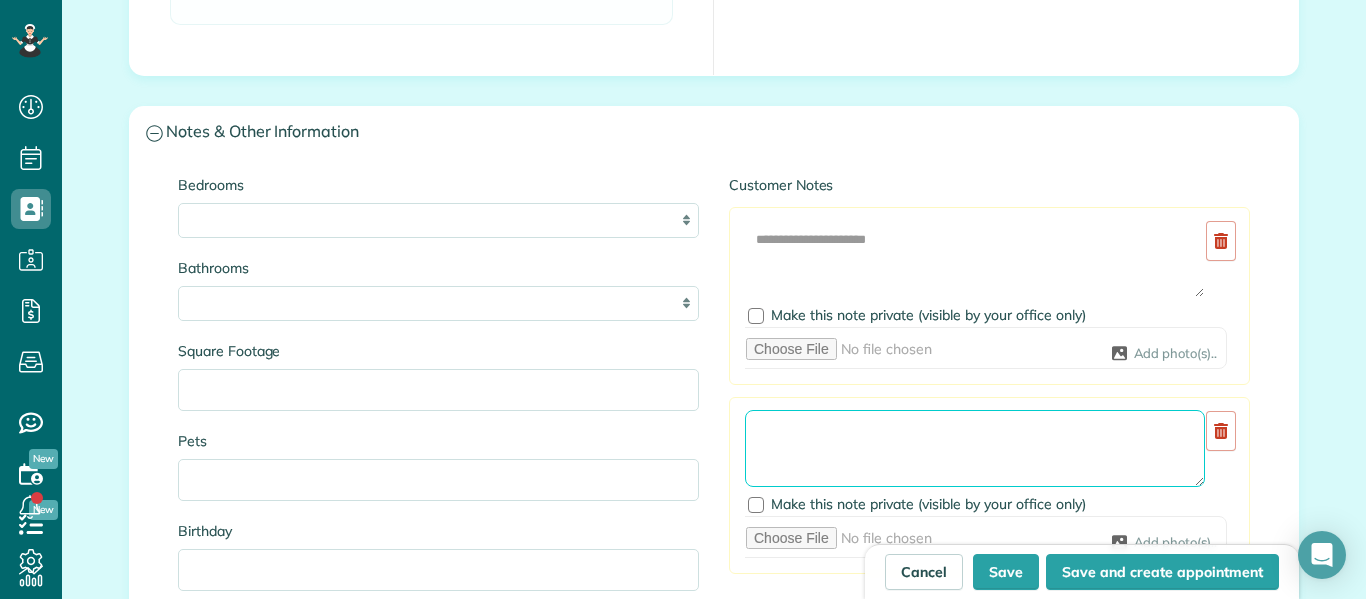 click at bounding box center (975, 449) 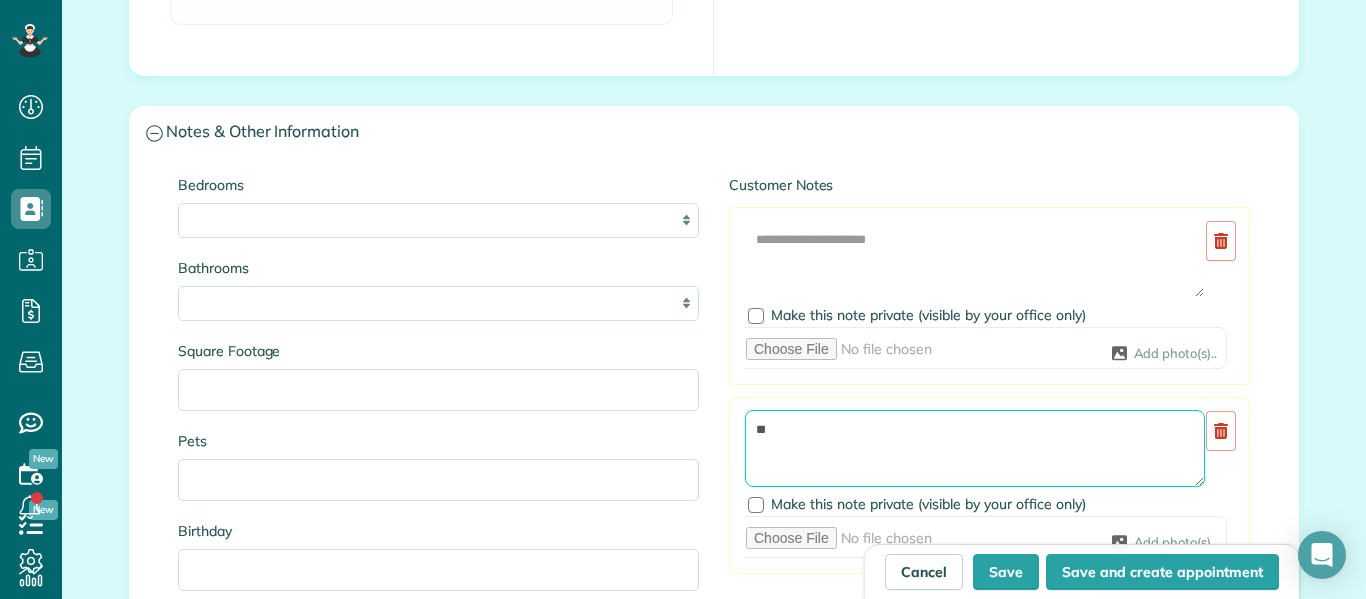 type on "*" 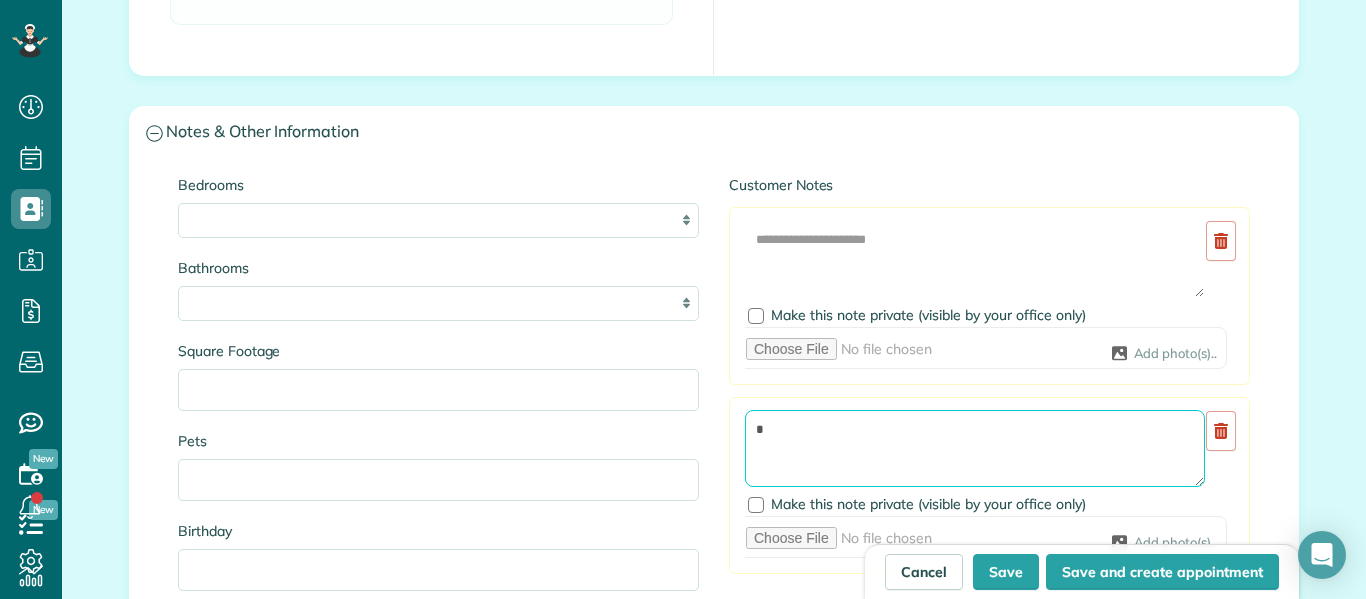 type 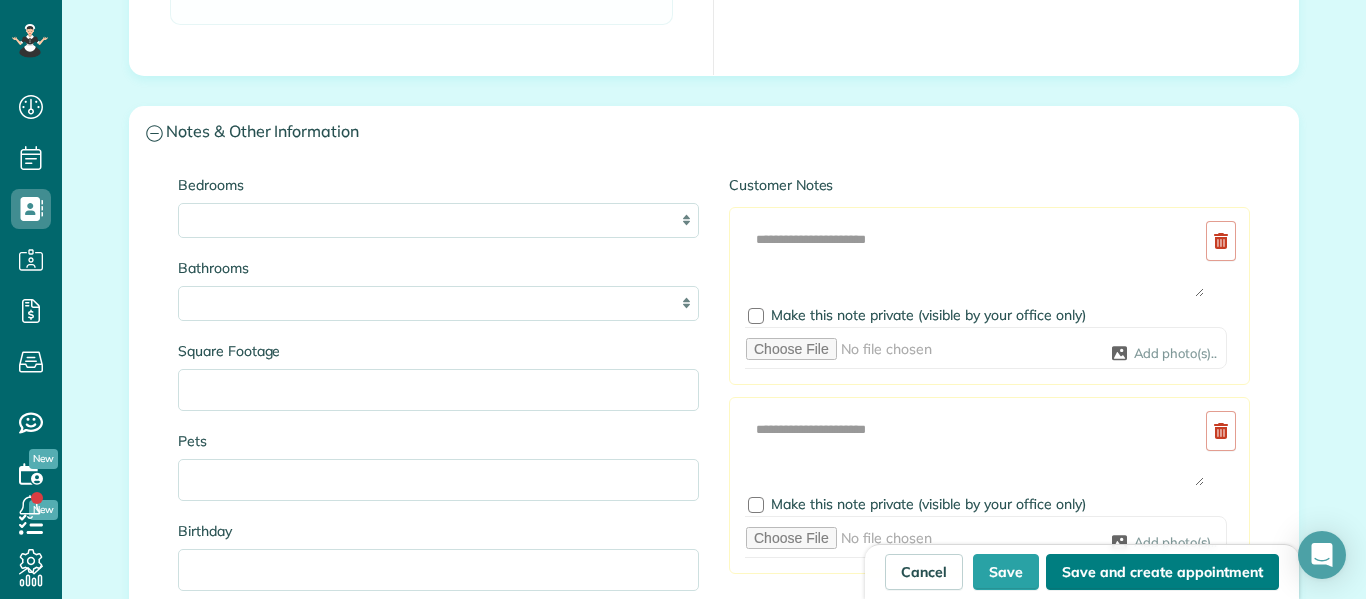 click on "Save and create appointment" at bounding box center (1162, 572) 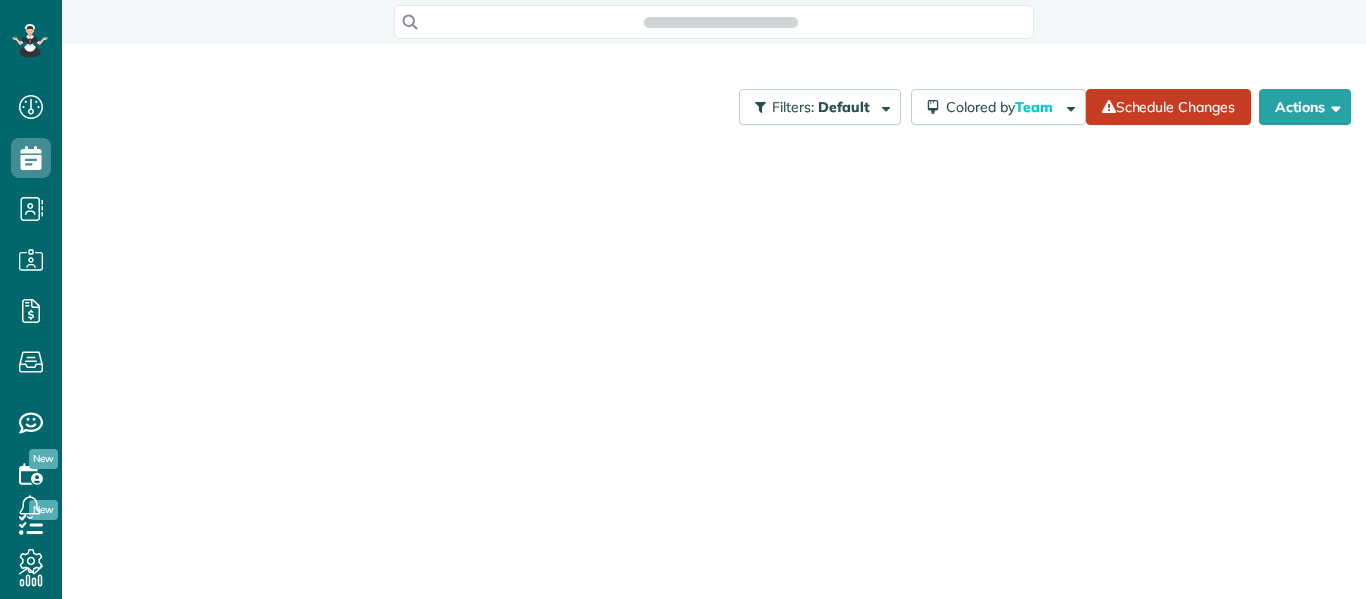scroll, scrollTop: 0, scrollLeft: 0, axis: both 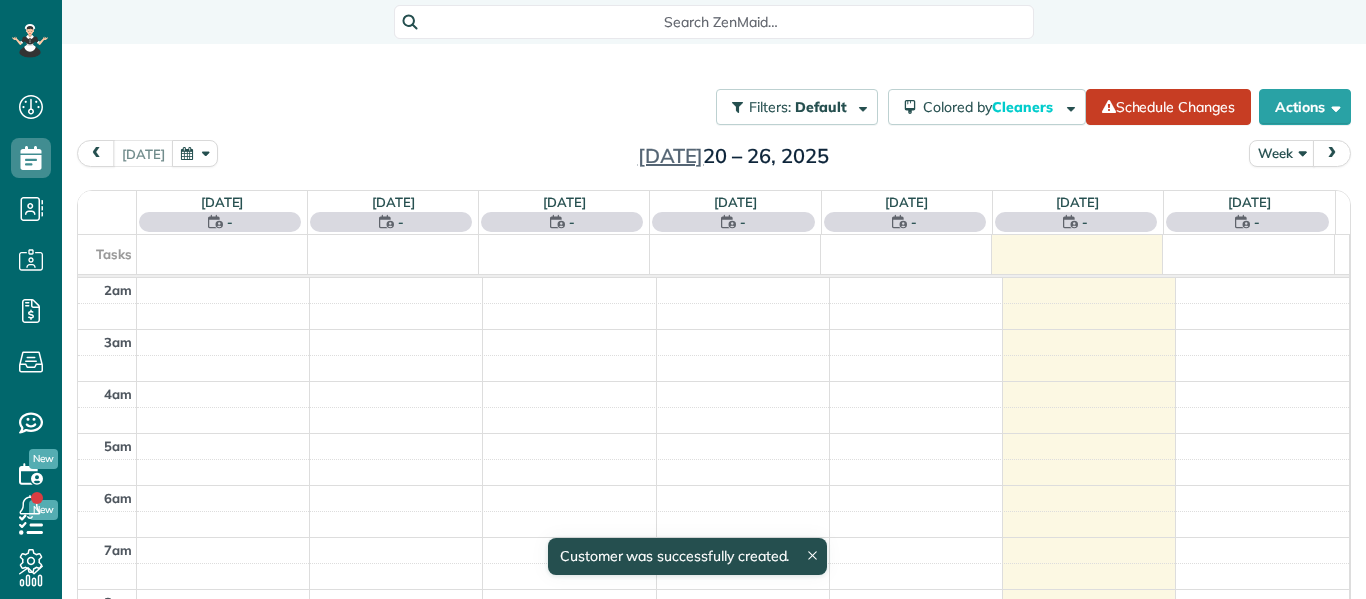 click at bounding box center [743, 837] 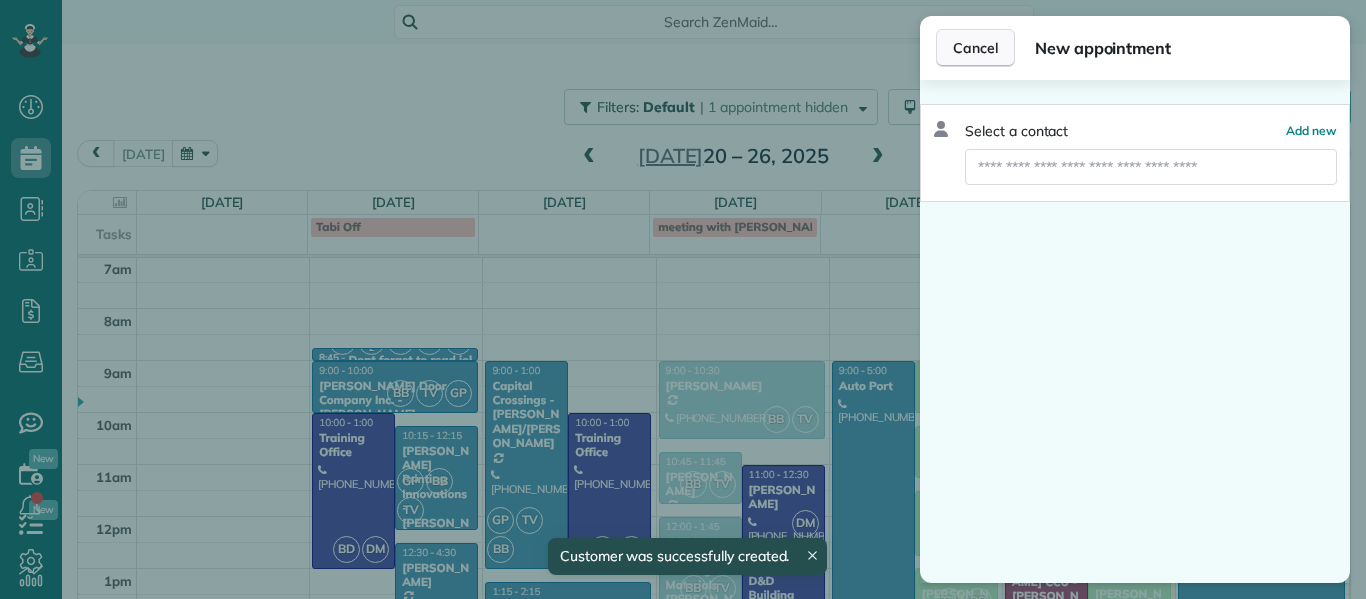 click on "Cancel" at bounding box center [975, 48] 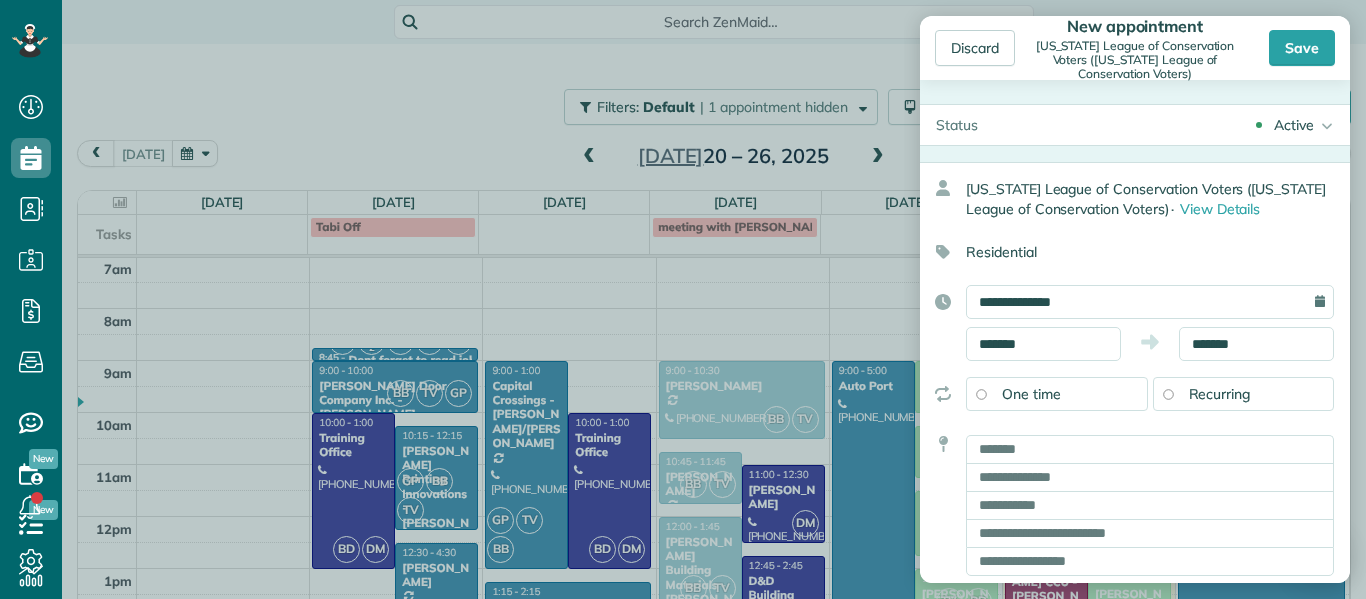 click on "Recurring" at bounding box center [1220, 394] 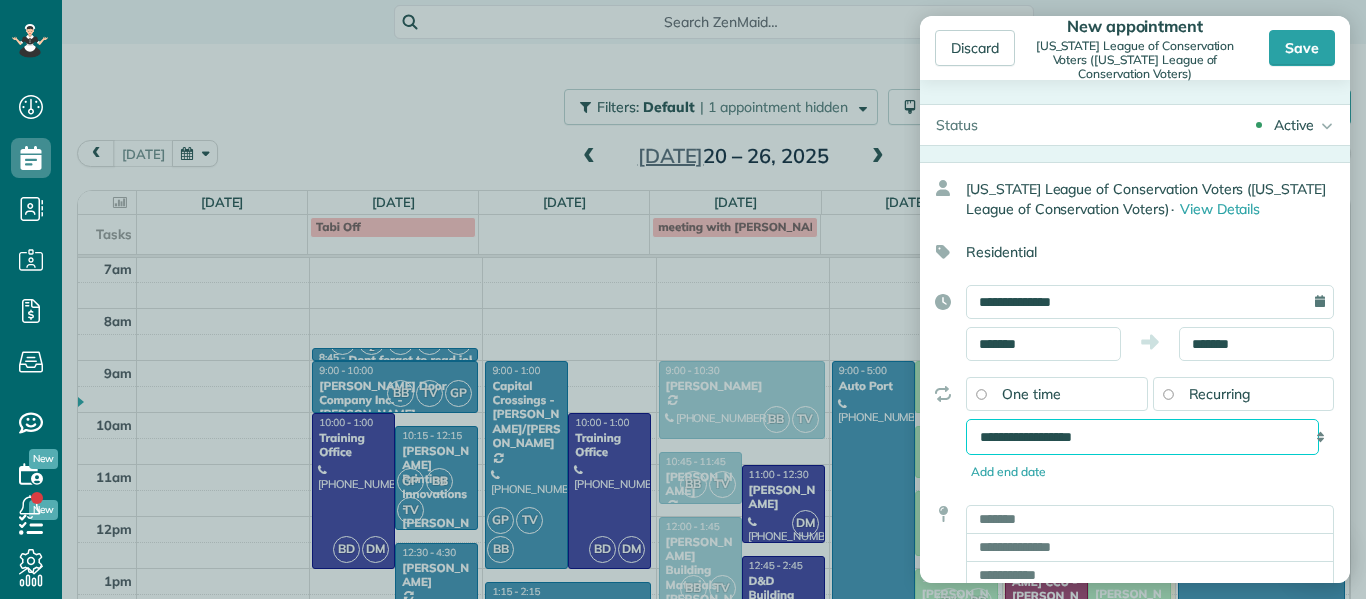click on "**********" at bounding box center (1142, 437) 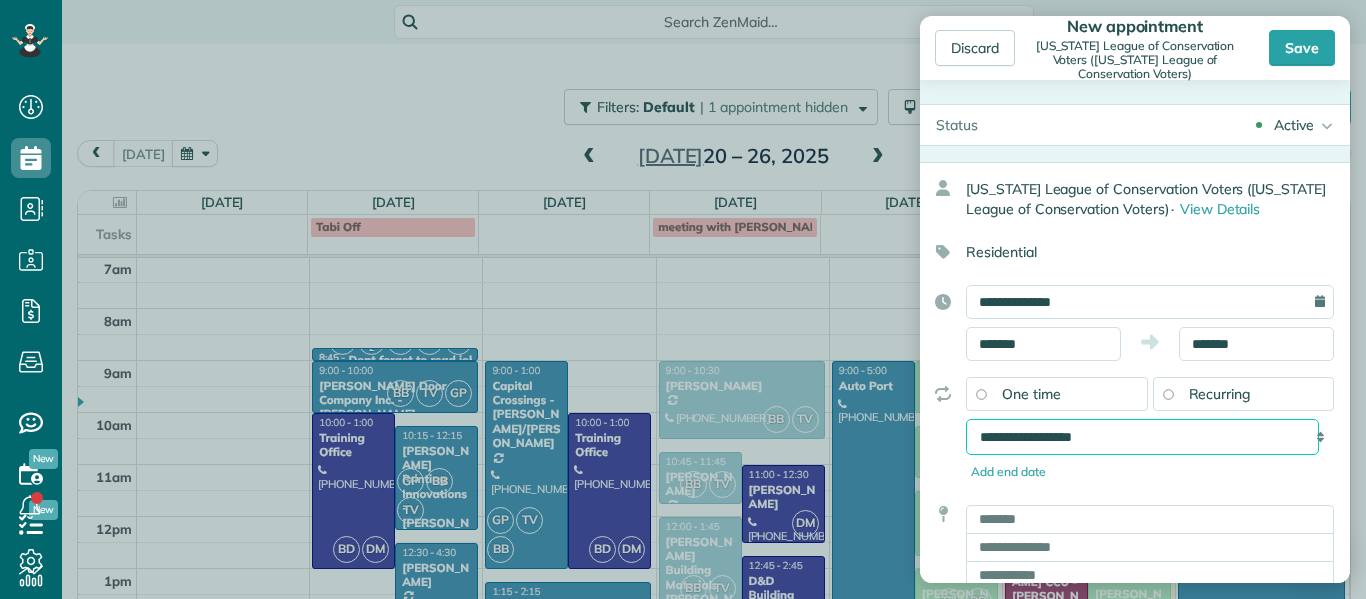 select on "**********" 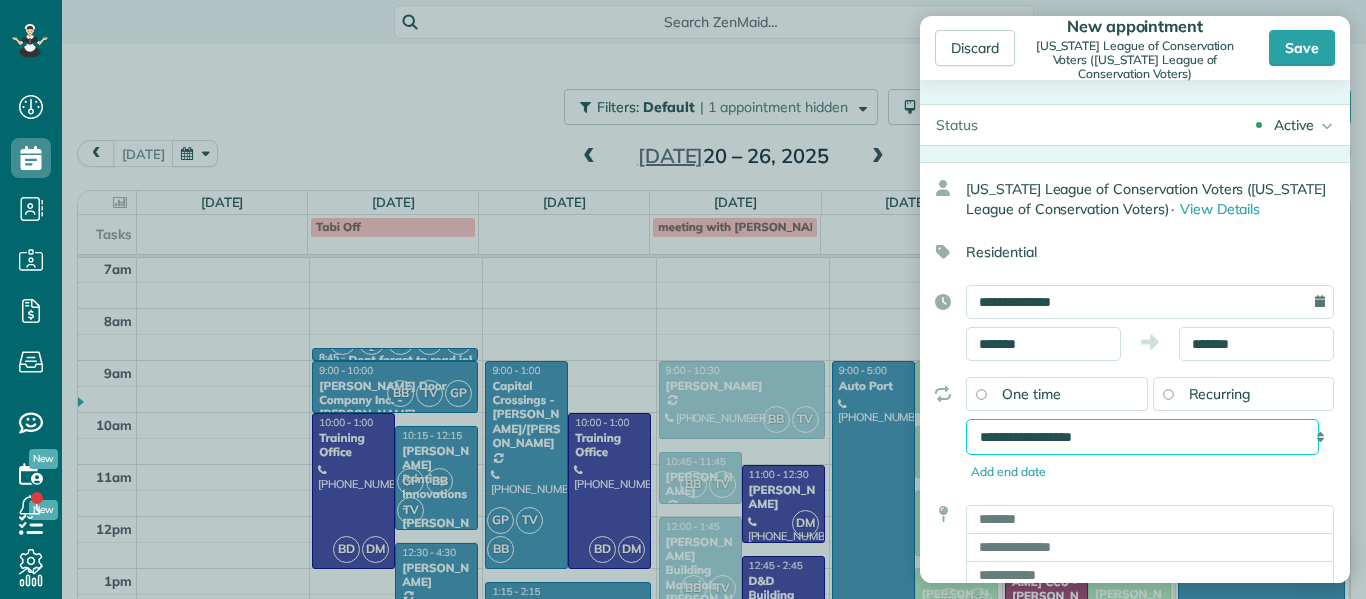 click on "**********" at bounding box center (1142, 437) 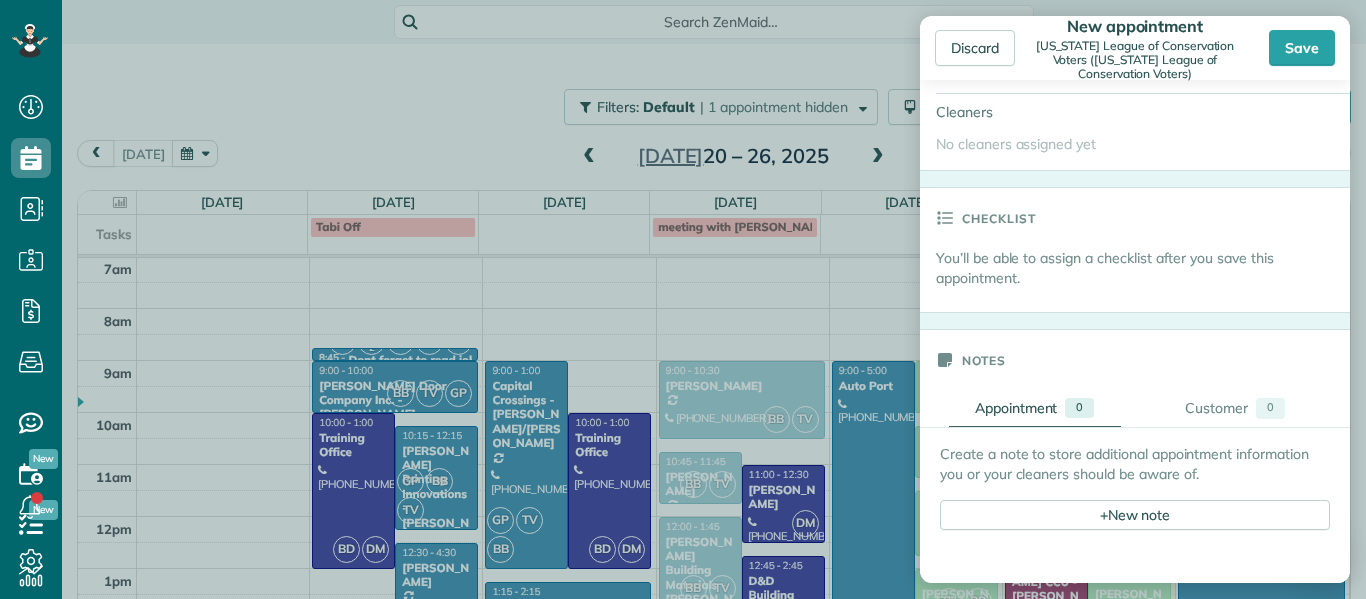 scroll, scrollTop: 801, scrollLeft: 0, axis: vertical 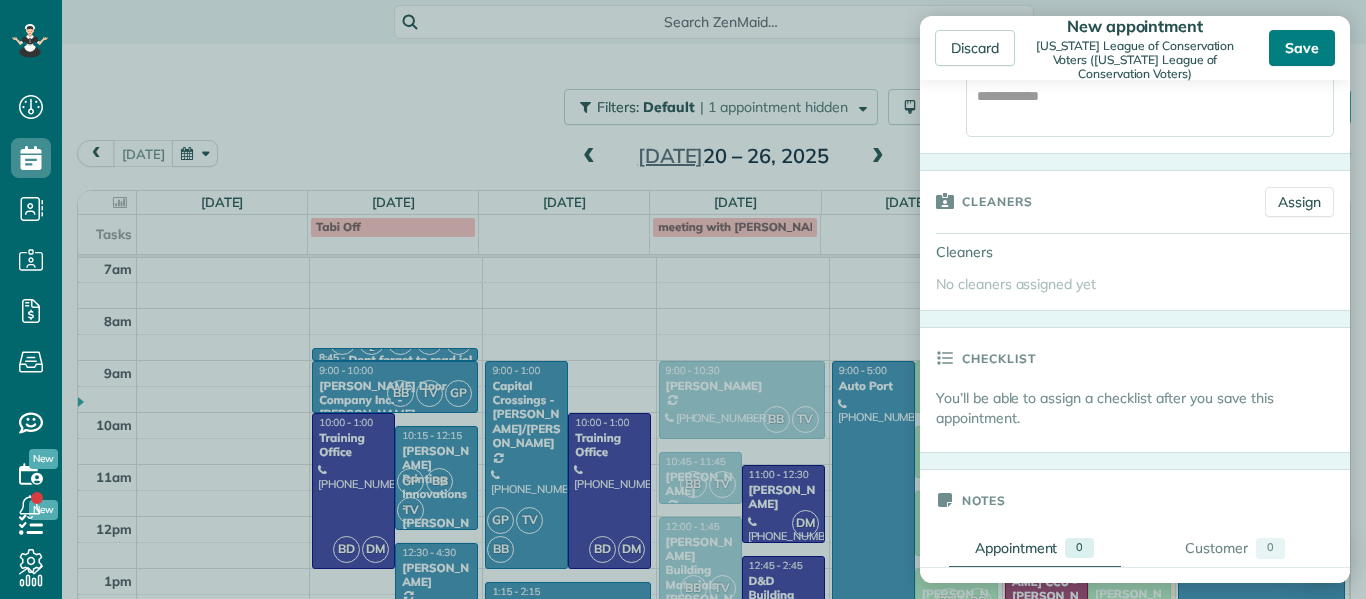 click on "Save" at bounding box center [1302, 48] 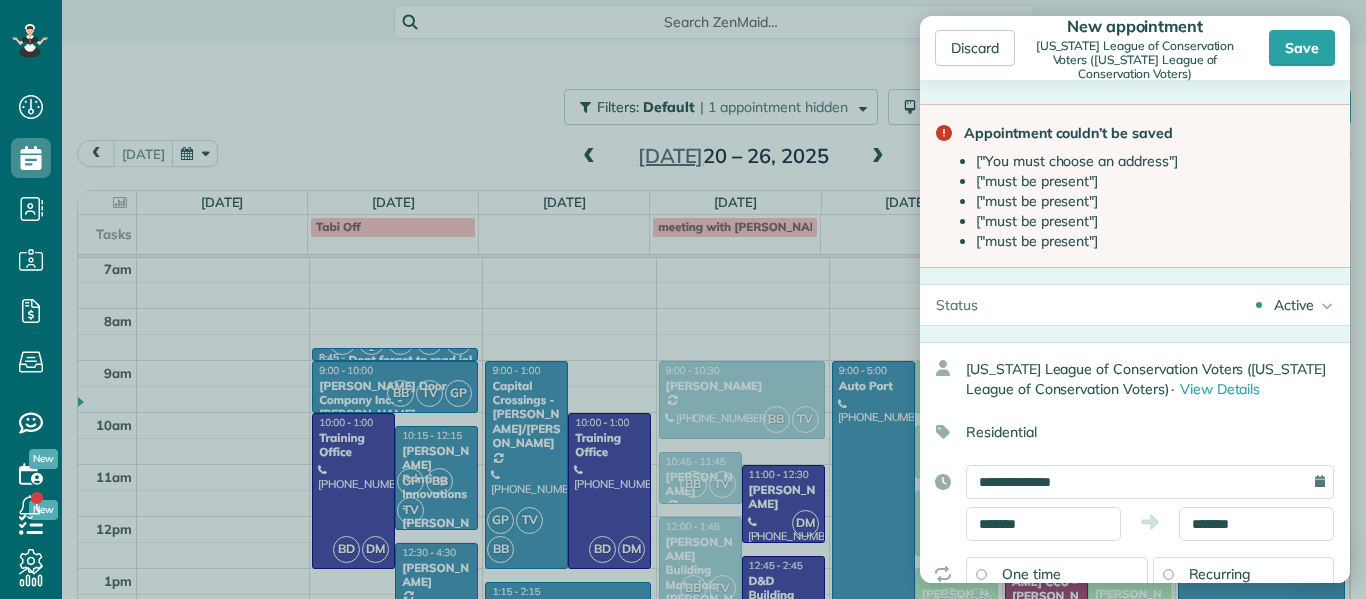 scroll, scrollTop: 162, scrollLeft: 0, axis: vertical 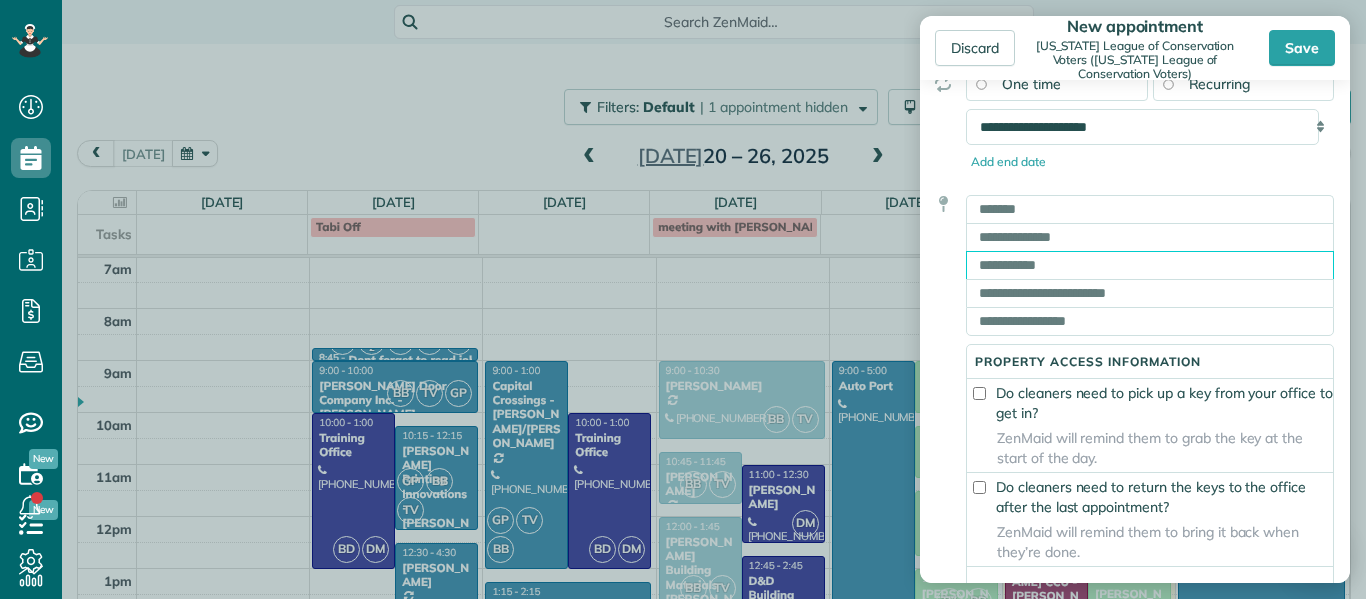 click at bounding box center (1150, 265) 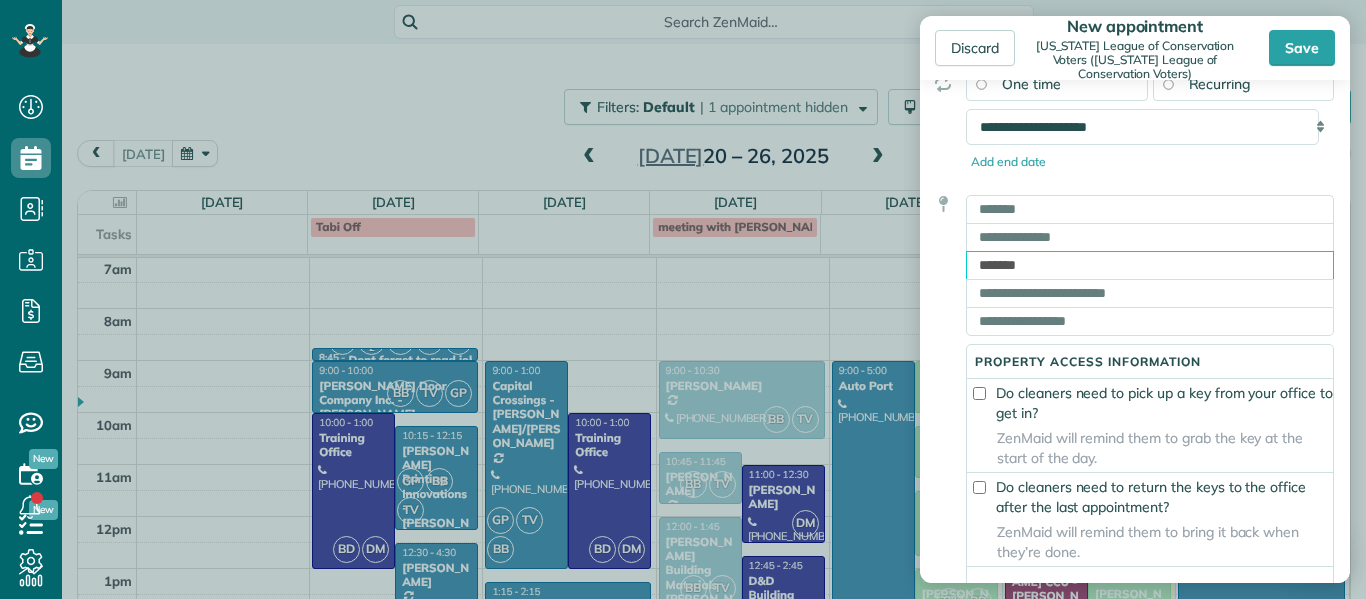 type on "*******" 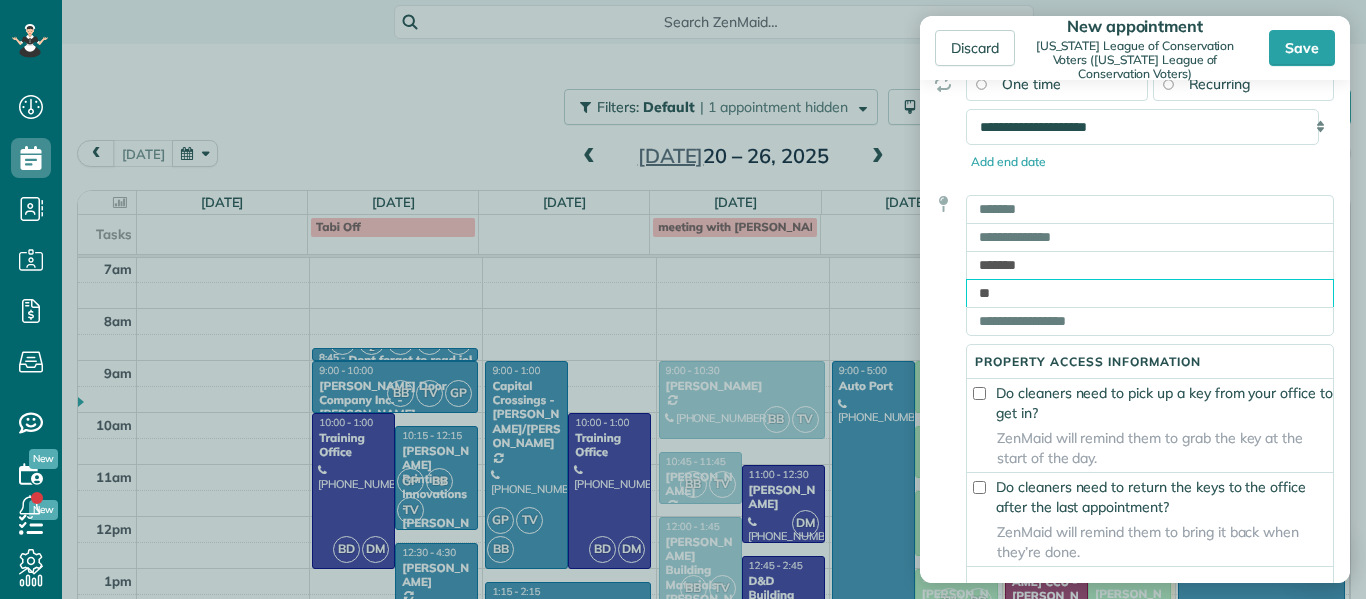 type on "**" 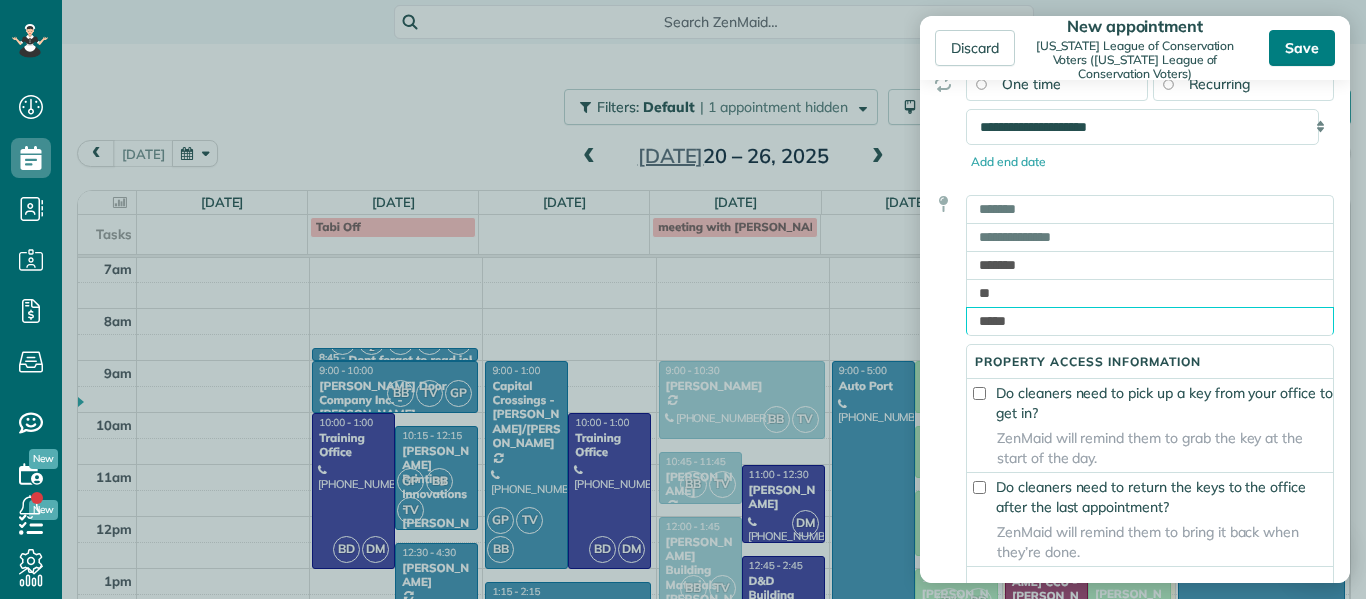 type on "*****" 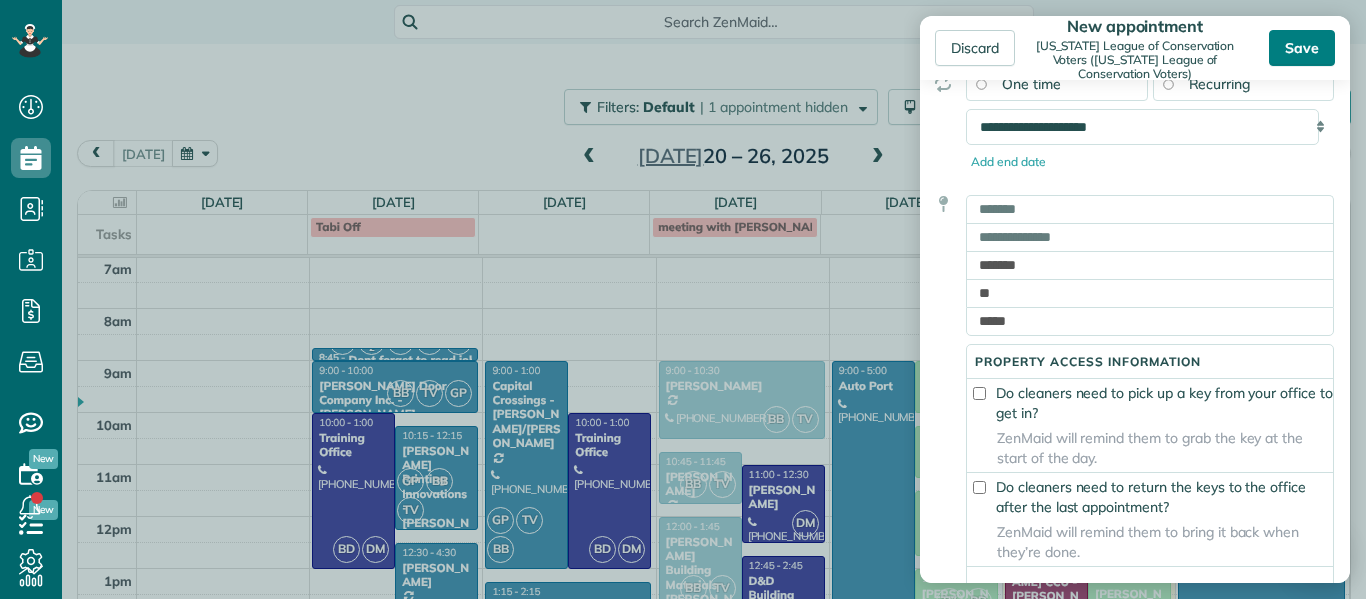 click on "Save" at bounding box center (1302, 48) 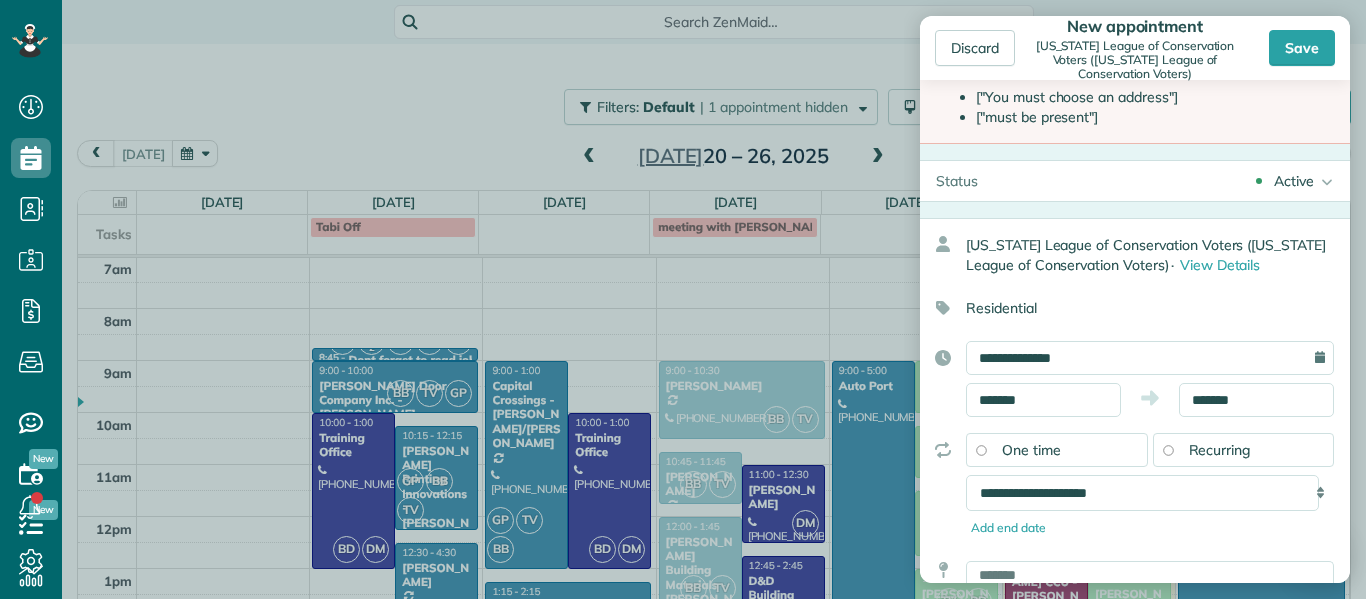 scroll, scrollTop: 44, scrollLeft: 0, axis: vertical 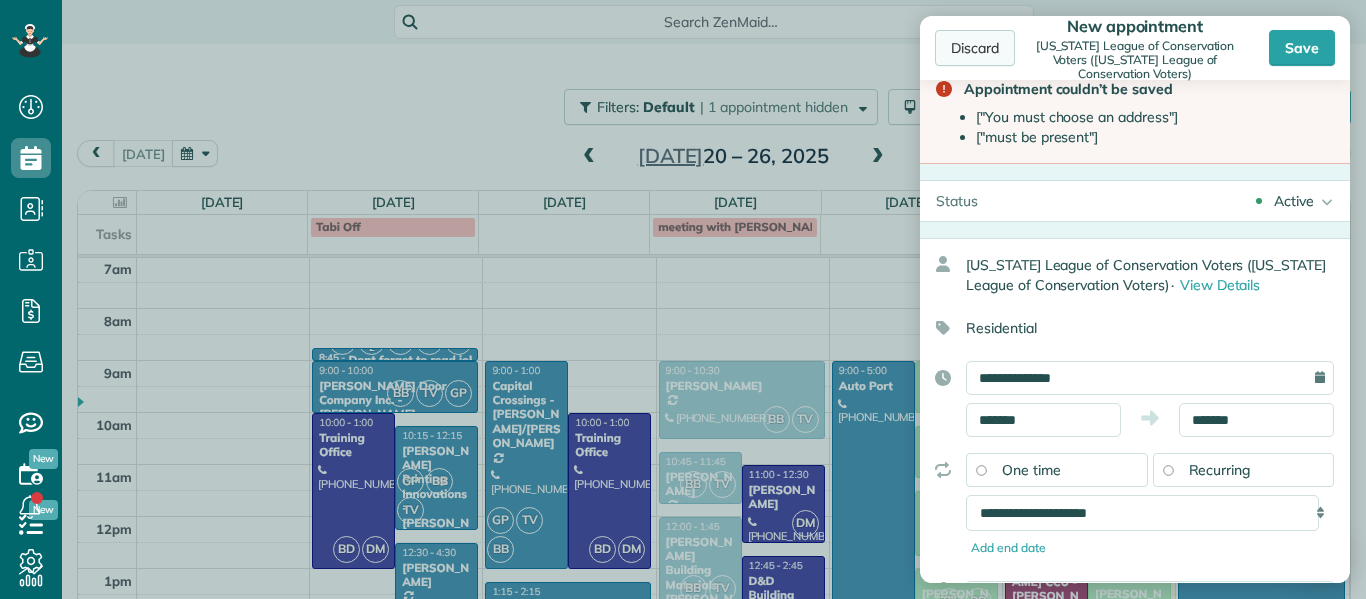 click on "Discard" at bounding box center (975, 48) 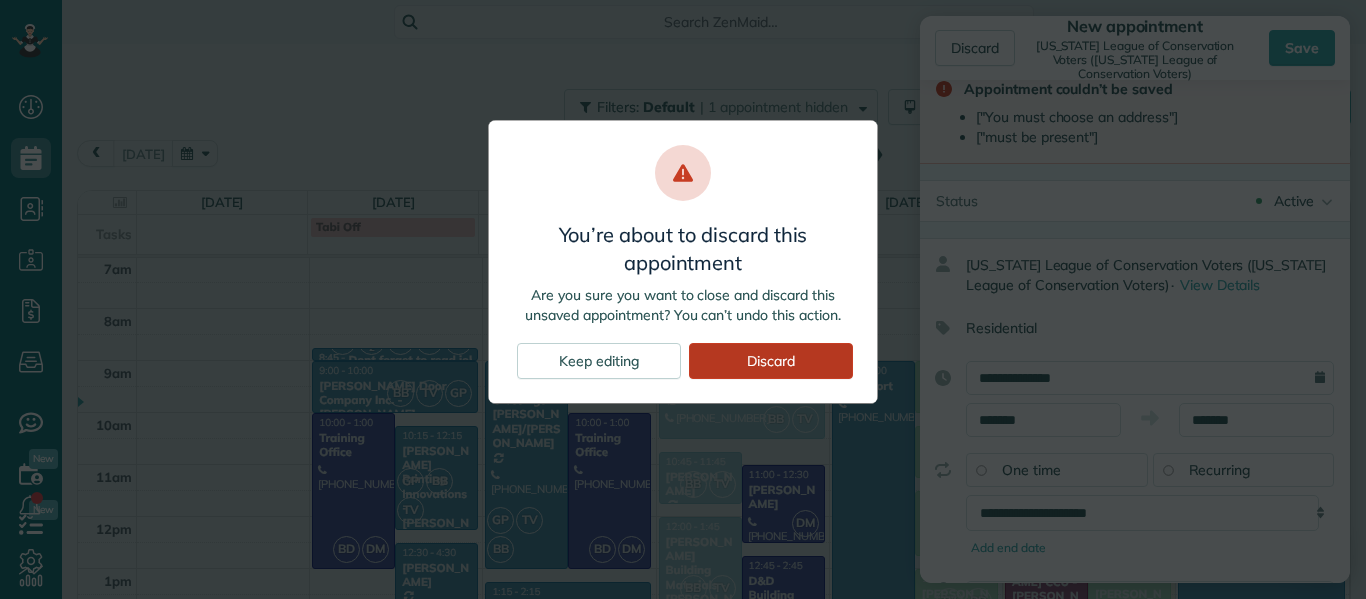 click on "Discard" at bounding box center (771, 361) 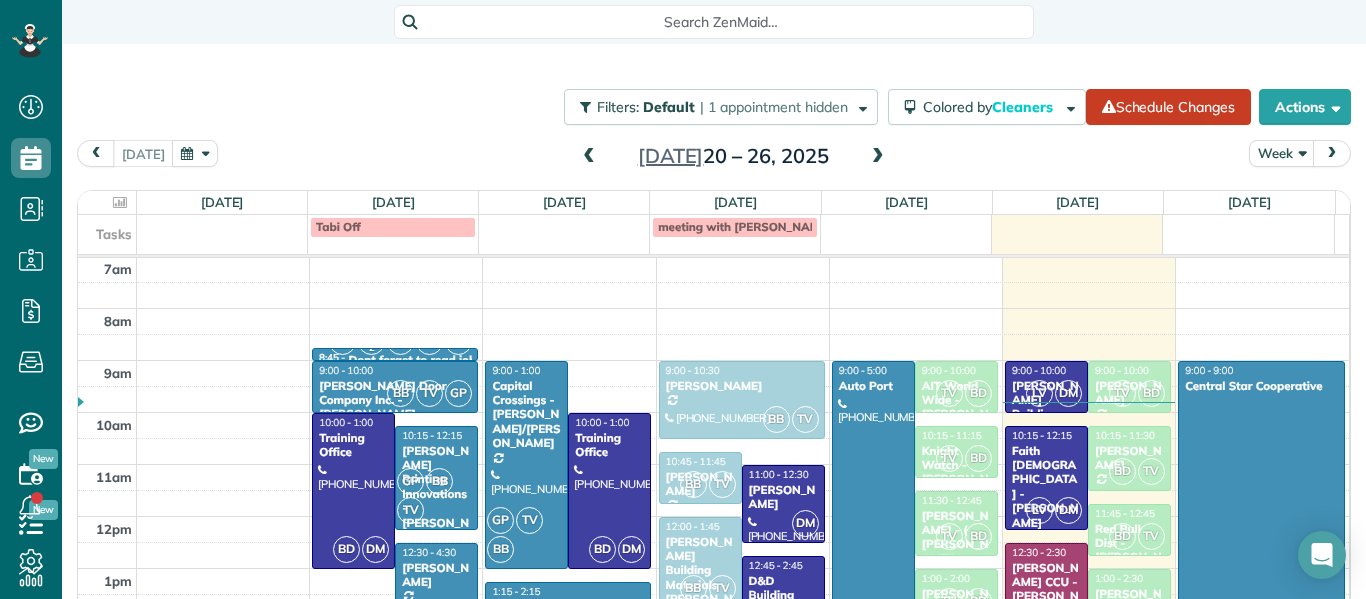 click at bounding box center (589, 157) 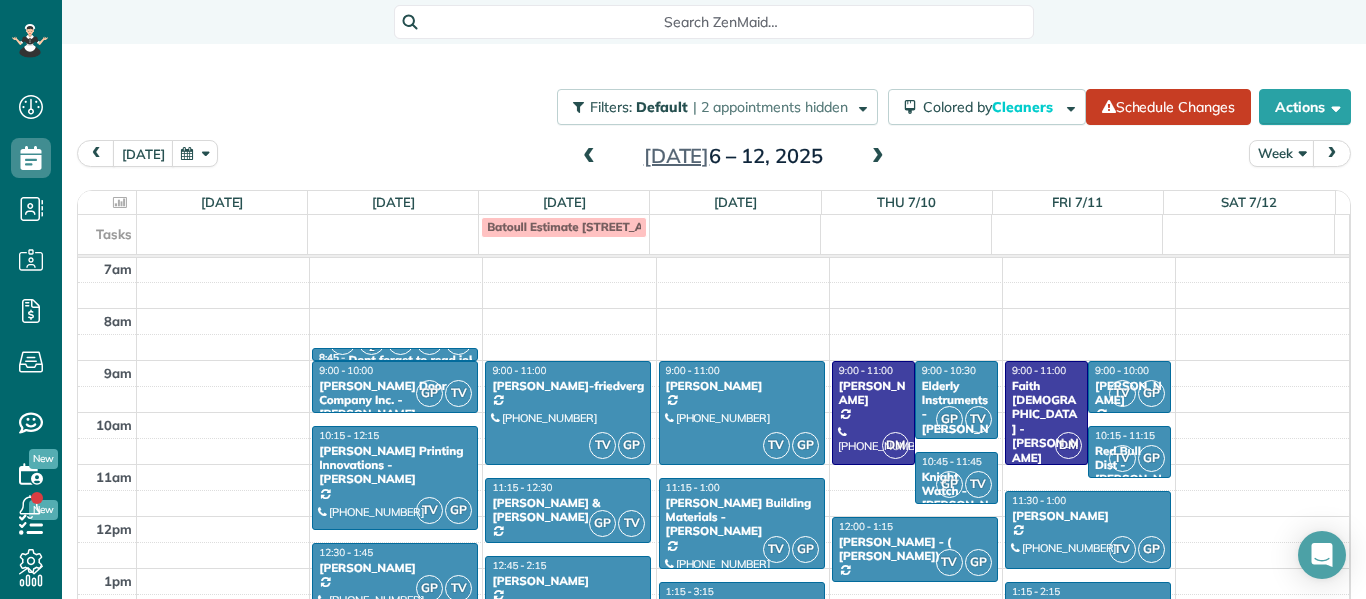 click on "Batoull Estimate 101 S Washington Sq" at bounding box center (624, 226) 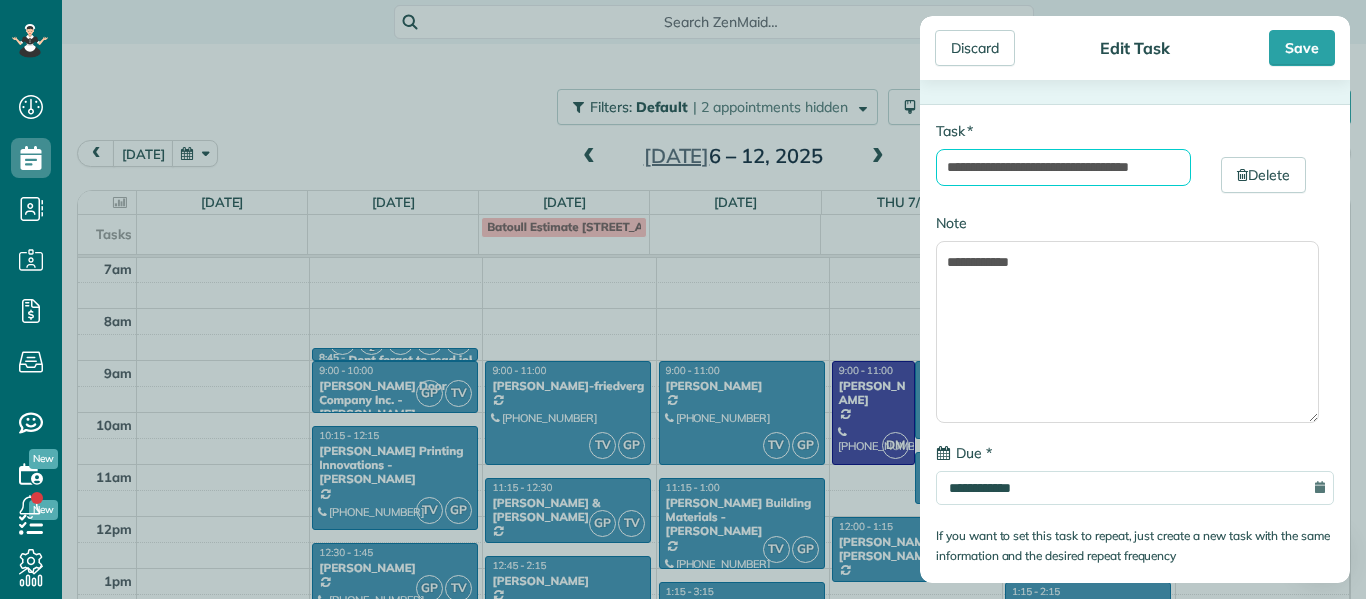 scroll, scrollTop: 0, scrollLeft: 28, axis: horizontal 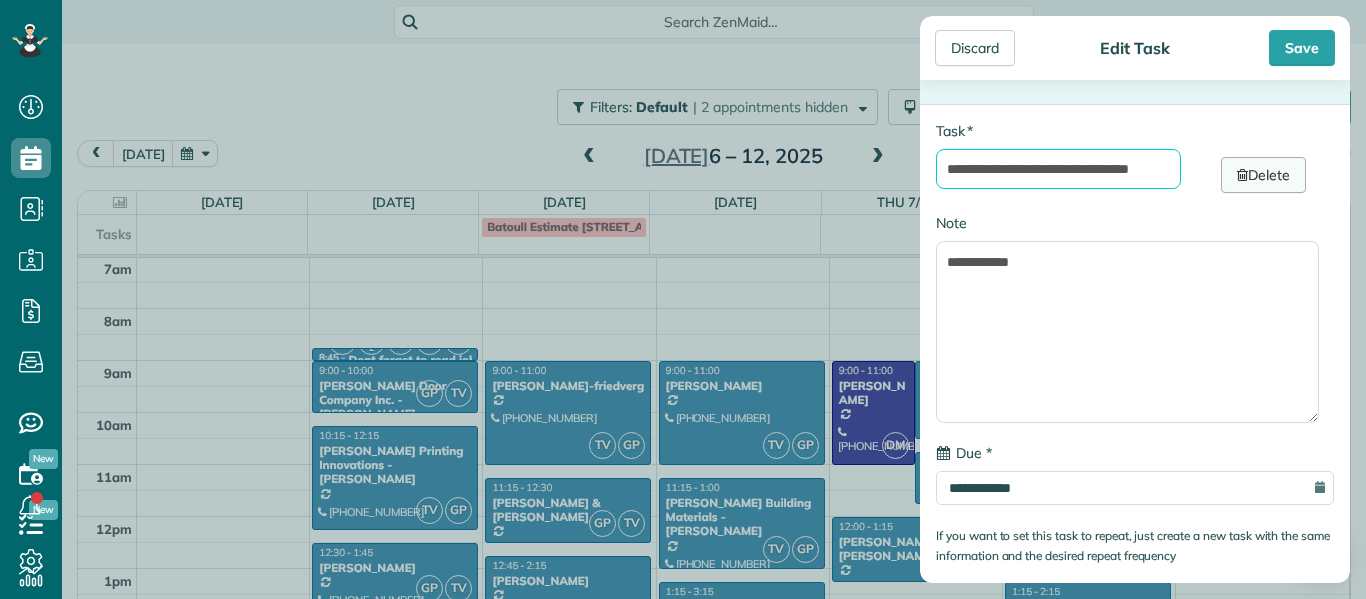 drag, startPoint x: 1060, startPoint y: 172, endPoint x: 1229, endPoint y: 188, distance: 169.7557 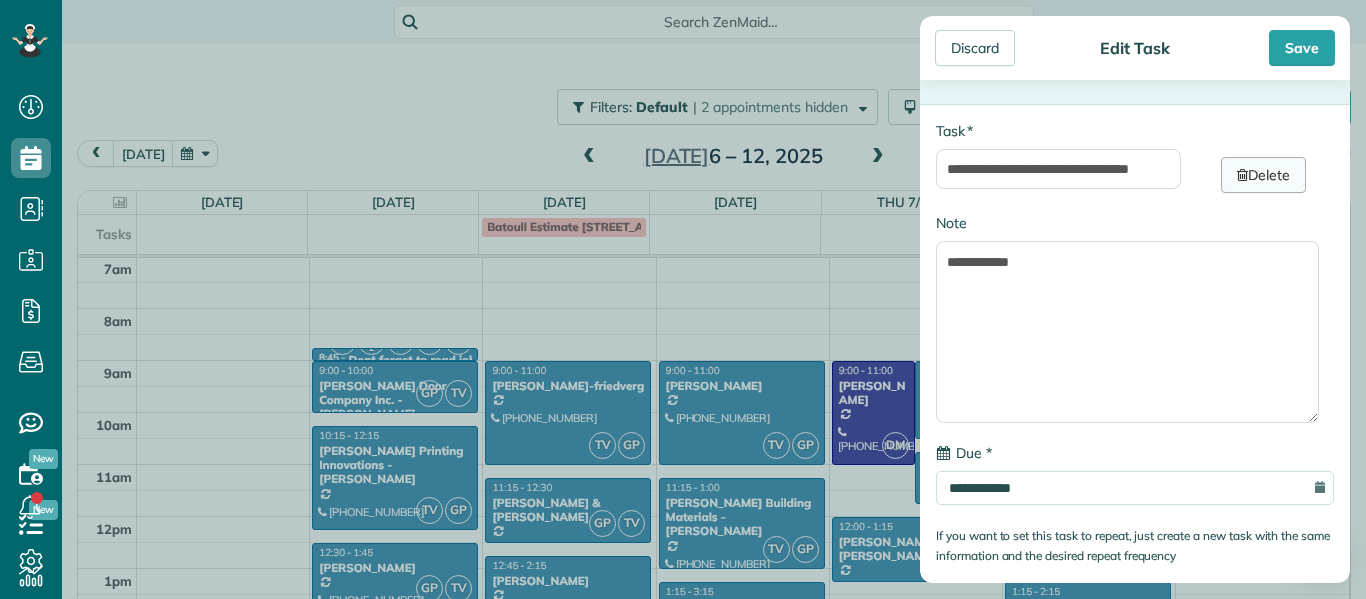scroll, scrollTop: 0, scrollLeft: 0, axis: both 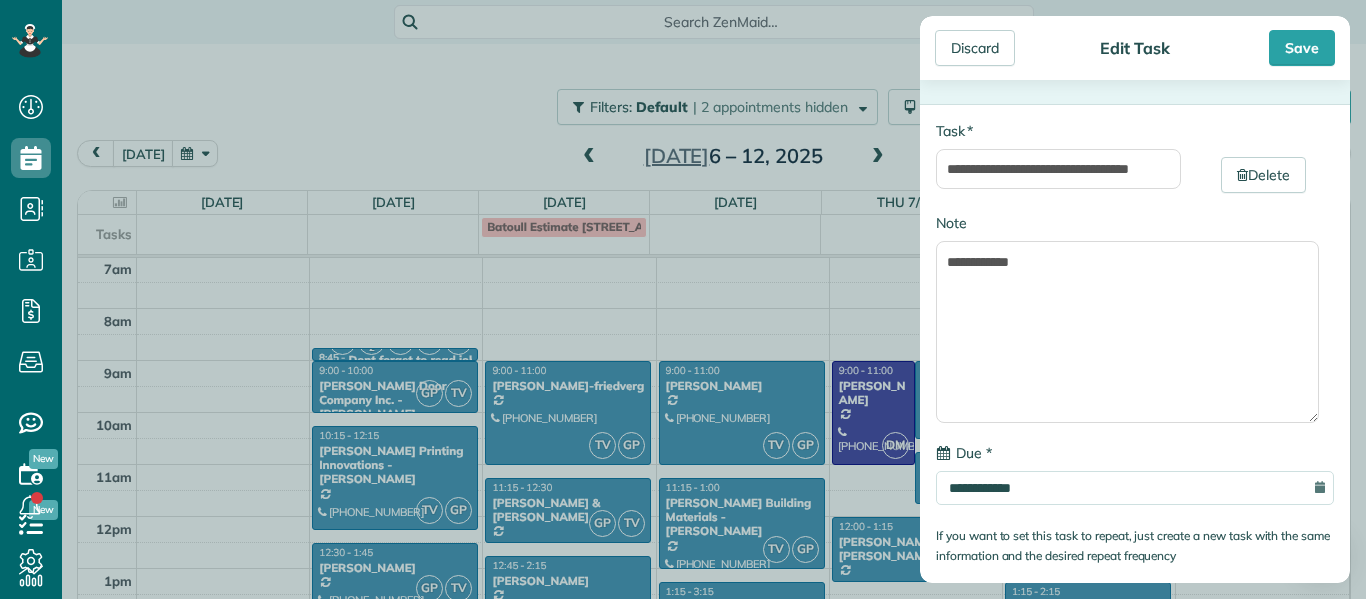 click on "**********" at bounding box center [1135, 376] 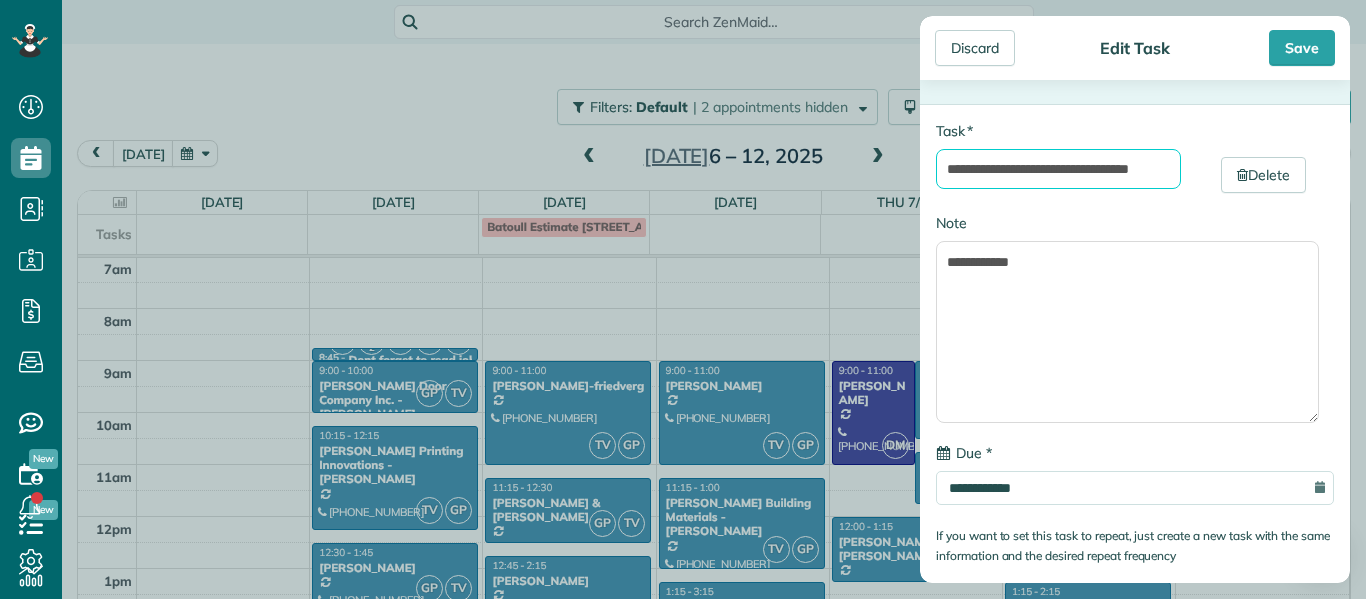 scroll, scrollTop: 0, scrollLeft: 28, axis: horizontal 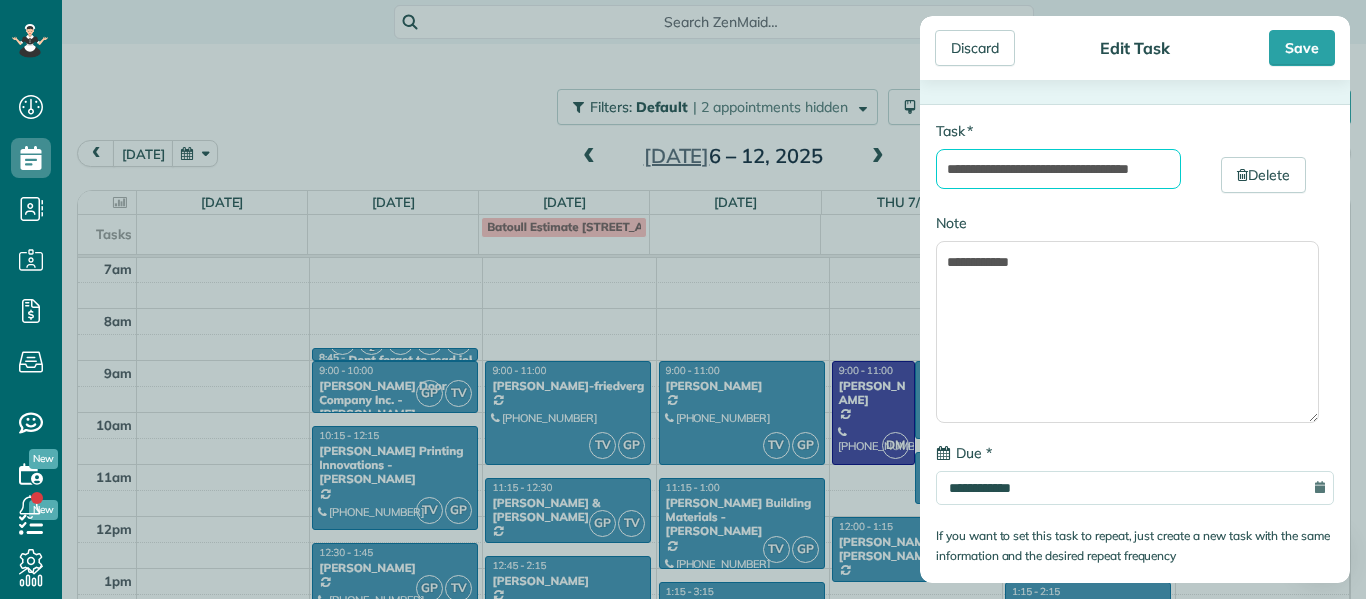 click on "**********" at bounding box center (1058, 169) 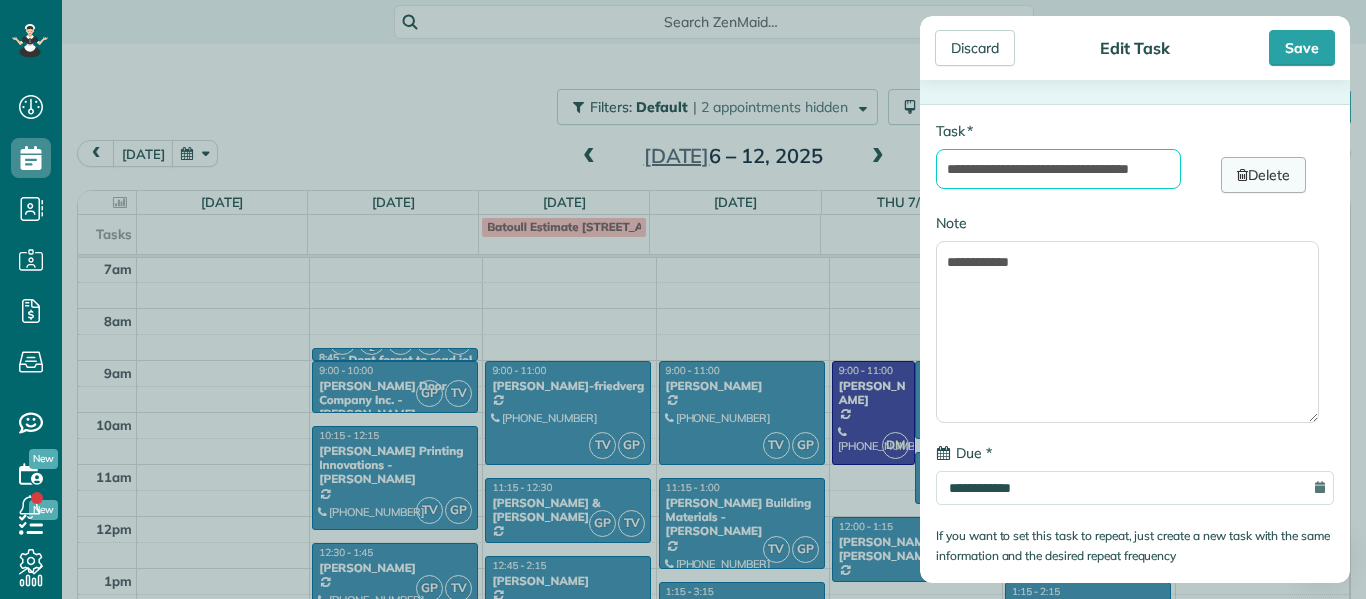 drag, startPoint x: 1028, startPoint y: 170, endPoint x: 1226, endPoint y: 189, distance: 198.90953 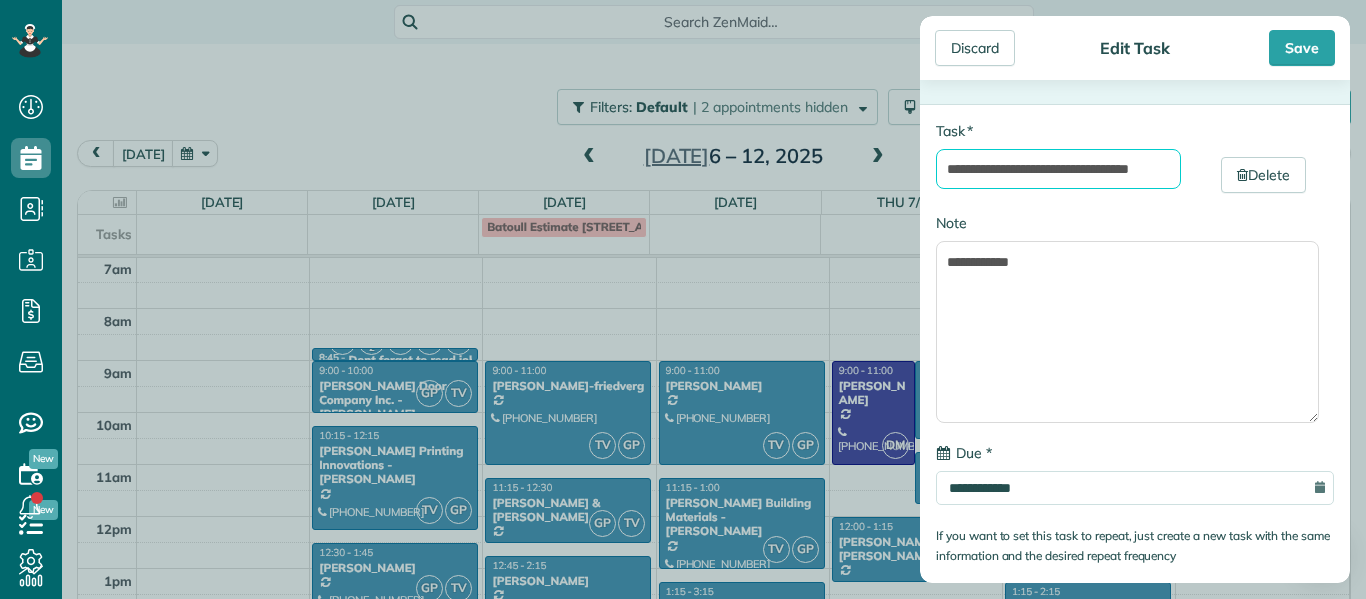scroll, scrollTop: 0, scrollLeft: 0, axis: both 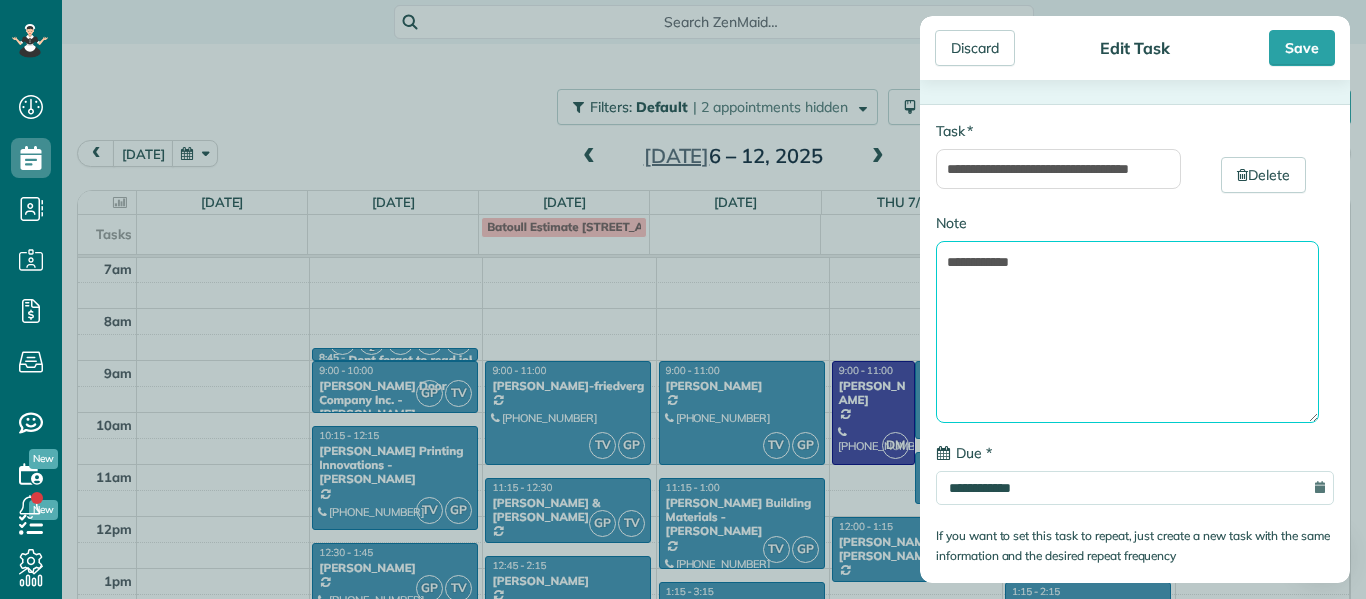 drag, startPoint x: 1075, startPoint y: 266, endPoint x: 900, endPoint y: 264, distance: 175.01143 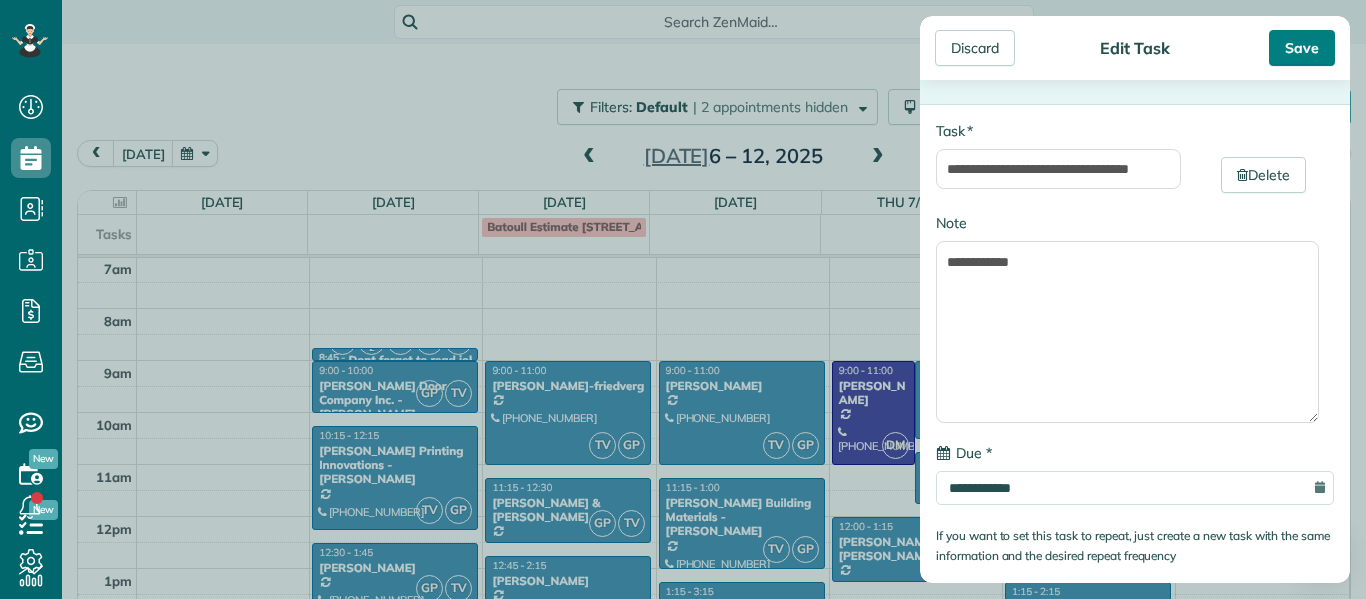 click on "Save" at bounding box center (1302, 48) 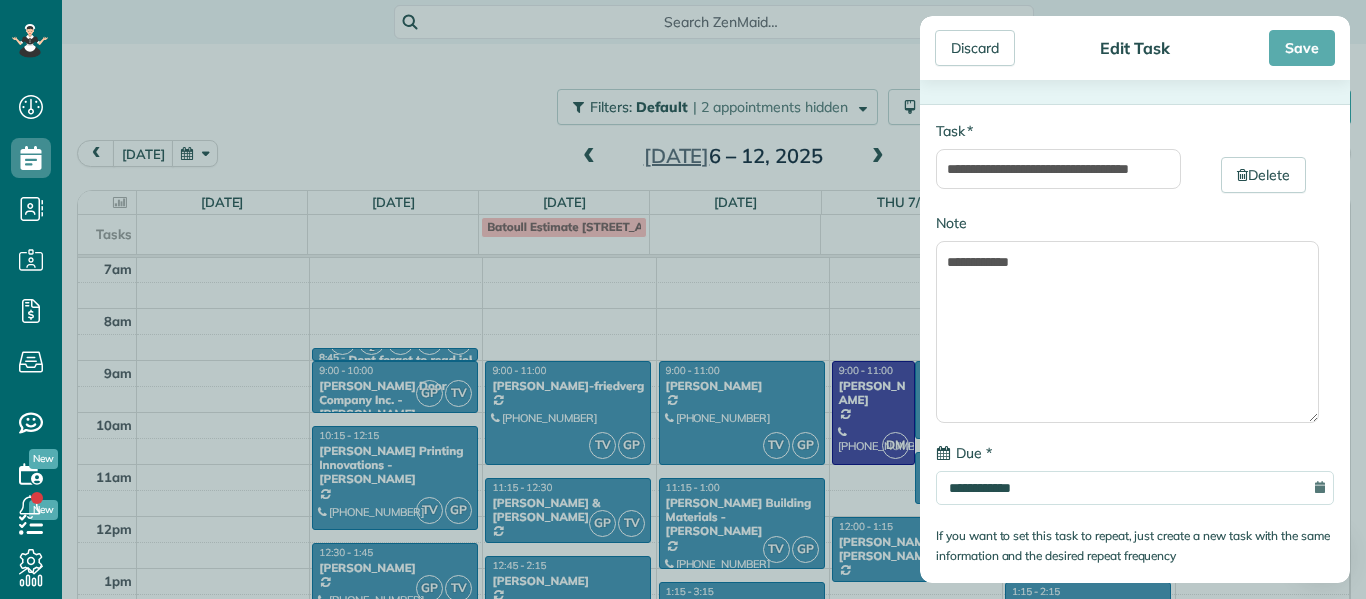 click on "Save" at bounding box center [1302, 48] 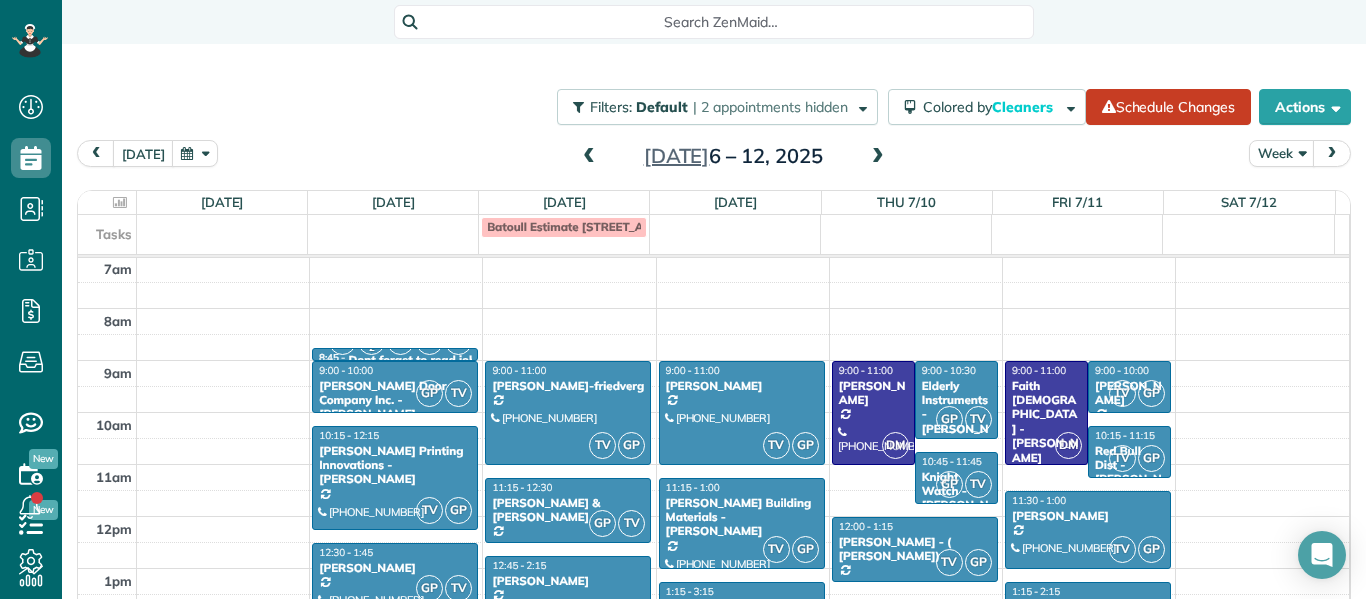 click on "**********" at bounding box center [683, 299] 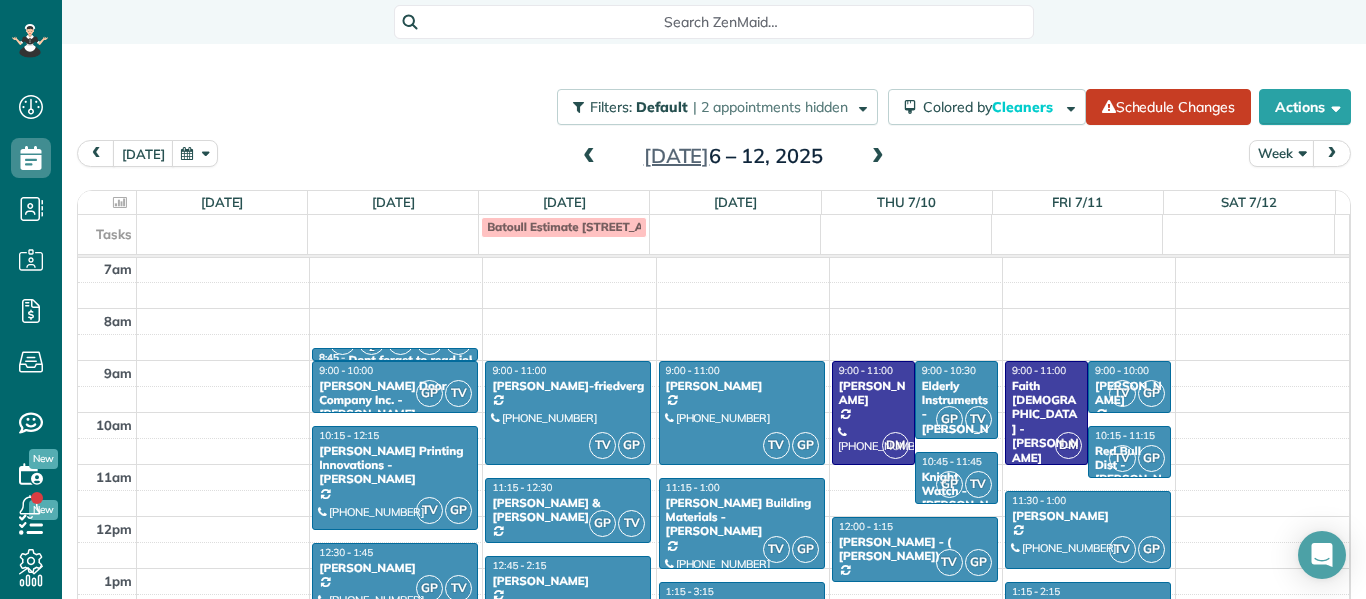 click at bounding box center [878, 157] 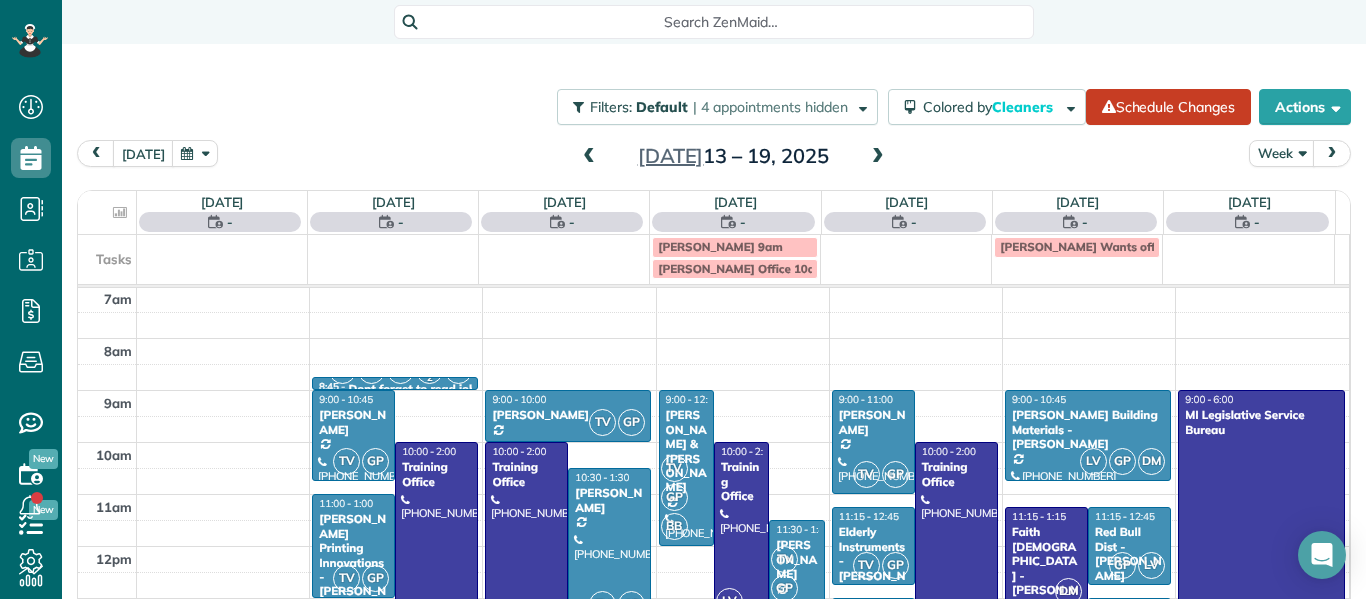 click at bounding box center (878, 157) 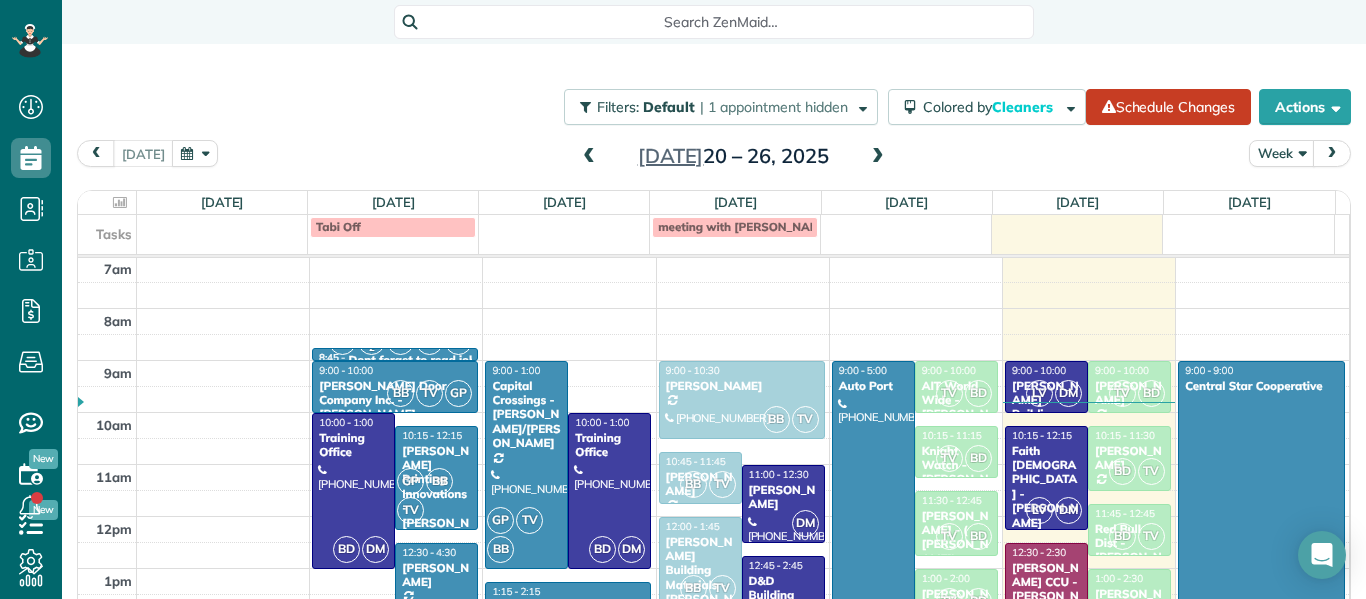 click at bounding box center [878, 157] 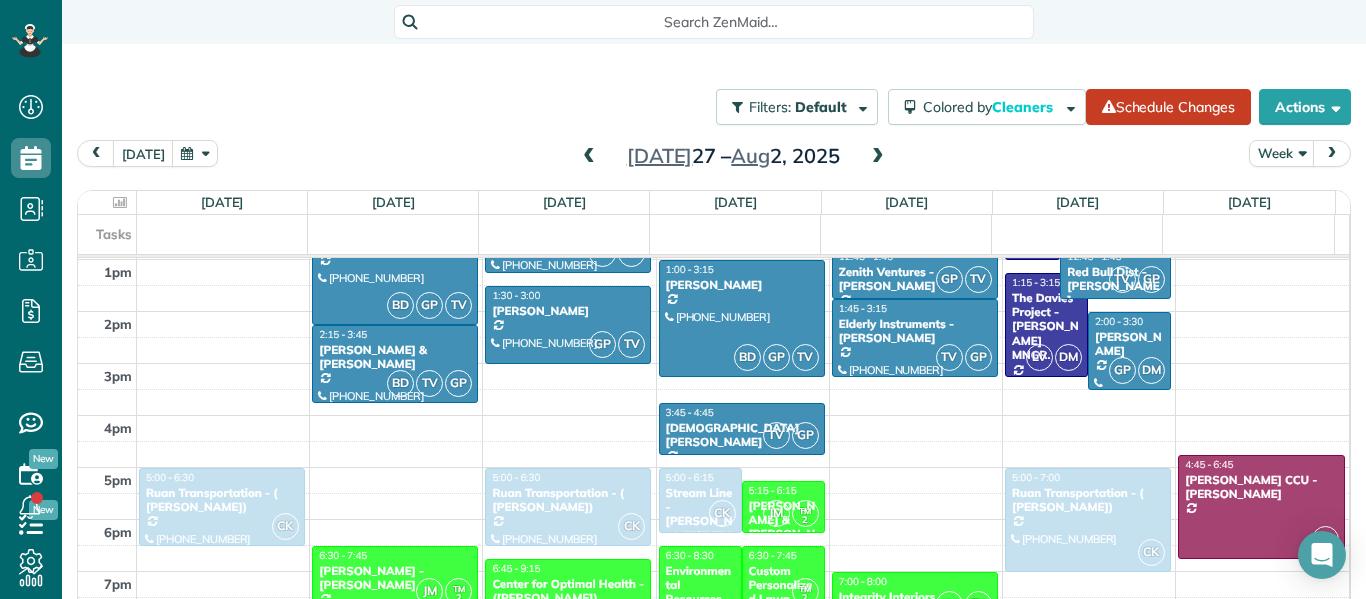 scroll, scrollTop: 613, scrollLeft: 0, axis: vertical 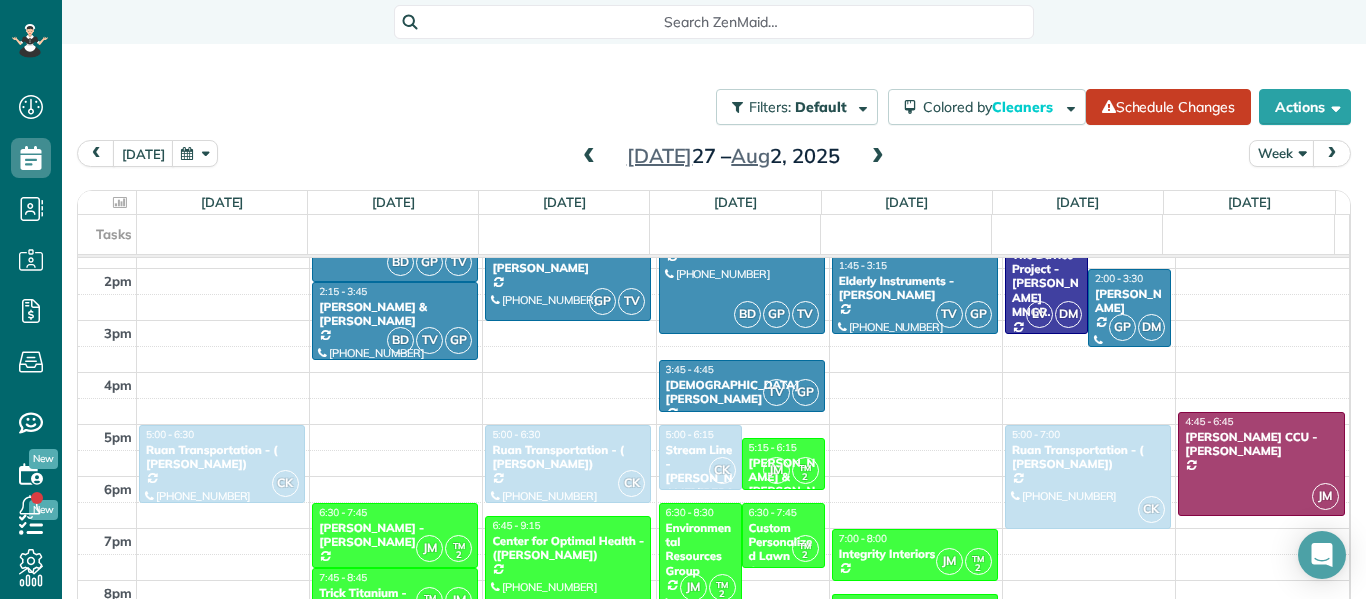 click on "2am 3am 4am 5am 6am 7am 8am 9am 10am 11am 12pm 1pm 2pm 3pm 4pm 5pm 6pm 7pm 8pm 9pm CK 5:00 - 6:30 Ruan Transportation - ( Chad) (517) 575-9762 6601 Sloan Highway Lansing, MI 48917 JM DM TV TM 2 GP 8:45 - 9:00 Dont forget to read job notes Add notes when needed (517) 712-3650 123 ABC lane Lansing, MI 48906 BD TV GP 9:00 - 10:15 Betty Bolger (517) 861-7831 2350 Barnsbury Road East Lansing, MI 48823 BD GP TV 10:15 - 12:15 Hilts Printing Innovations - Bob Hilts (517) 290-6200 8181 Coleman Road Bath Township, MI 48840 BD GP TV 12:15 - 2:15 Tony Santiago (517) 214-9528 6680 White Clover Drive East Lansing, MI 48823 BD TV GP 2:15 - 3:45 Dave & Angela Matelski (989) 370-3434 6670 White Clover Dr East Lansing, MI 48823 JM TM 2 6:30 - 7:45 Schiffer Mason - Kay Bowling (517) 327-2901 2190 Delhi Street Northeast Delhi charter Township, MI 48842 TM 2 JM 7:45 - 8:45 Trick Titanium - Scott Cunningham (517) 694-7449 2046 Depot St Holt, MI 48842 GP TV 9:15 - 10:15 Nicole Domine - Moms (517) 420-0015 7426 Williamsburg Road TV" at bounding box center [713, 164] 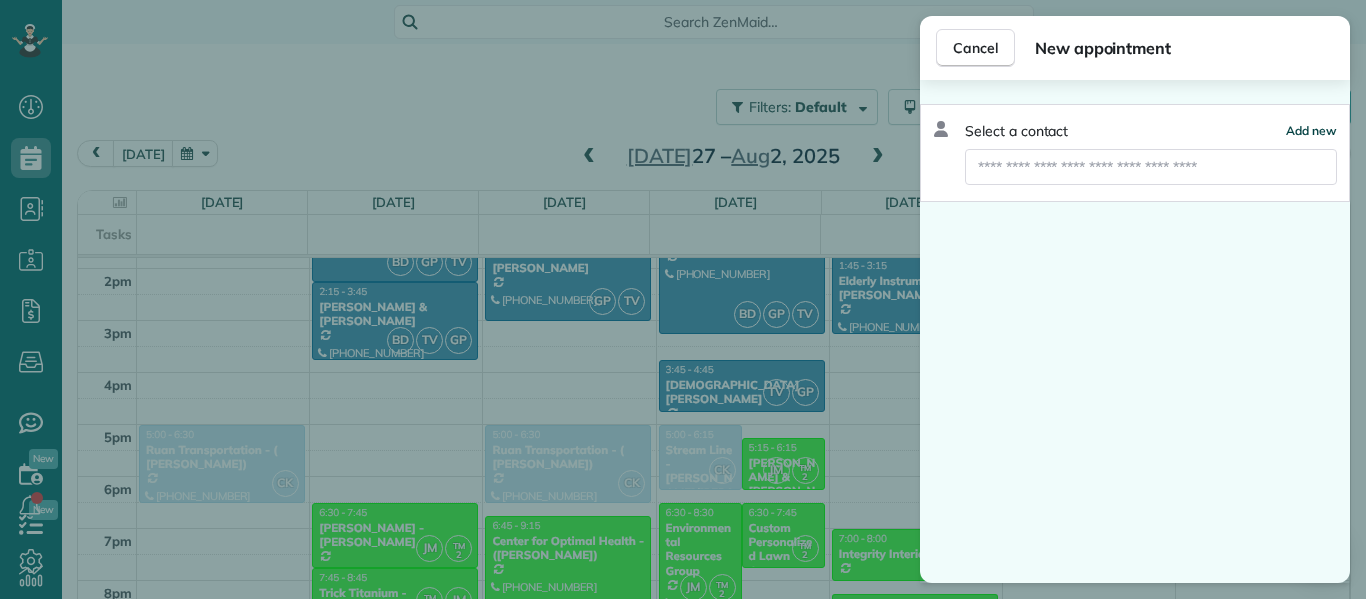 click on "Add new" at bounding box center [1311, 130] 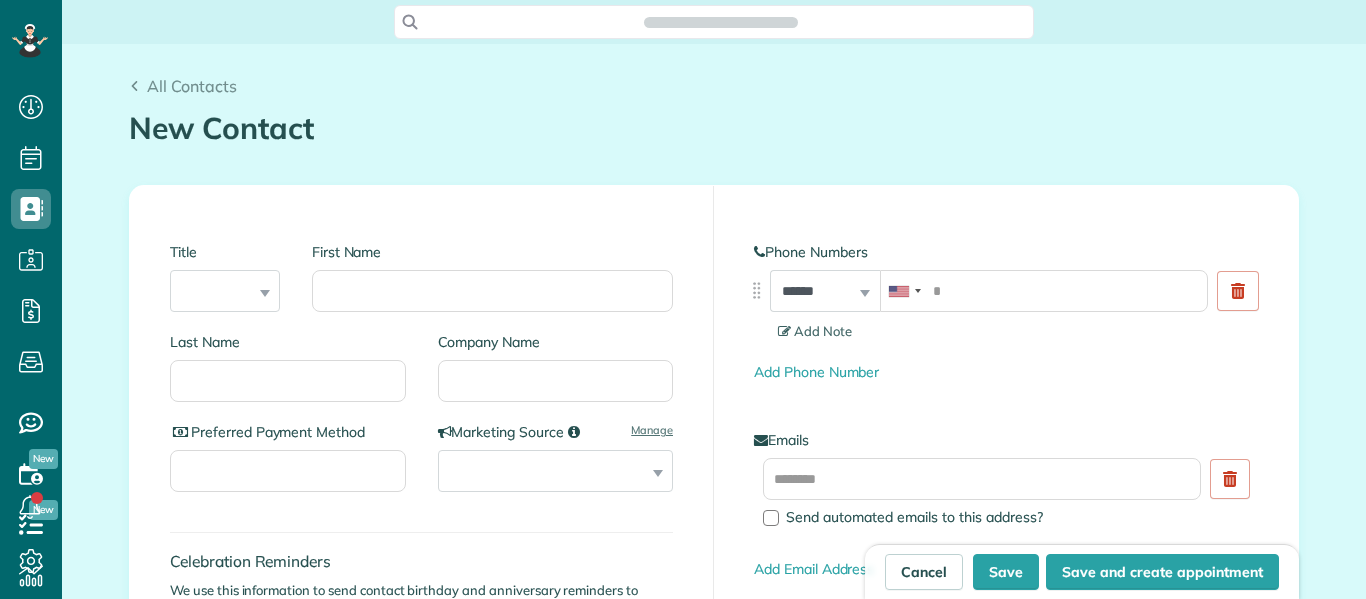 scroll, scrollTop: 0, scrollLeft: 0, axis: both 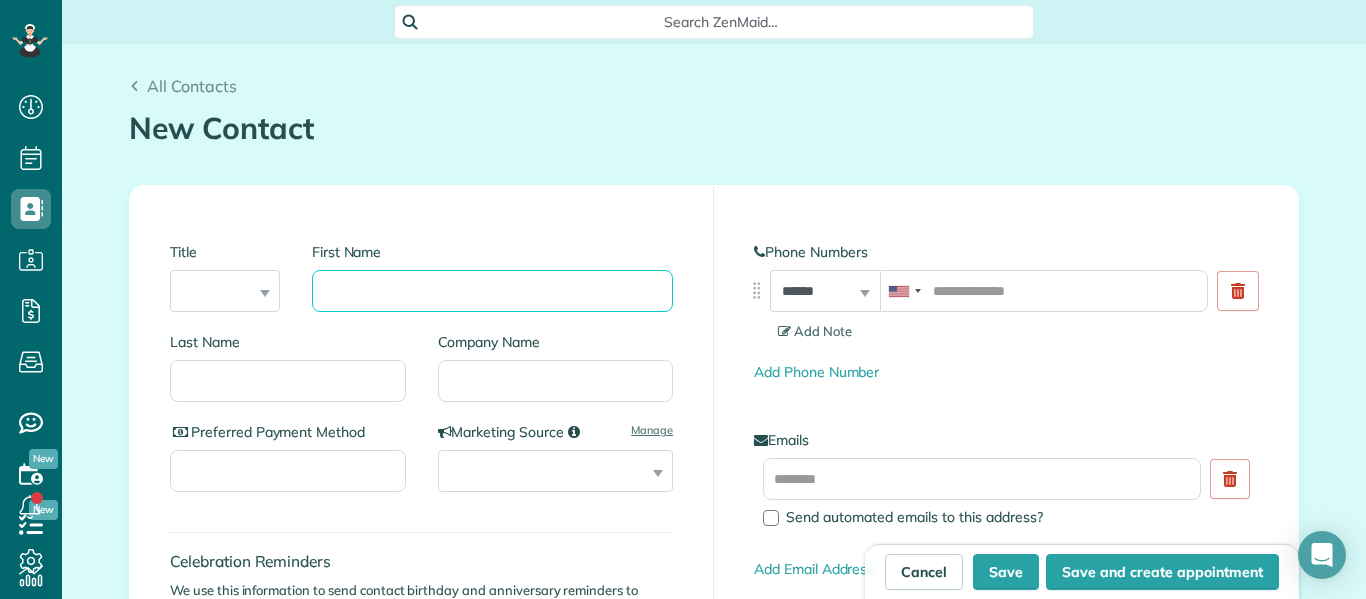 click on "First Name" at bounding box center (492, 291) 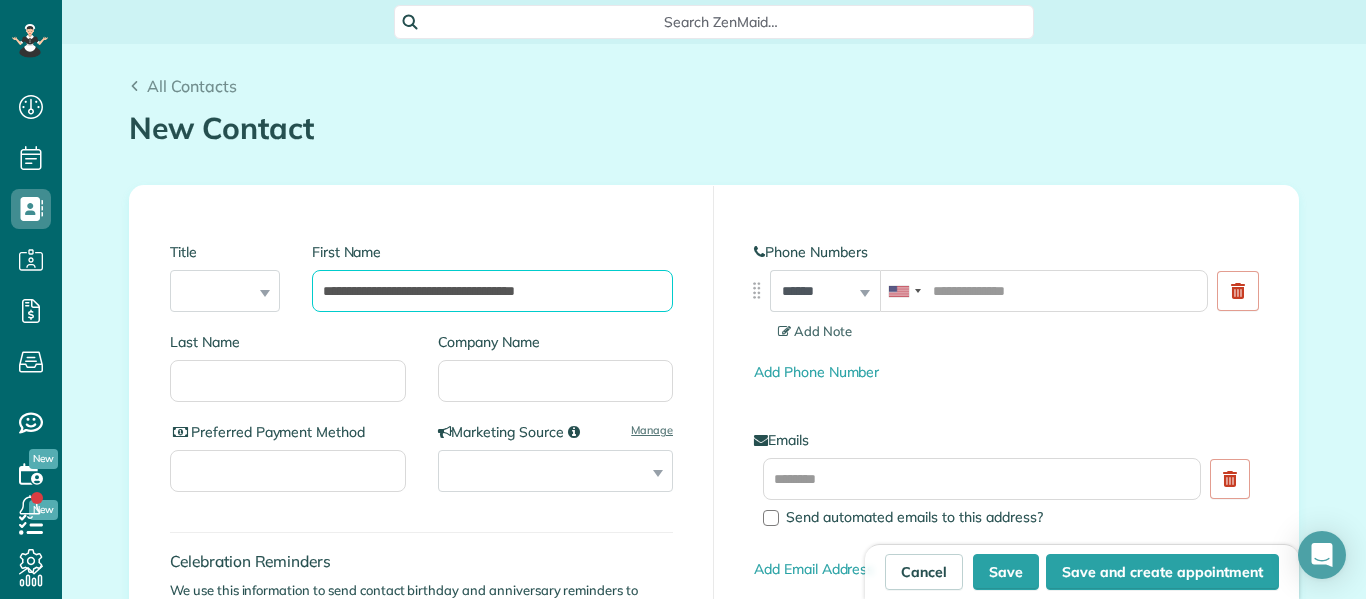 type on "**********" 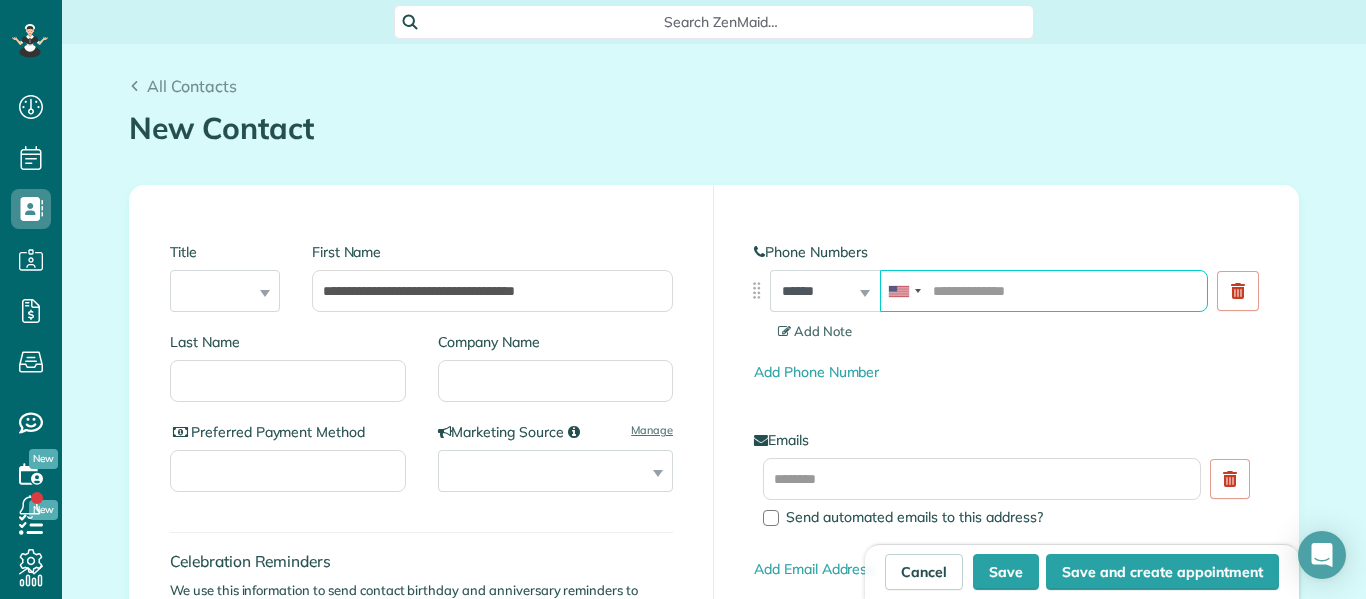 click at bounding box center [1044, 291] 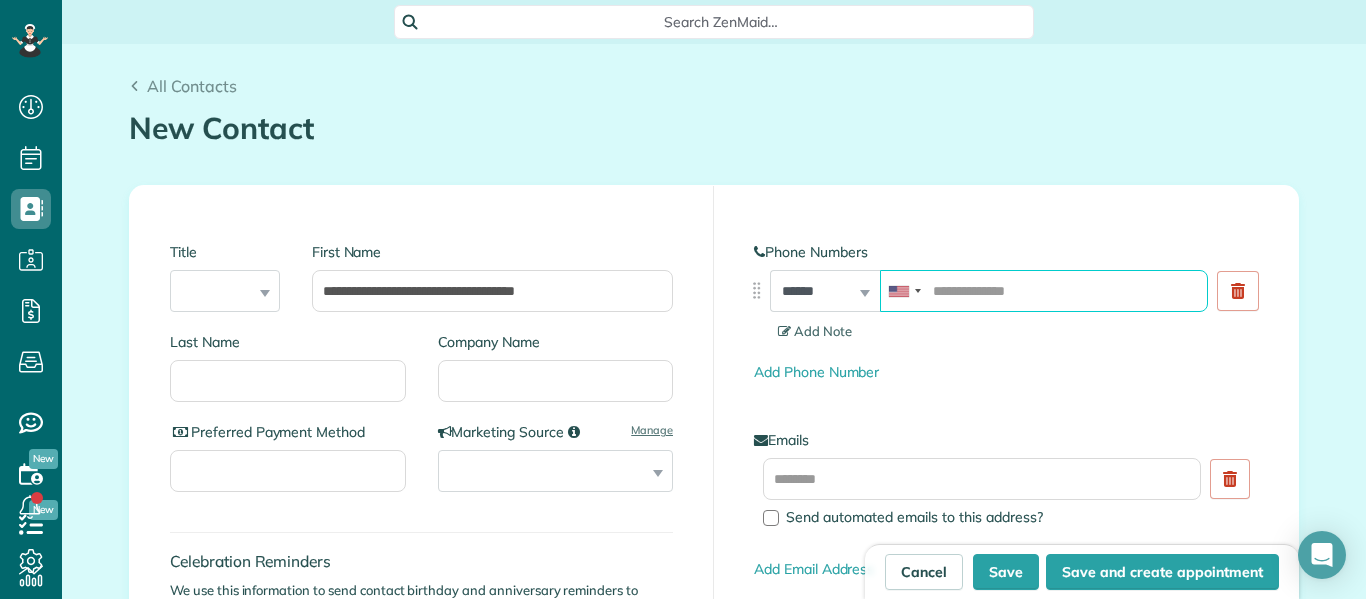 paste on "**********" 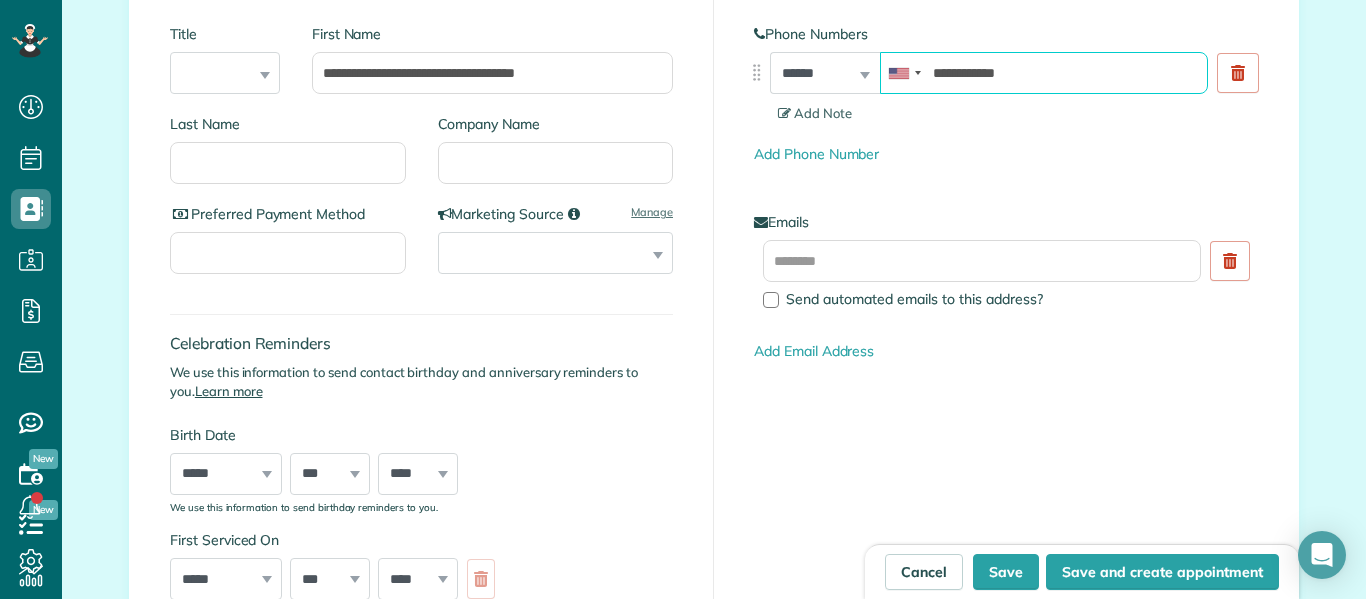 scroll, scrollTop: 253, scrollLeft: 0, axis: vertical 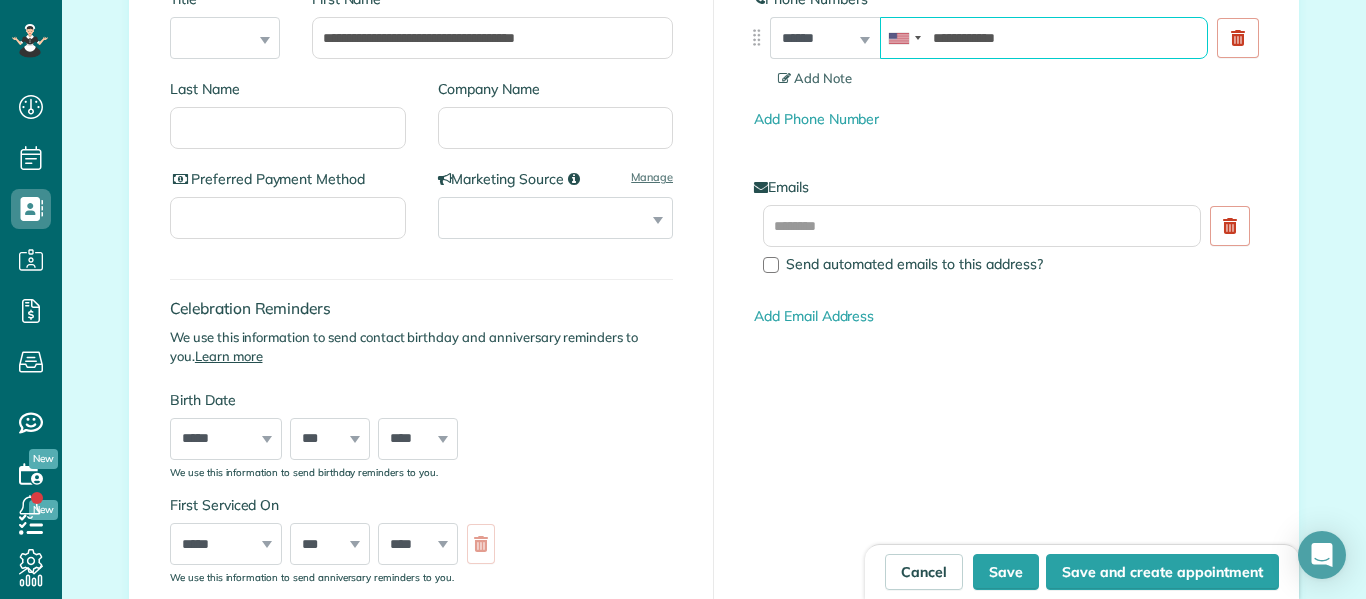 type on "**********" 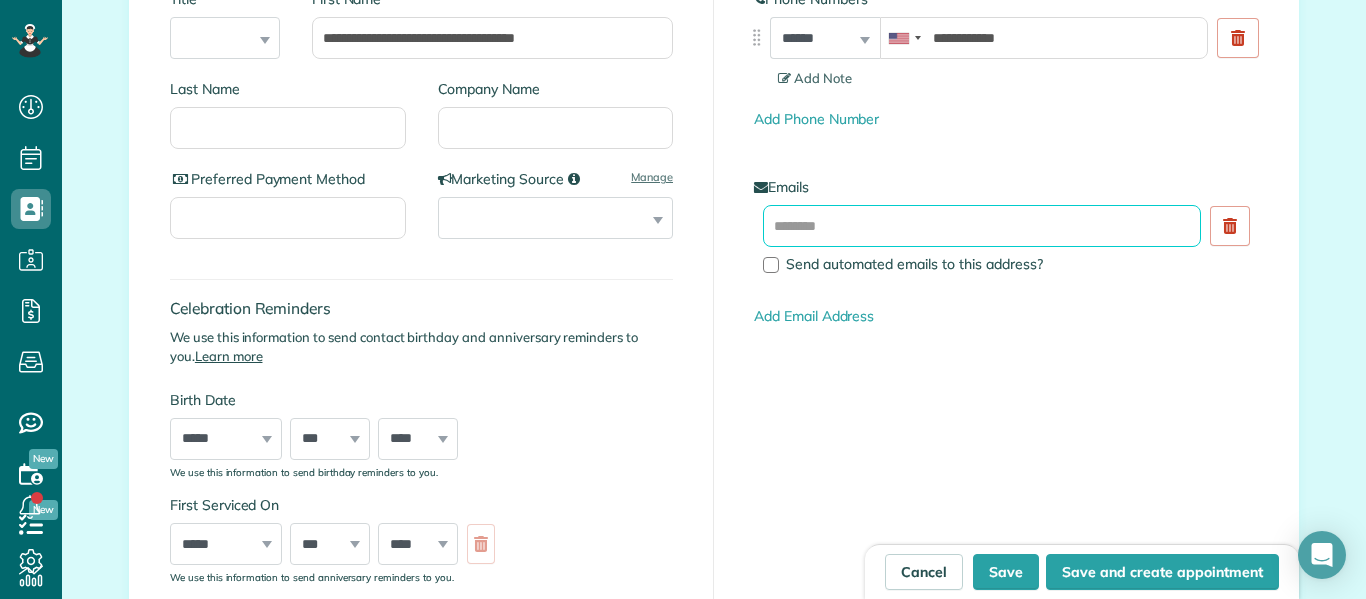 click at bounding box center [982, 226] 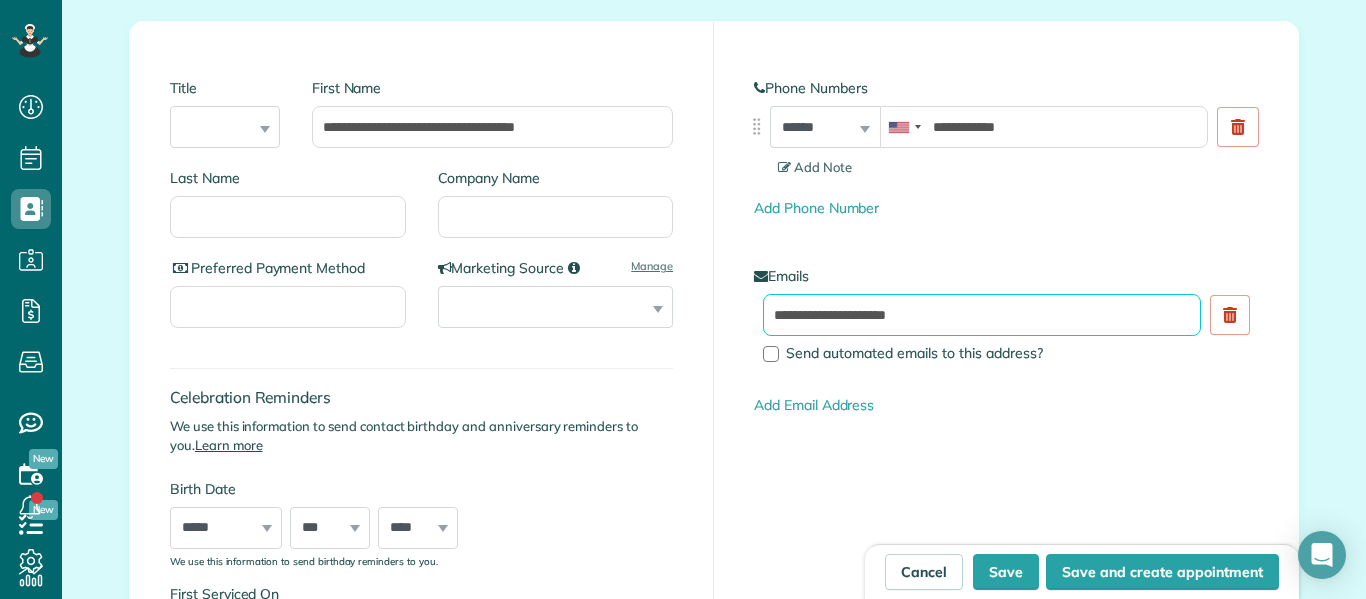 scroll, scrollTop: 160, scrollLeft: 0, axis: vertical 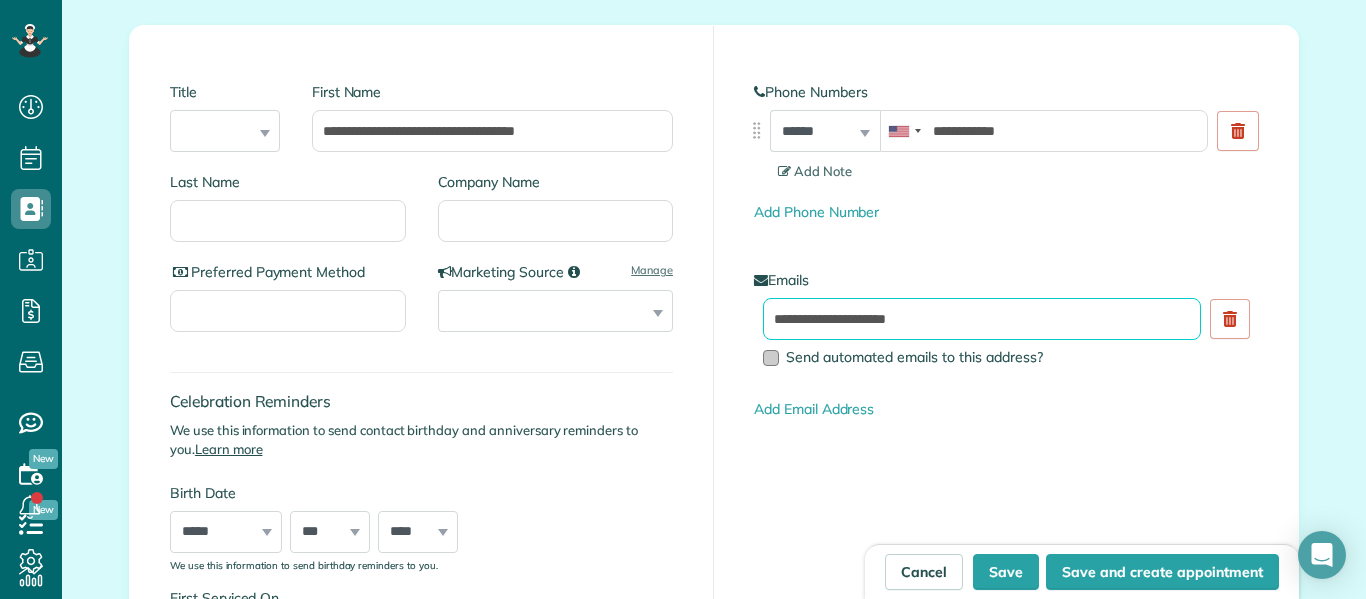 type on "**********" 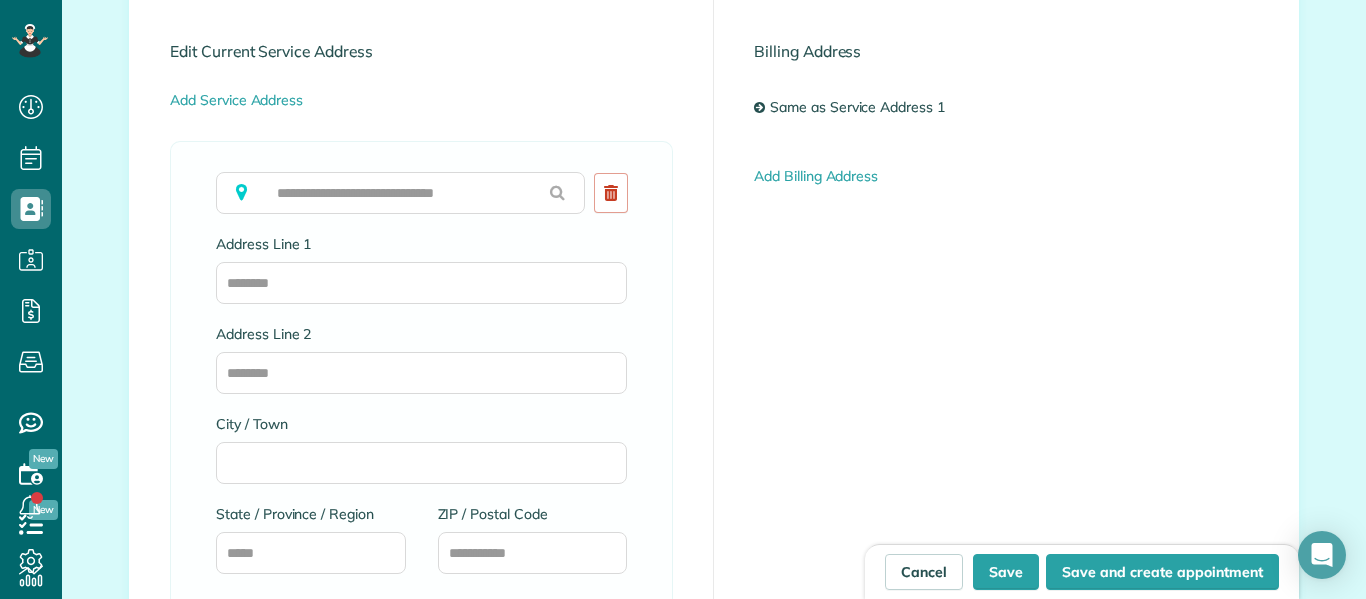 scroll, scrollTop: 977, scrollLeft: 0, axis: vertical 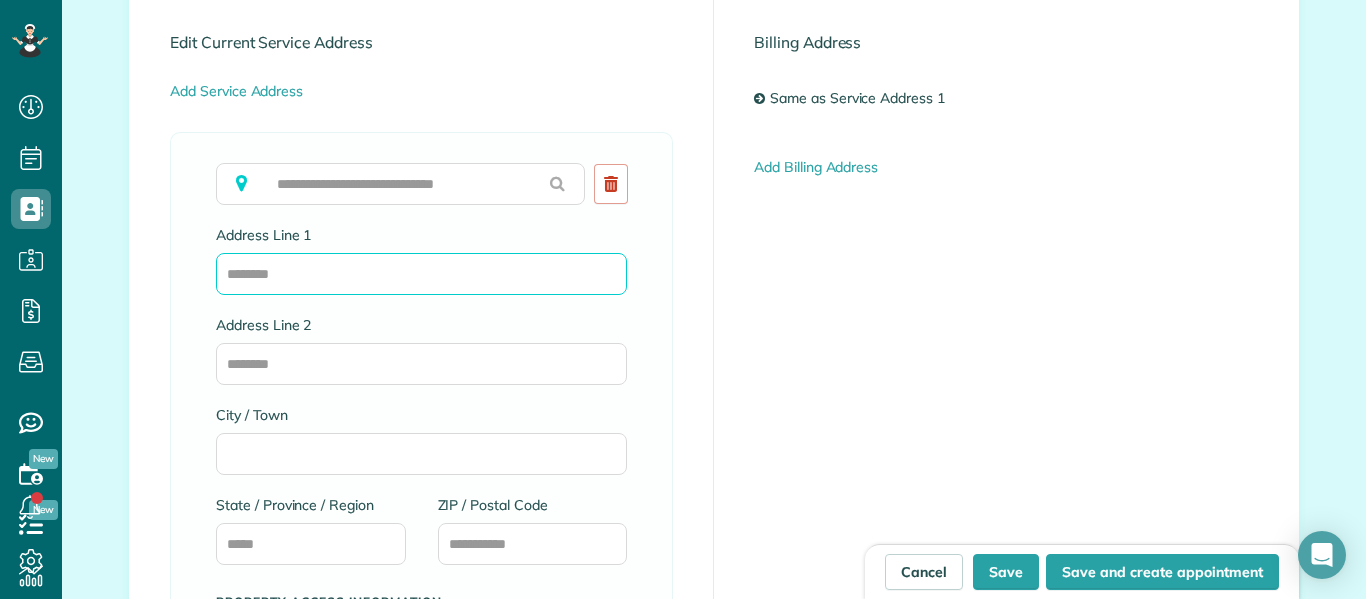 click on "Address Line 1" at bounding box center (421, 274) 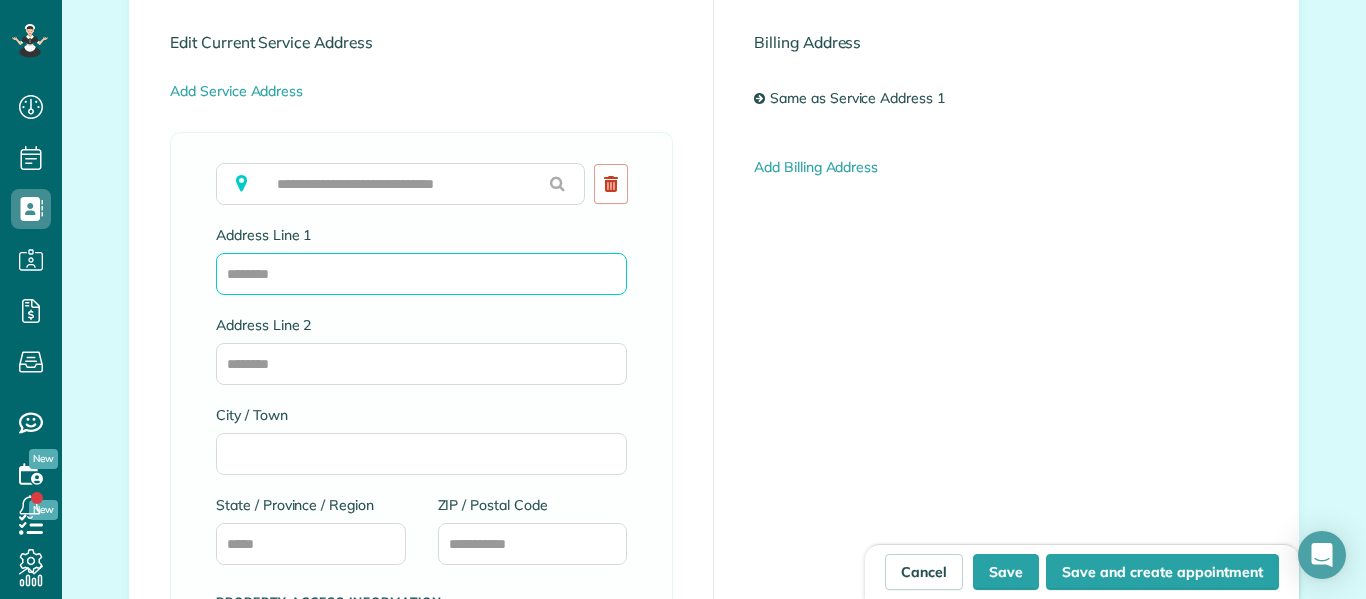 paste on "**********" 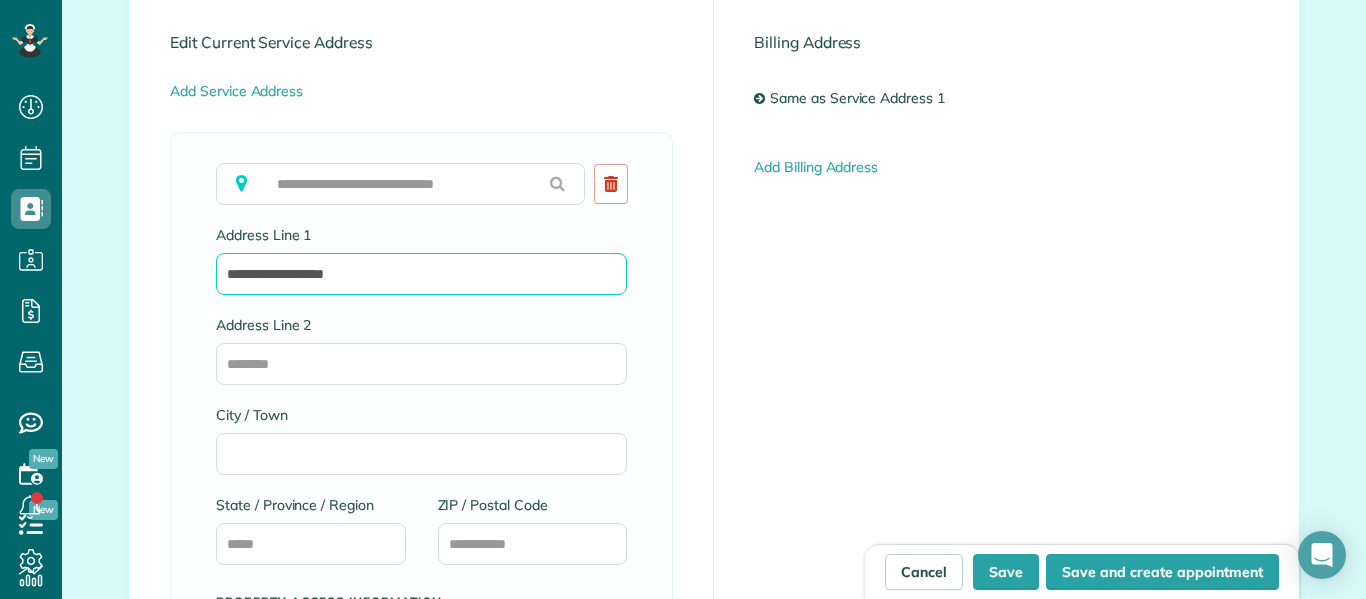 type on "**********" 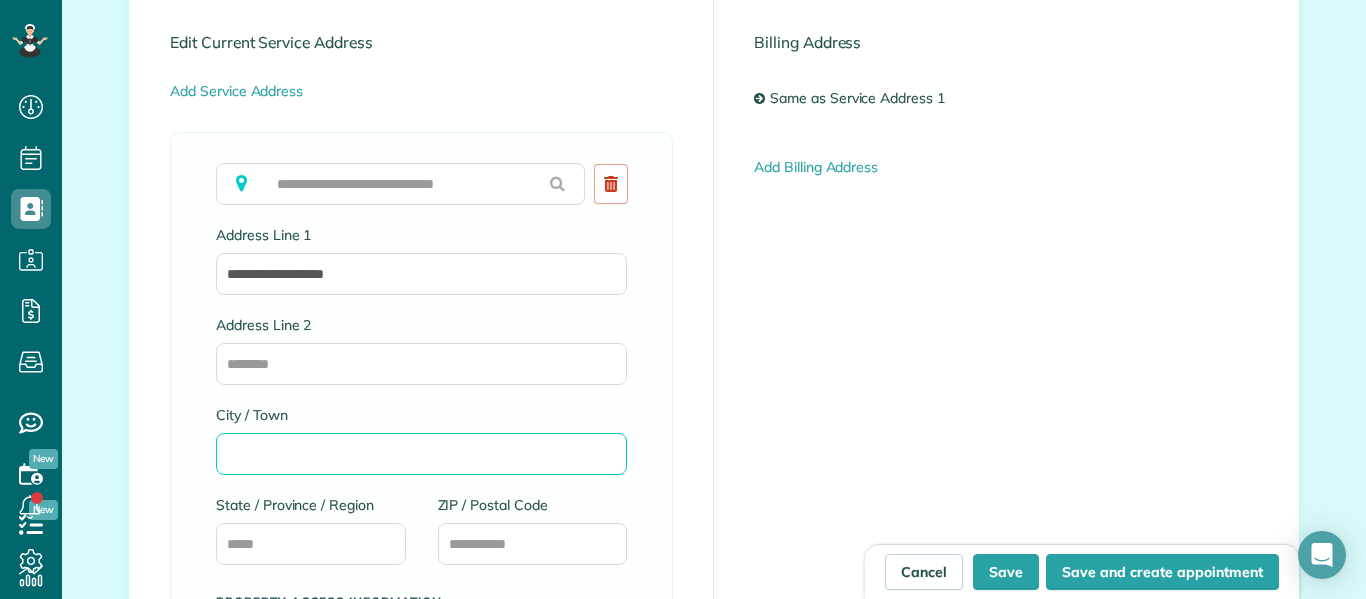 click on "City / Town" at bounding box center (421, 454) 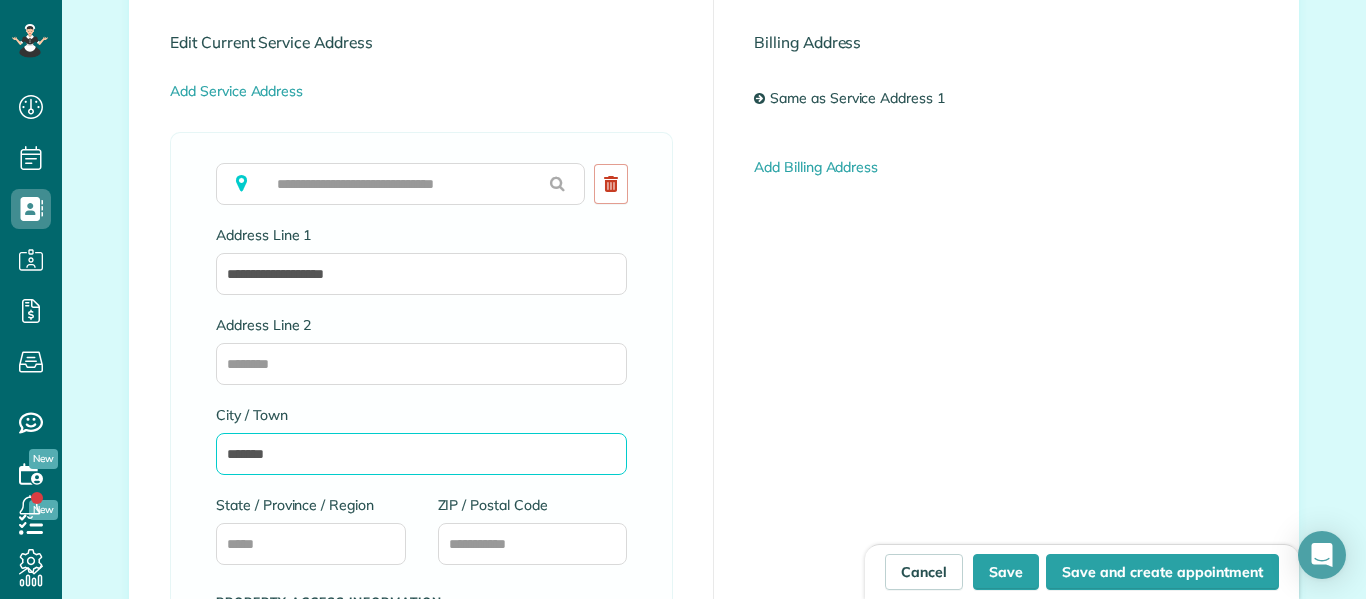 type on "*******" 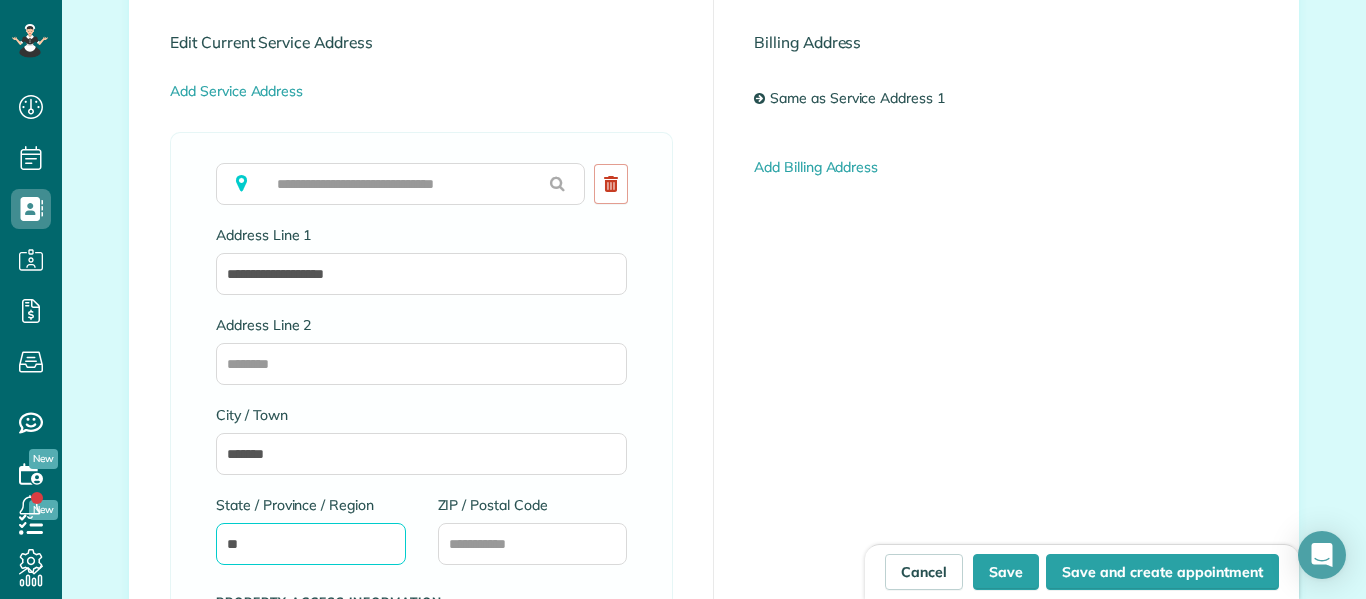 type on "**" 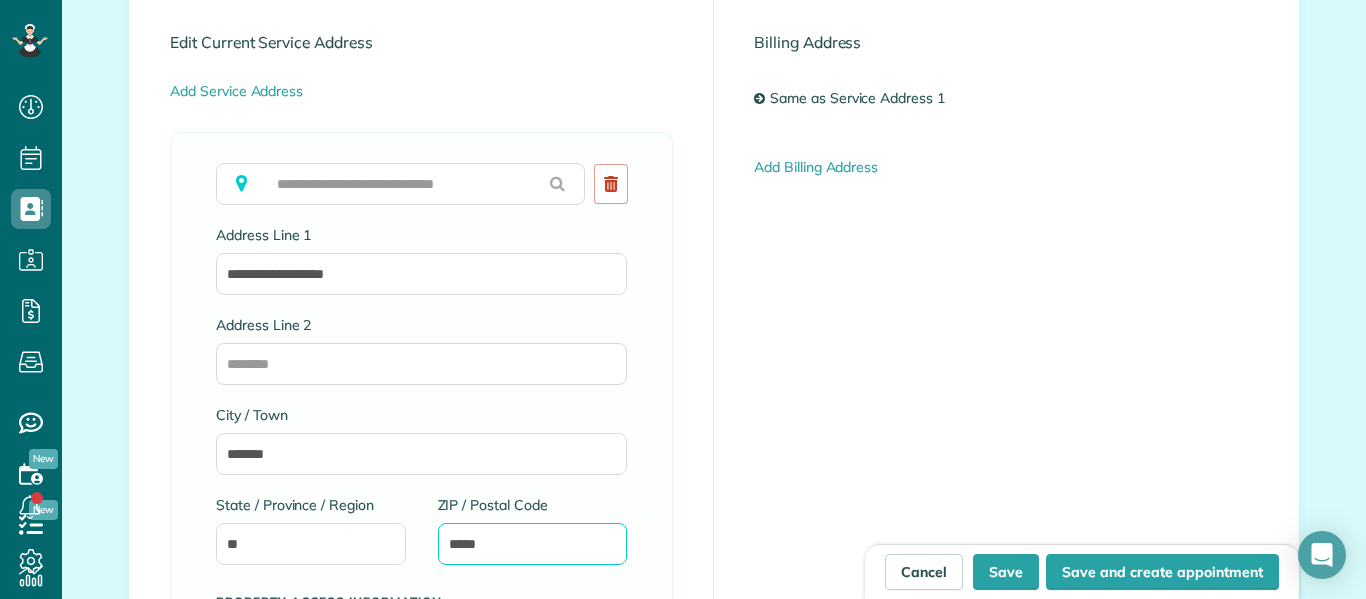 type on "*****" 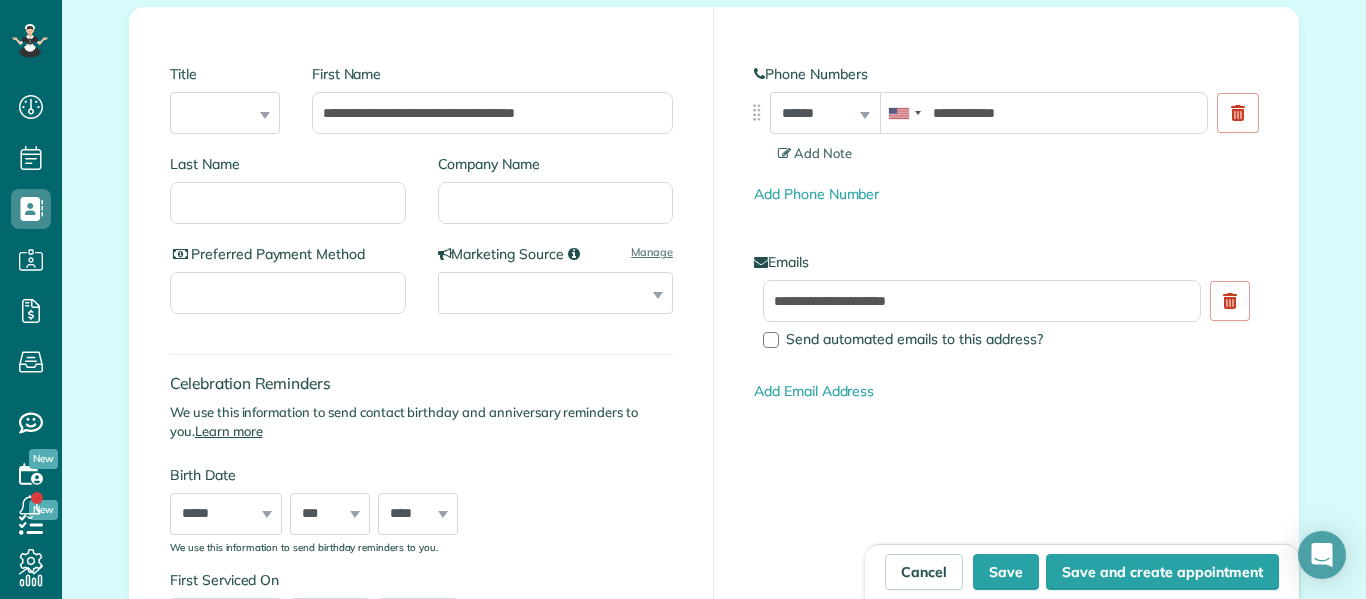 scroll, scrollTop: 40, scrollLeft: 0, axis: vertical 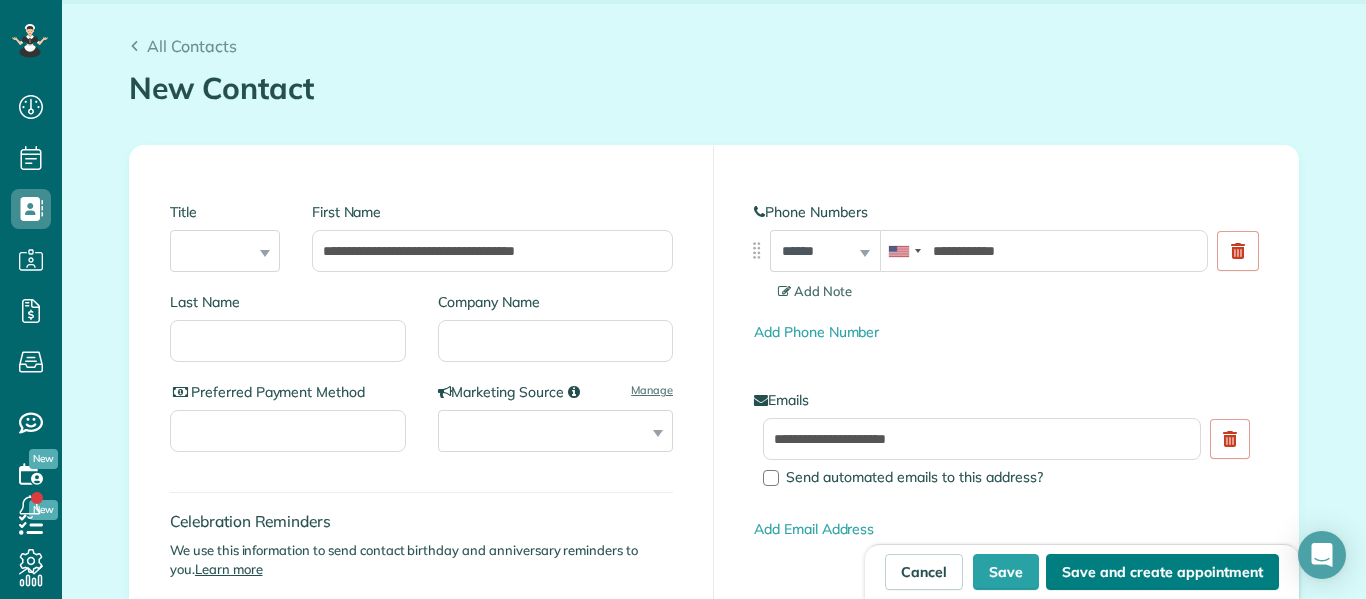 click on "Save and create appointment" at bounding box center (1162, 572) 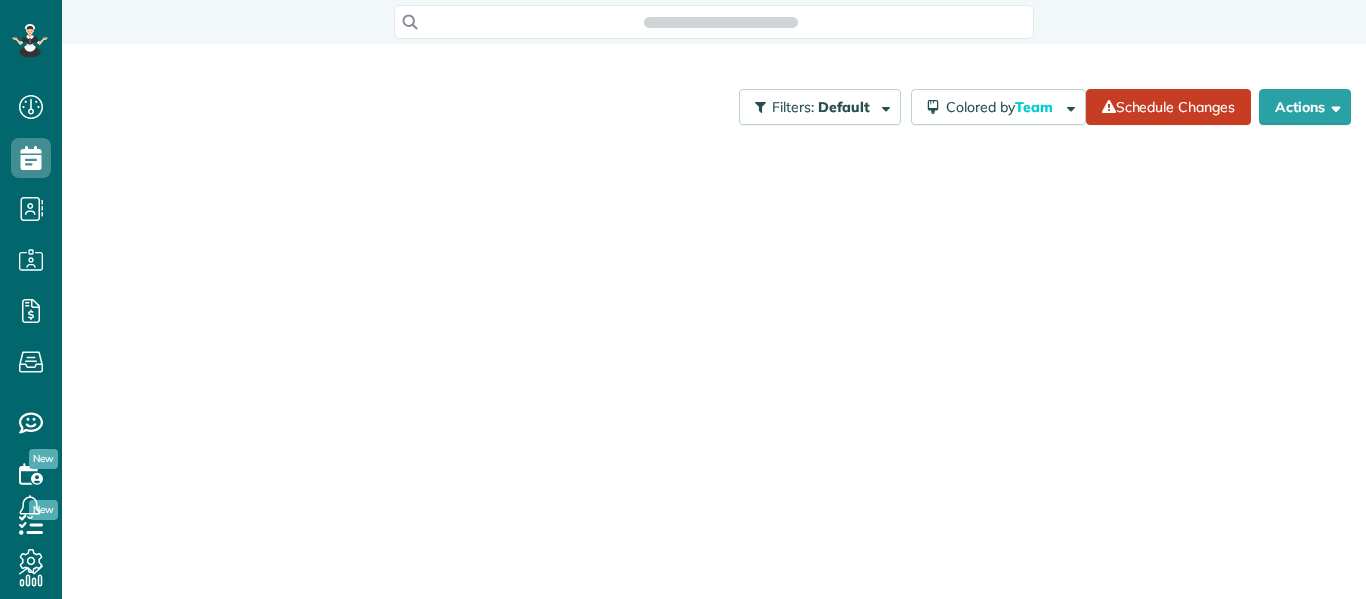 scroll, scrollTop: 0, scrollLeft: 0, axis: both 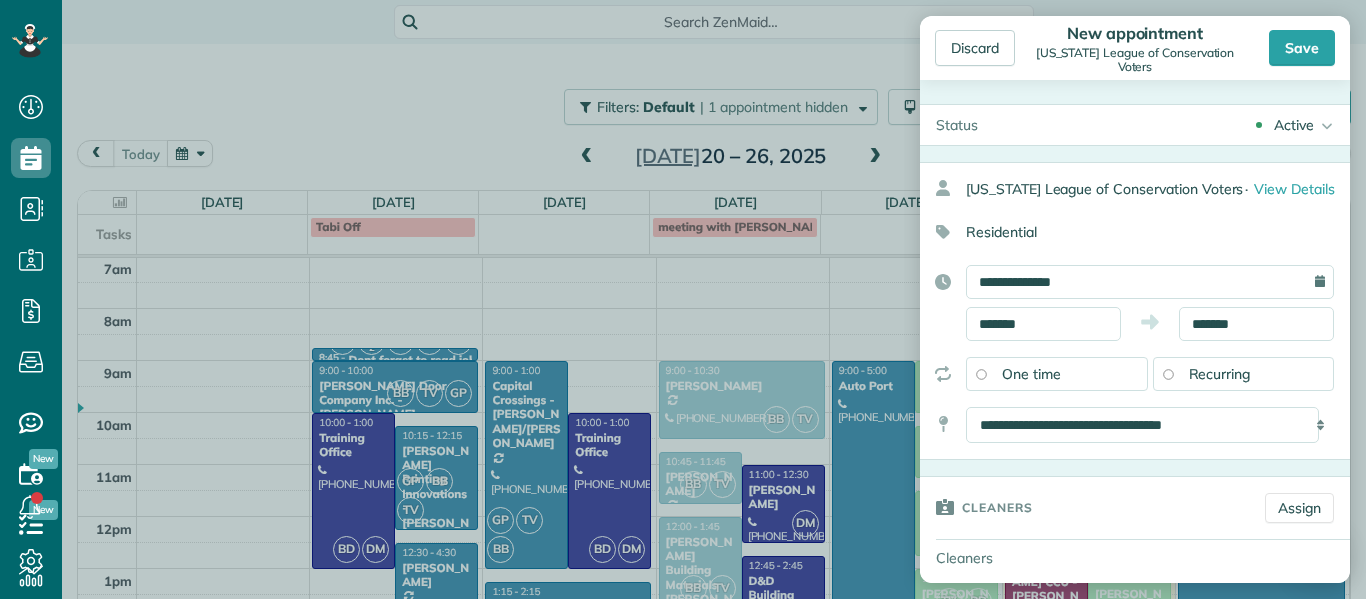 click on "Recurring" at bounding box center [1220, 374] 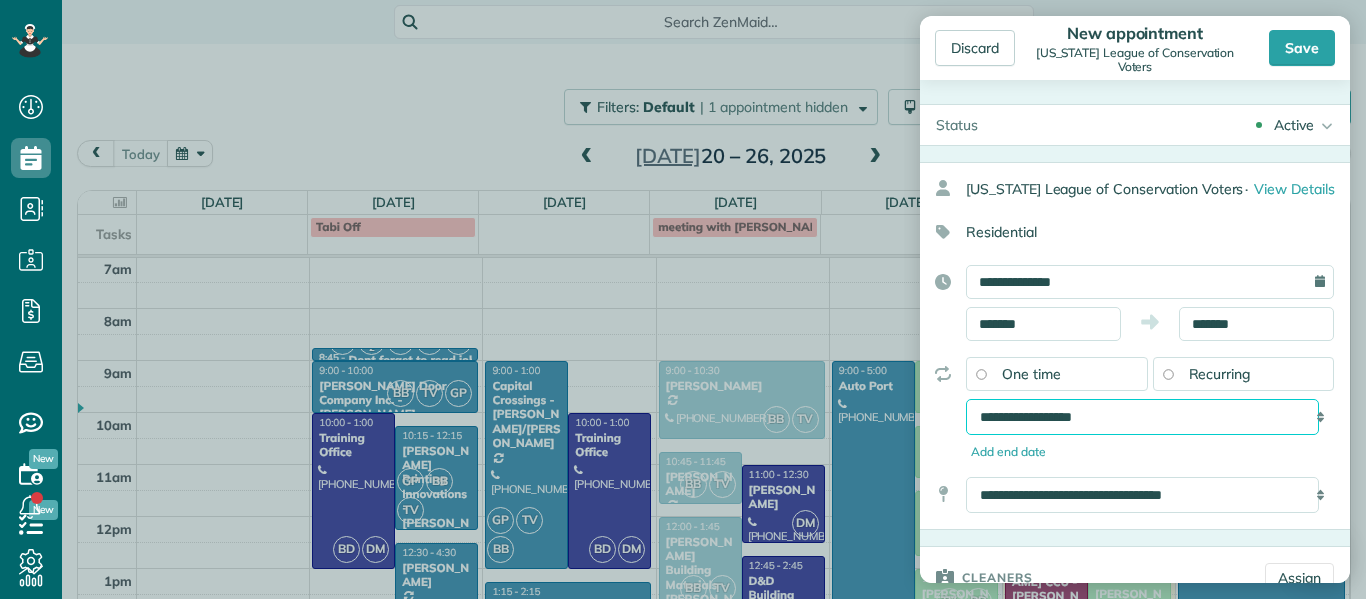 click on "**********" at bounding box center [1142, 417] 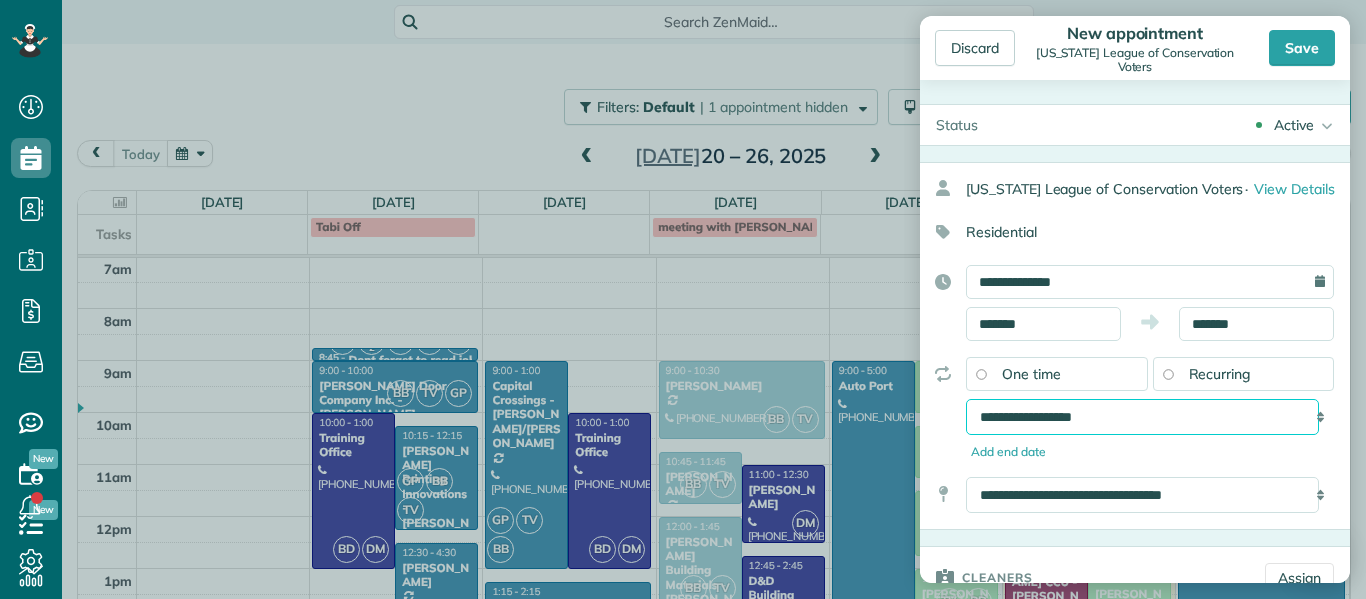 select on "**********" 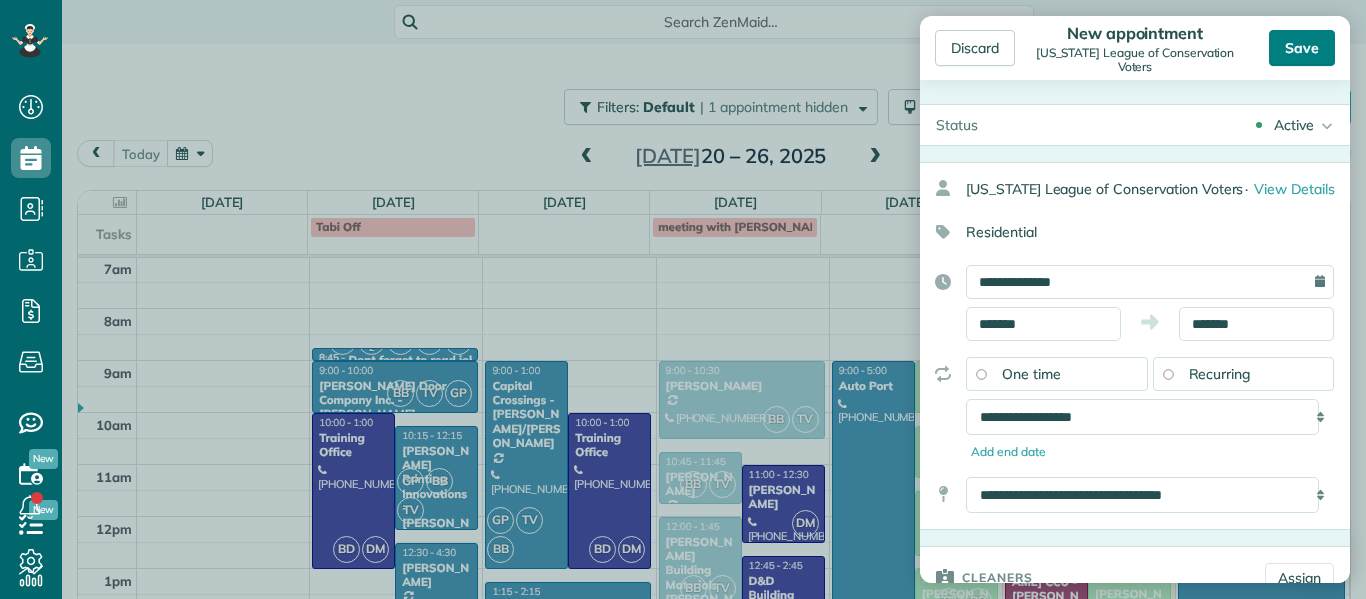 click on "Save" at bounding box center [1302, 48] 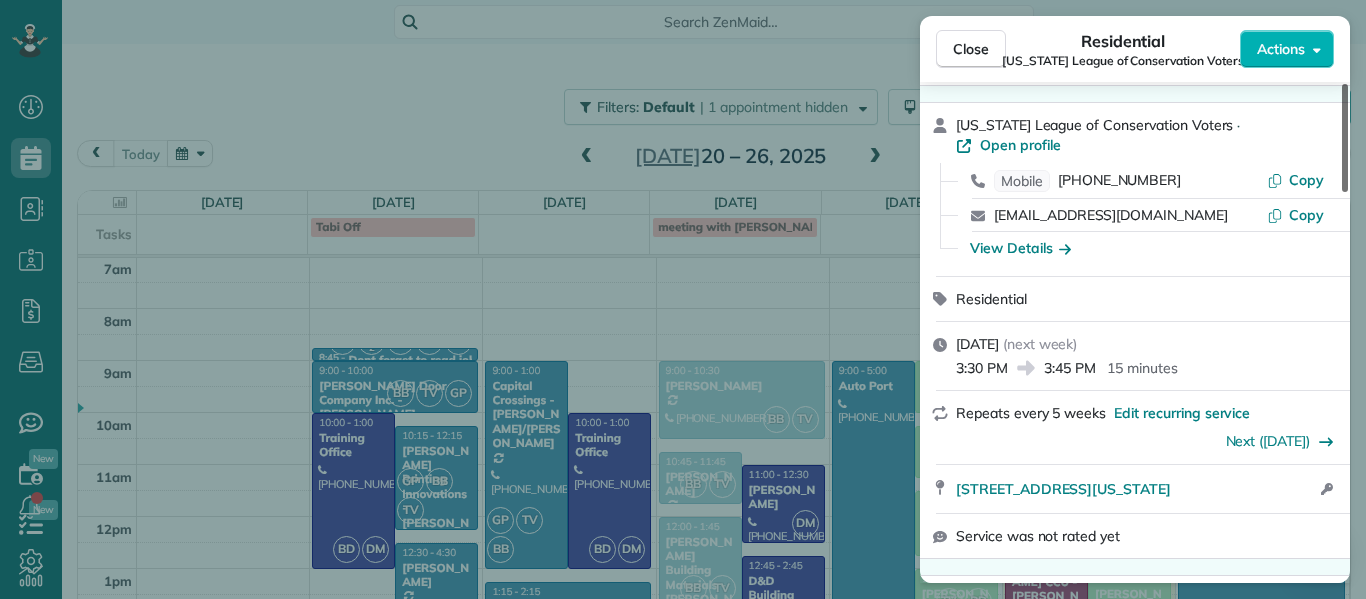 scroll, scrollTop: 0, scrollLeft: 0, axis: both 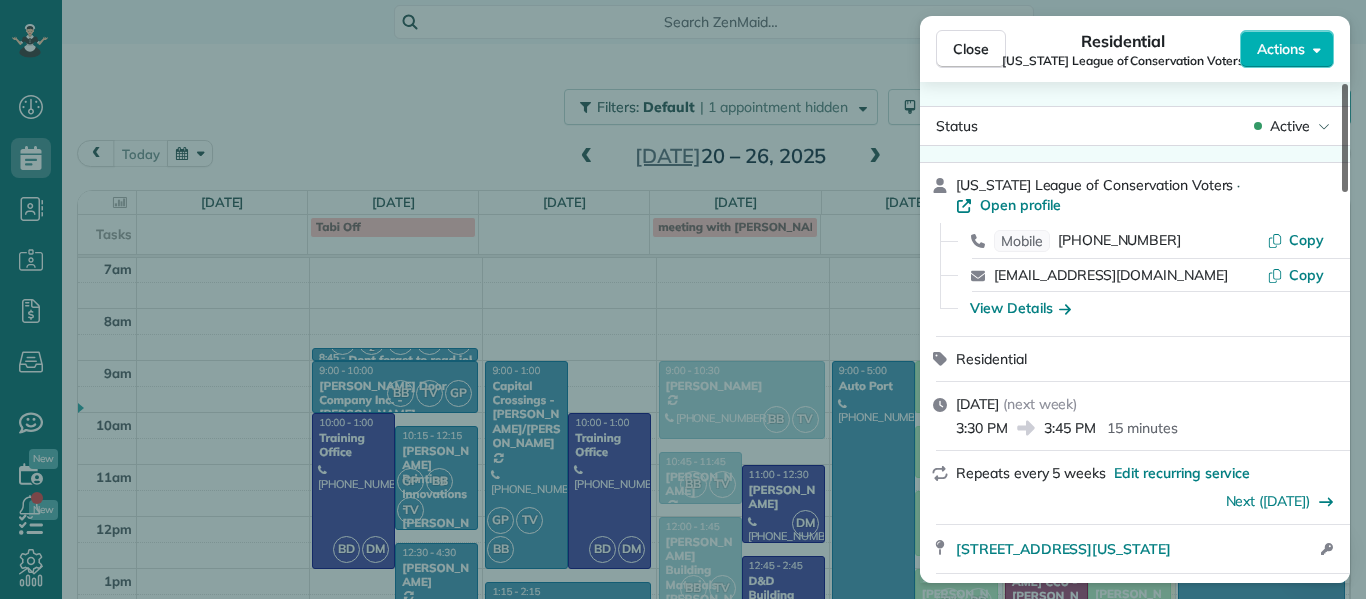 drag, startPoint x: 1343, startPoint y: 132, endPoint x: 1288, endPoint y: 106, distance: 60.835846 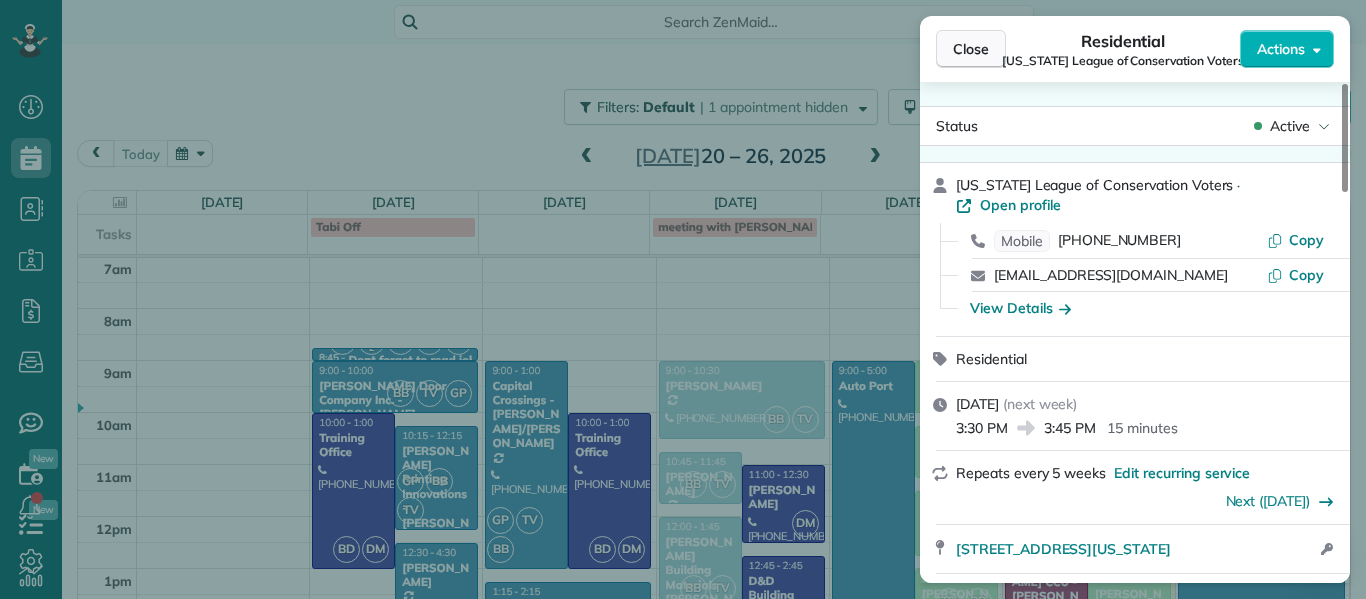 click on "Close" at bounding box center (971, 49) 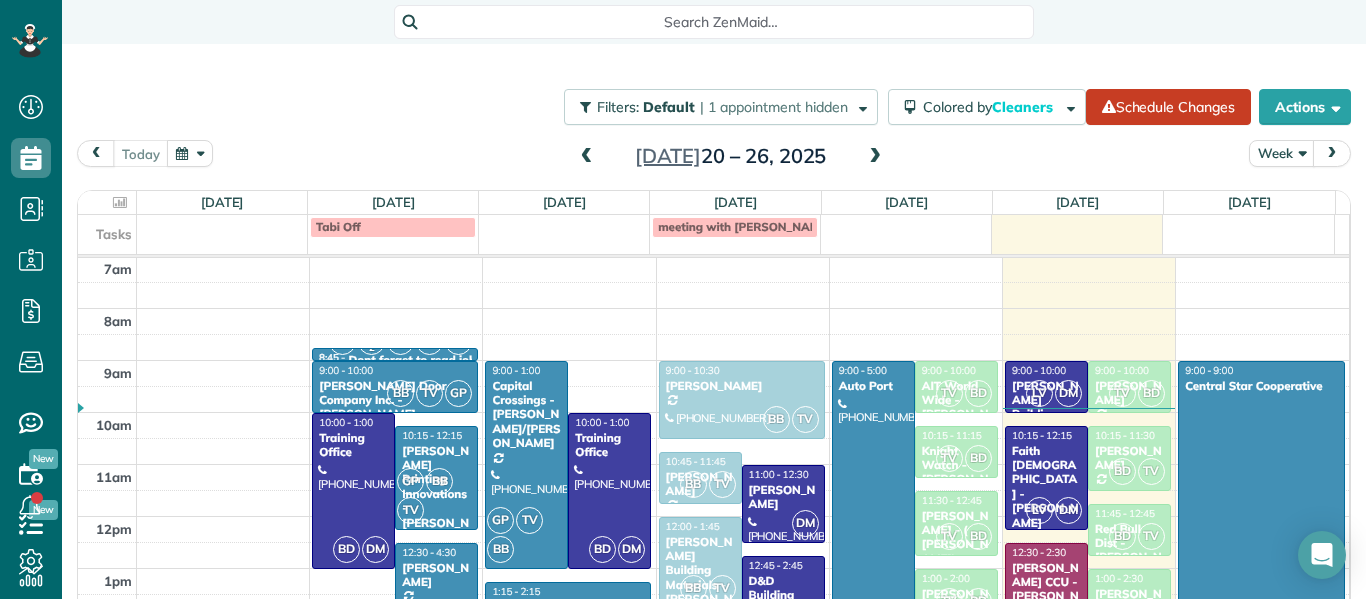 scroll, scrollTop: 56, scrollLeft: 0, axis: vertical 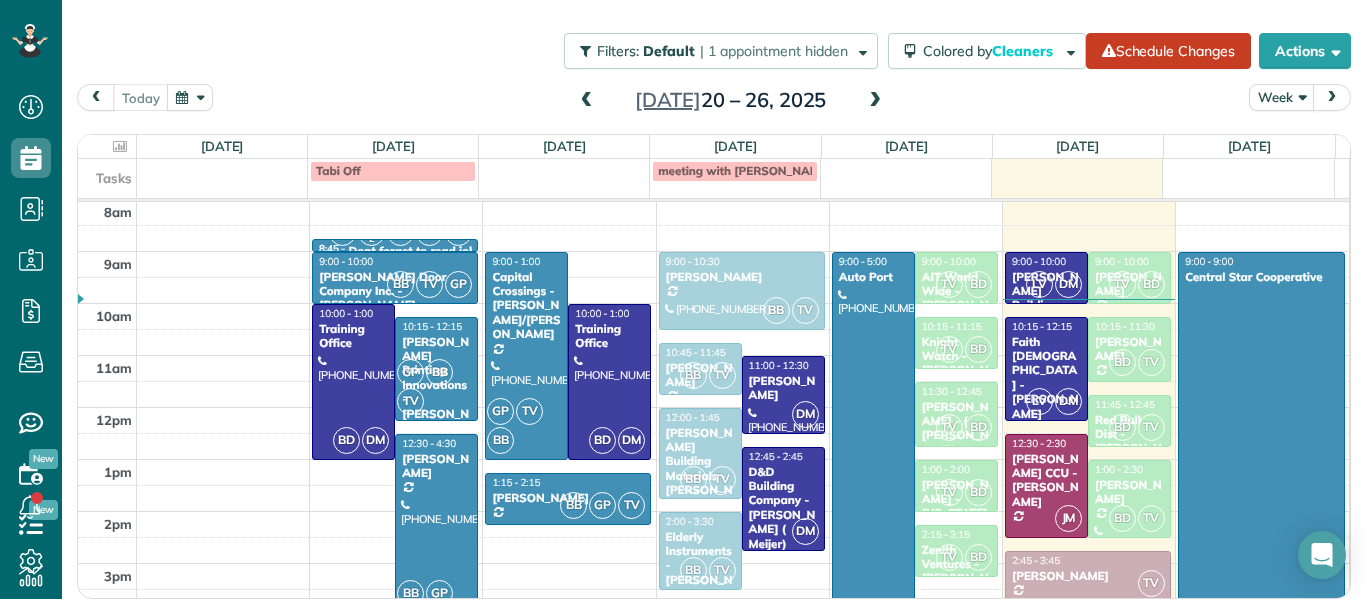click at bounding box center (875, 101) 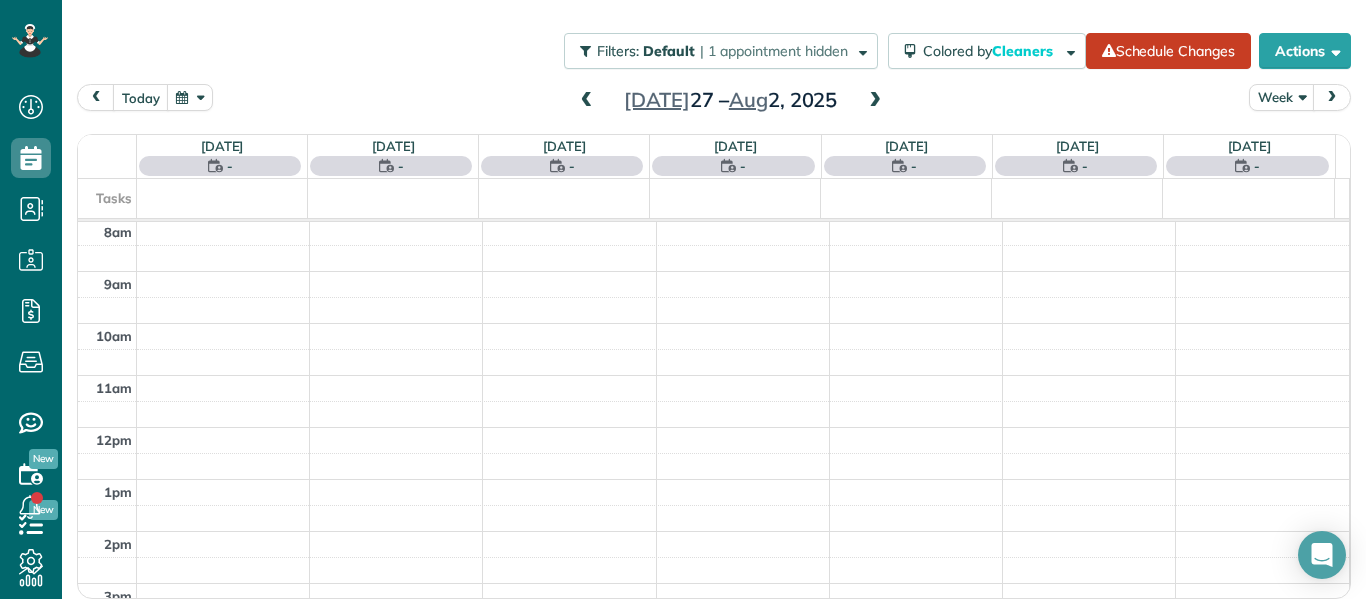scroll, scrollTop: 261, scrollLeft: 0, axis: vertical 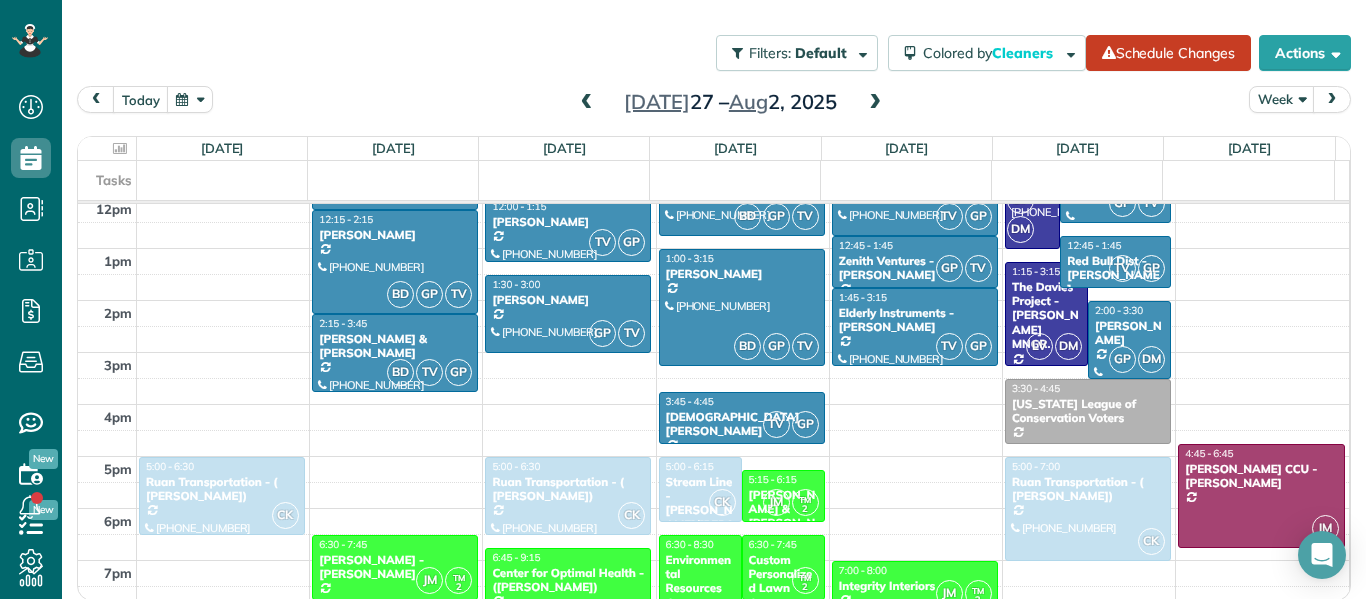 drag, startPoint x: 1065, startPoint y: 387, endPoint x: 1072, endPoint y: 431, distance: 44.553337 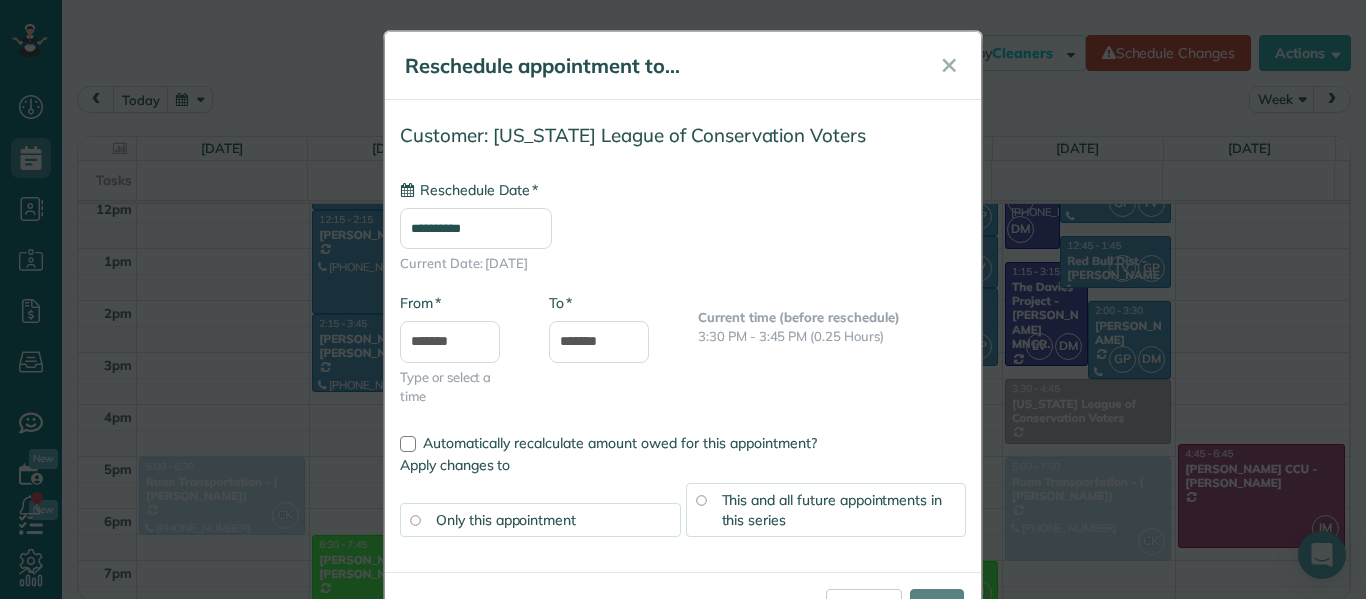 type on "**********" 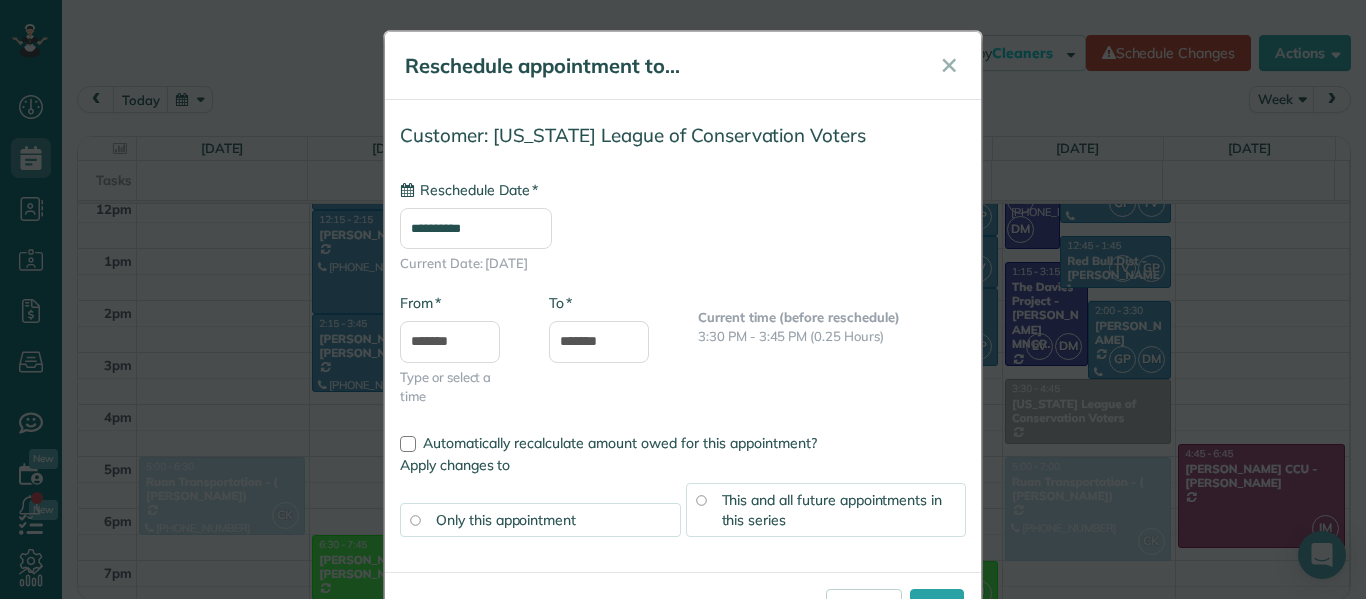 click on "This and all future appointments in this series" at bounding box center [832, 510] 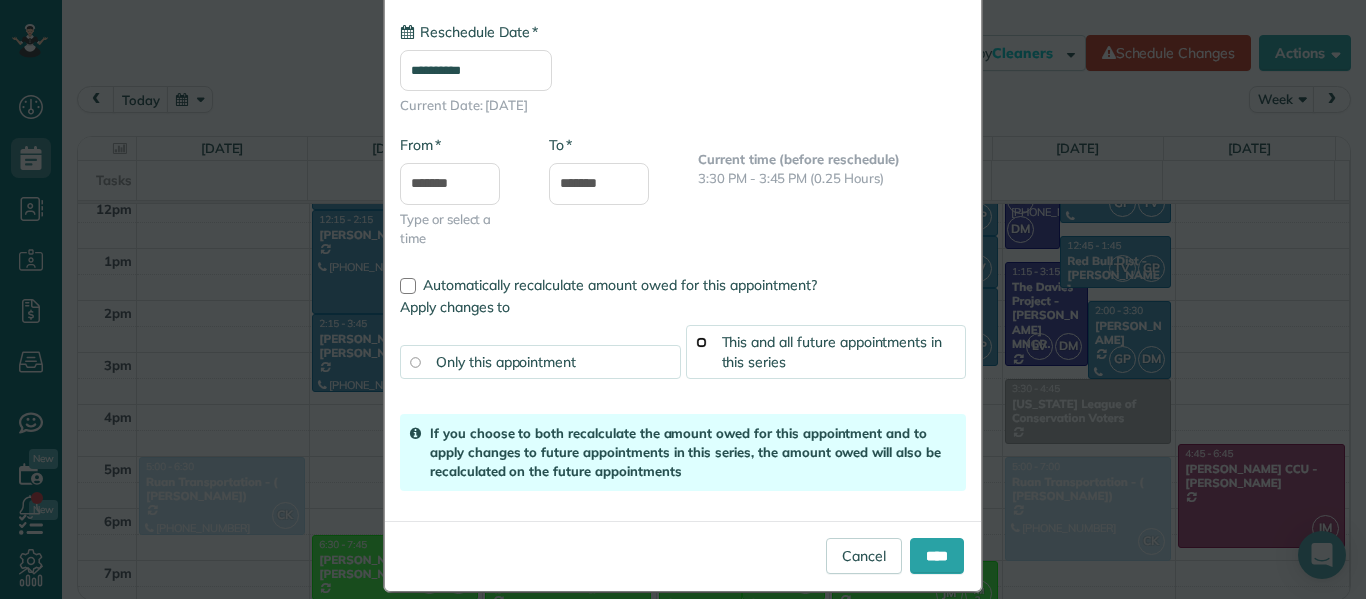 scroll, scrollTop: 182, scrollLeft: 0, axis: vertical 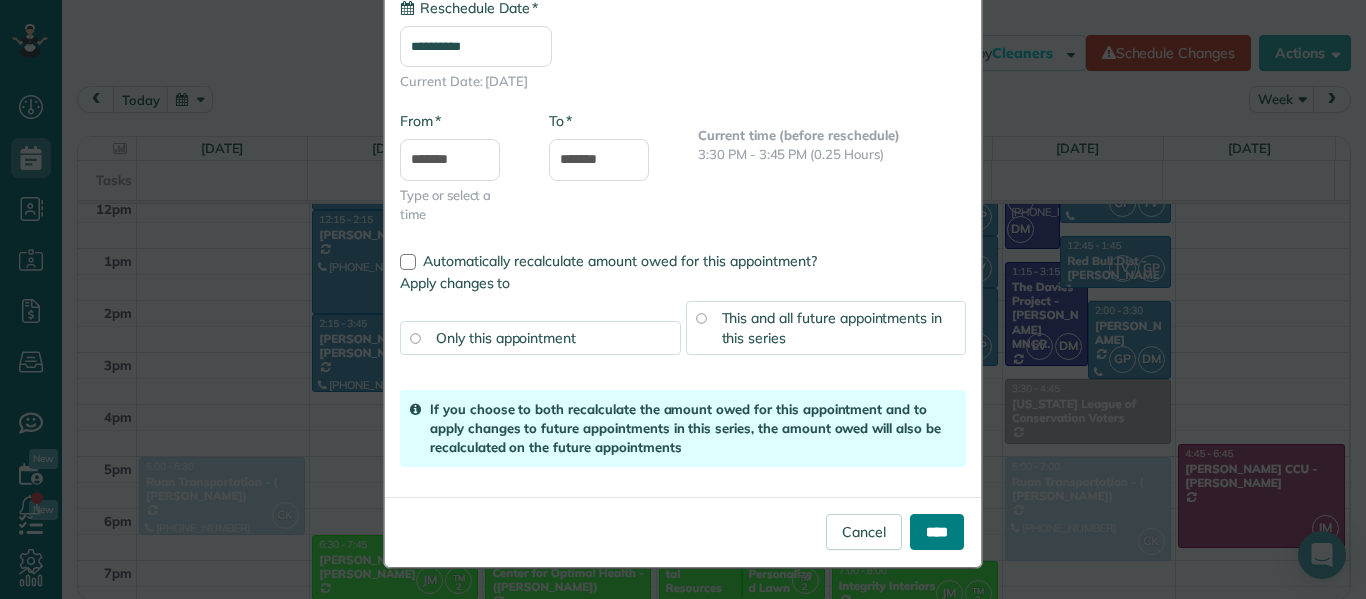 click on "****" at bounding box center (937, 532) 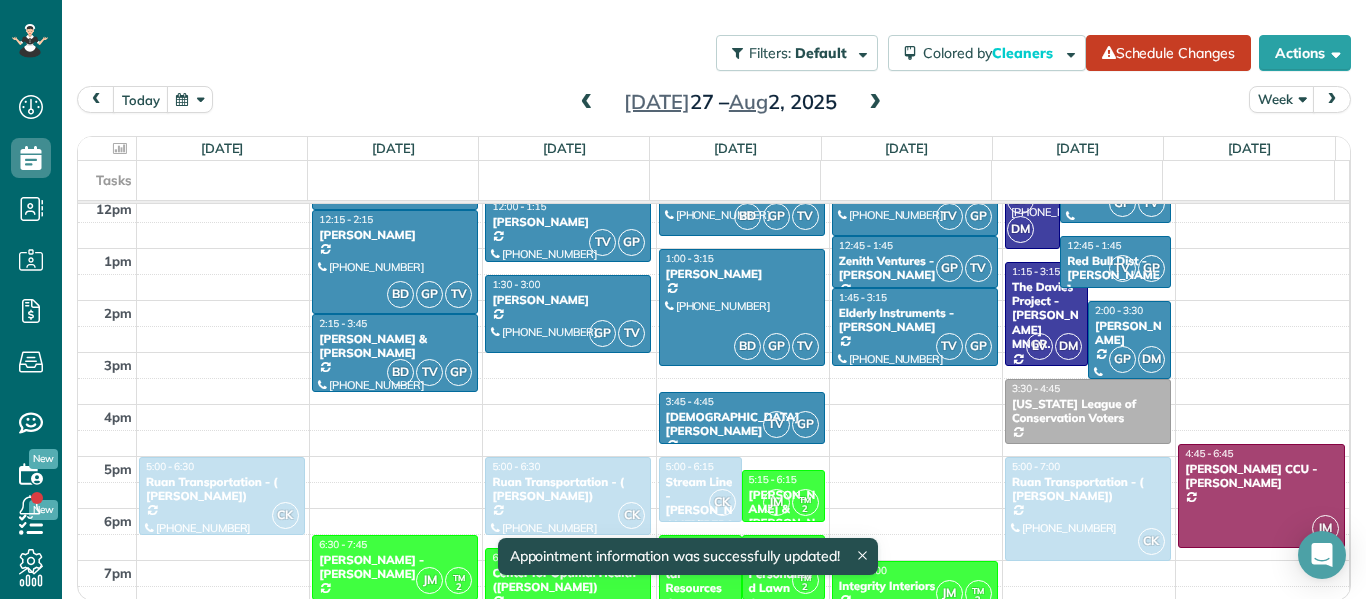 click at bounding box center [875, 103] 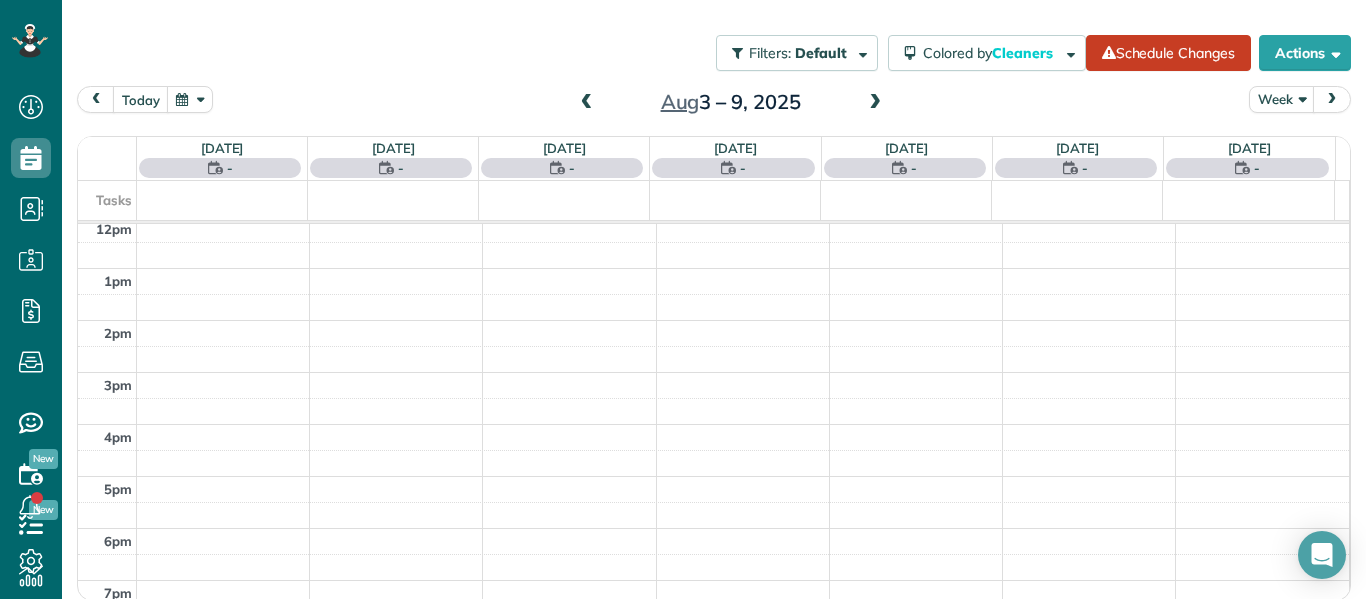 scroll, scrollTop: 261, scrollLeft: 0, axis: vertical 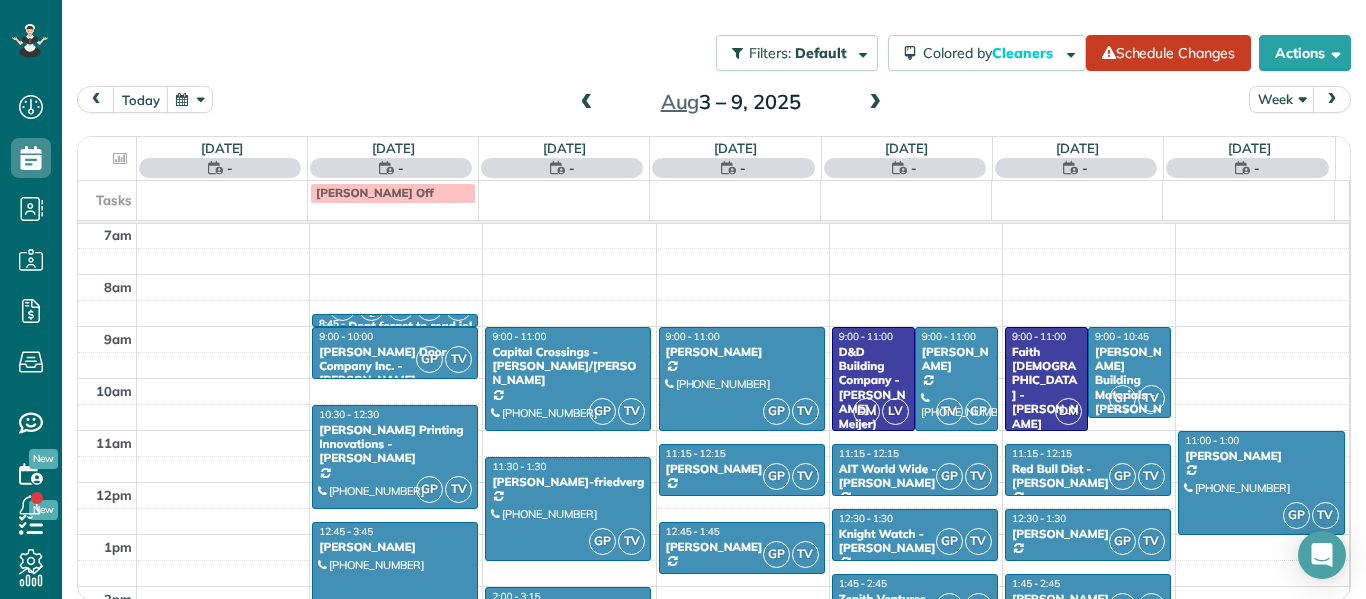 click at bounding box center [875, 103] 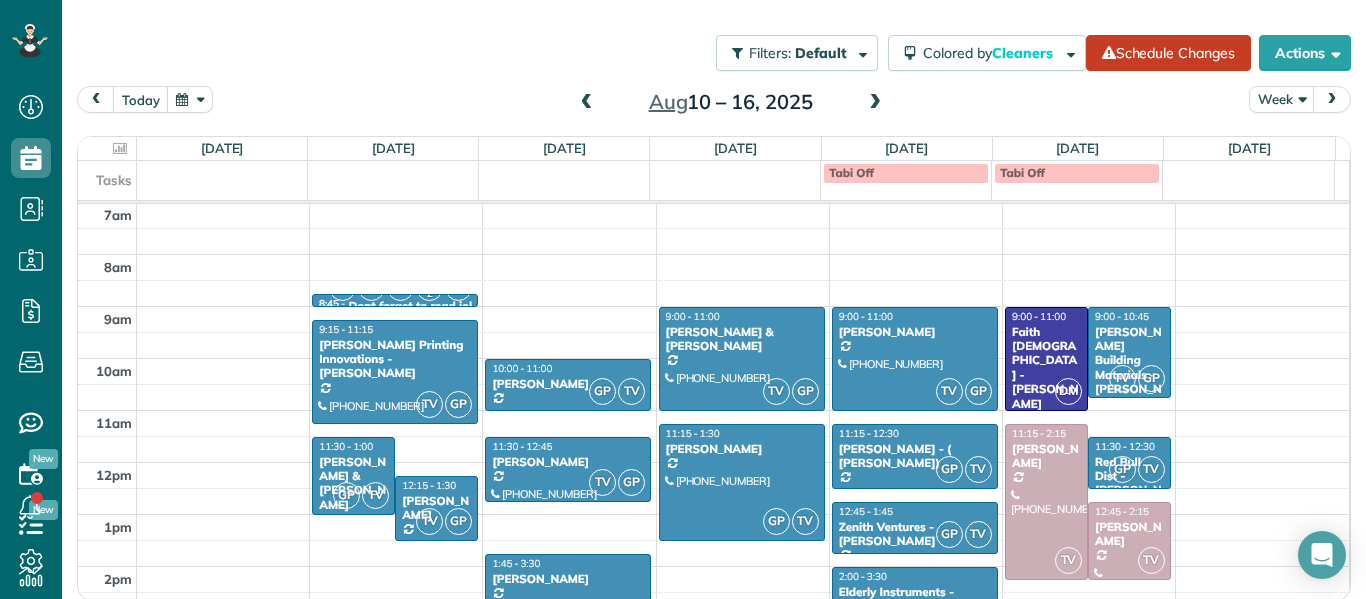 click at bounding box center (875, 103) 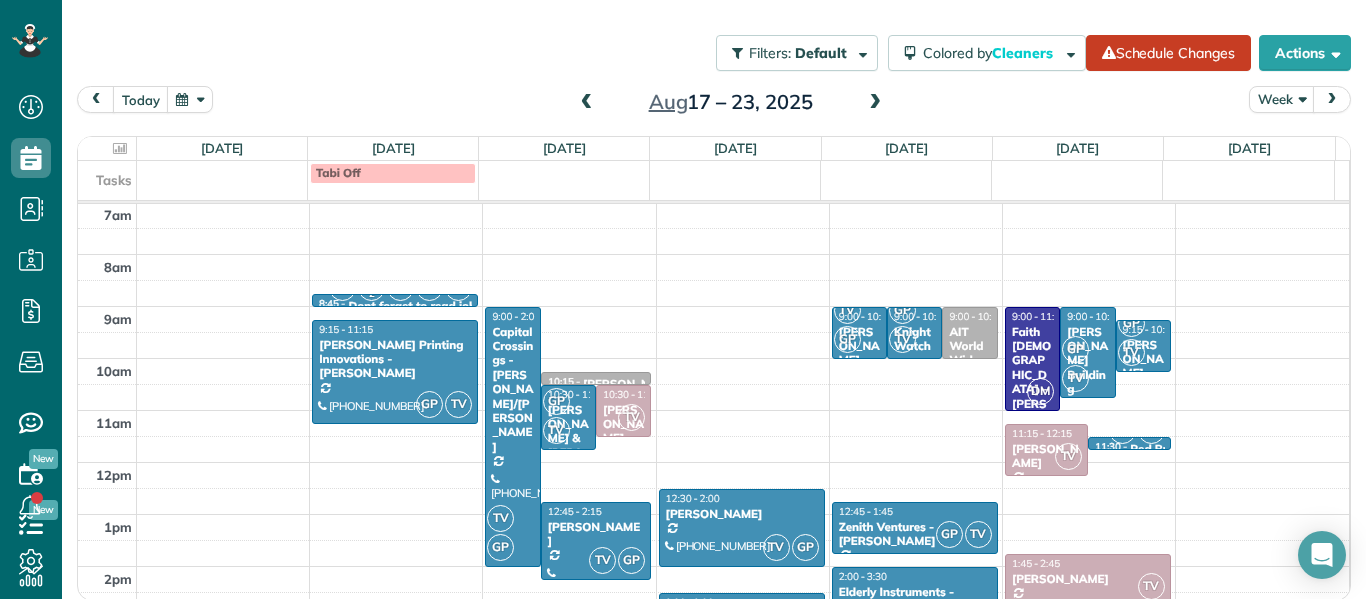 click at bounding box center [875, 103] 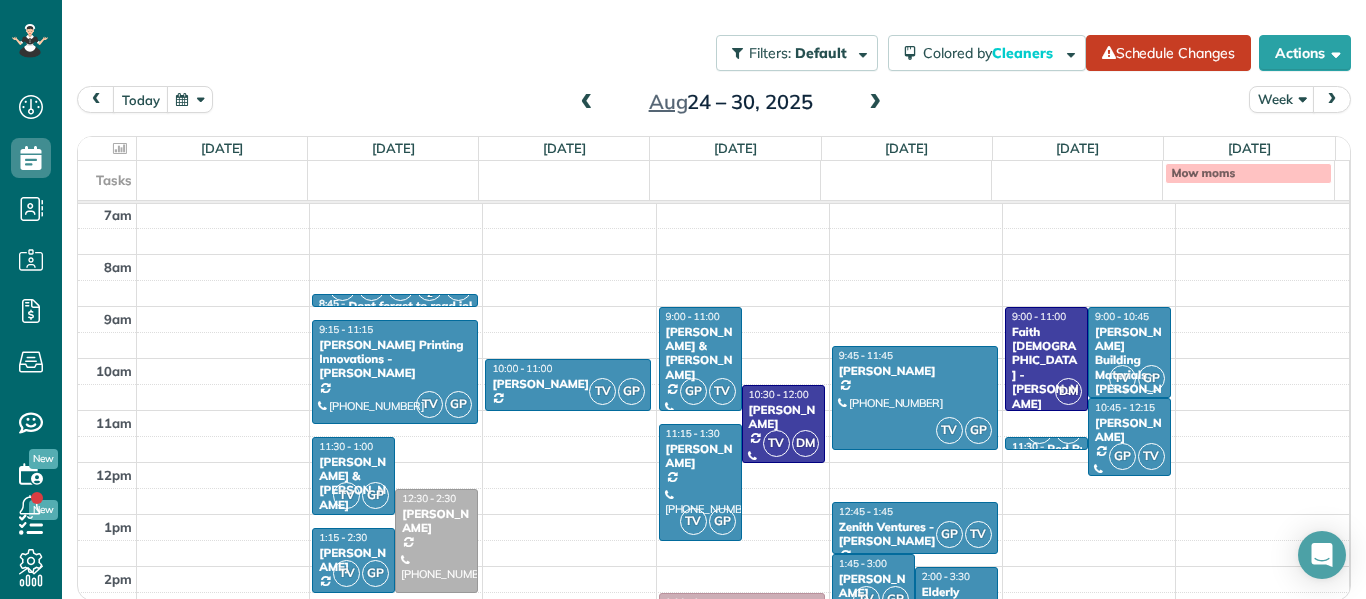 click at bounding box center [875, 103] 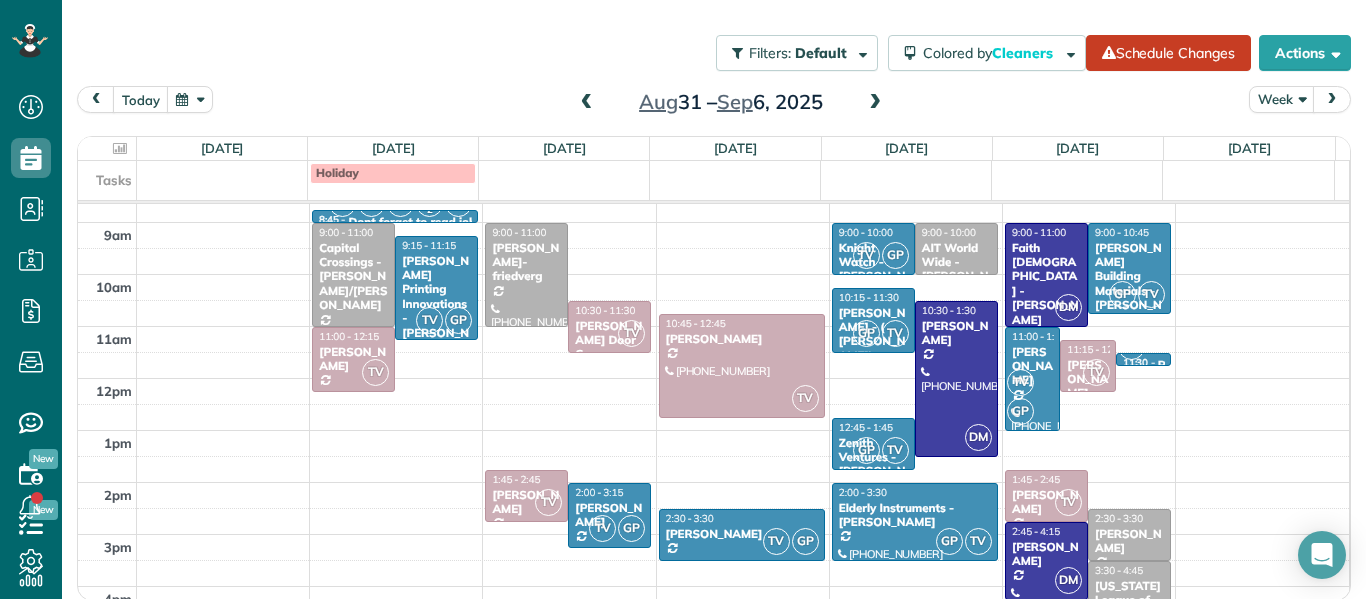 scroll, scrollTop: 340, scrollLeft: 0, axis: vertical 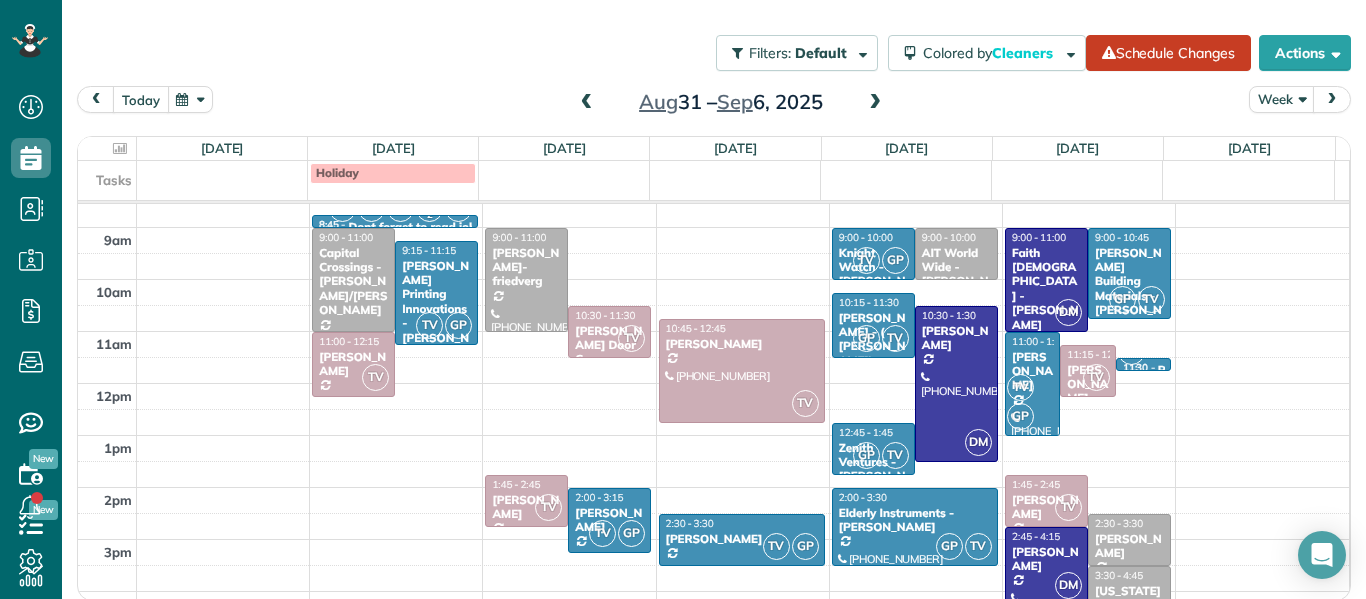 click on "today" at bounding box center (141, 99) 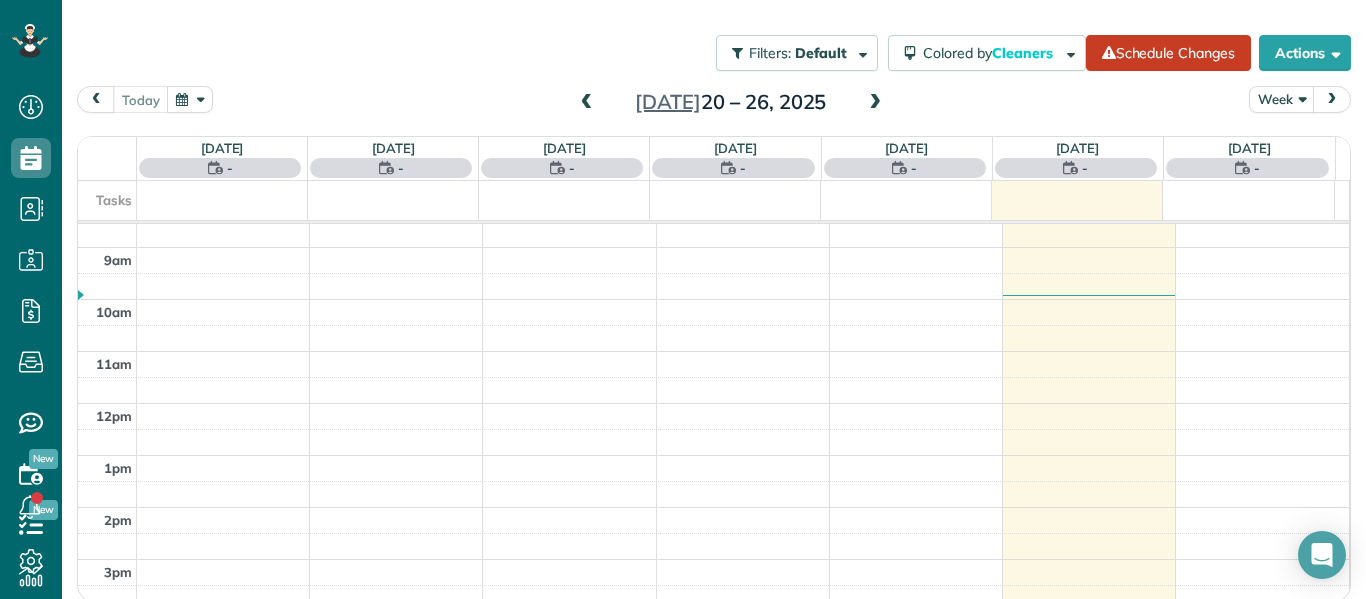 scroll, scrollTop: 261, scrollLeft: 0, axis: vertical 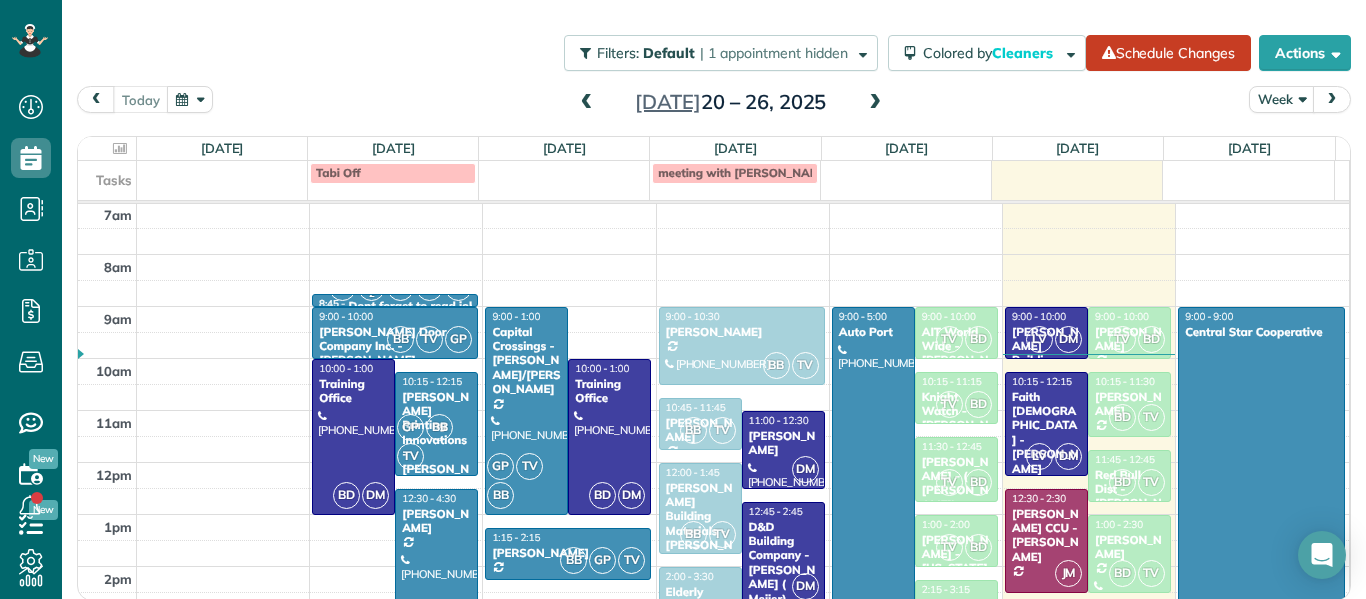 click at bounding box center [875, 103] 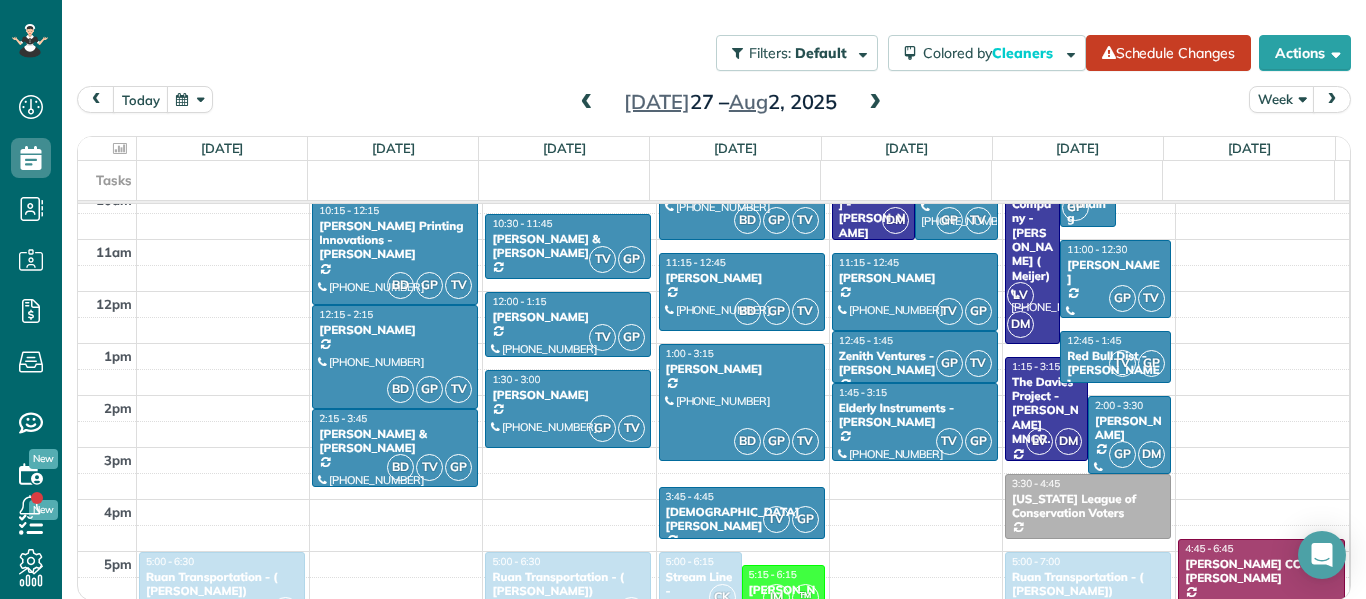 scroll, scrollTop: 468, scrollLeft: 0, axis: vertical 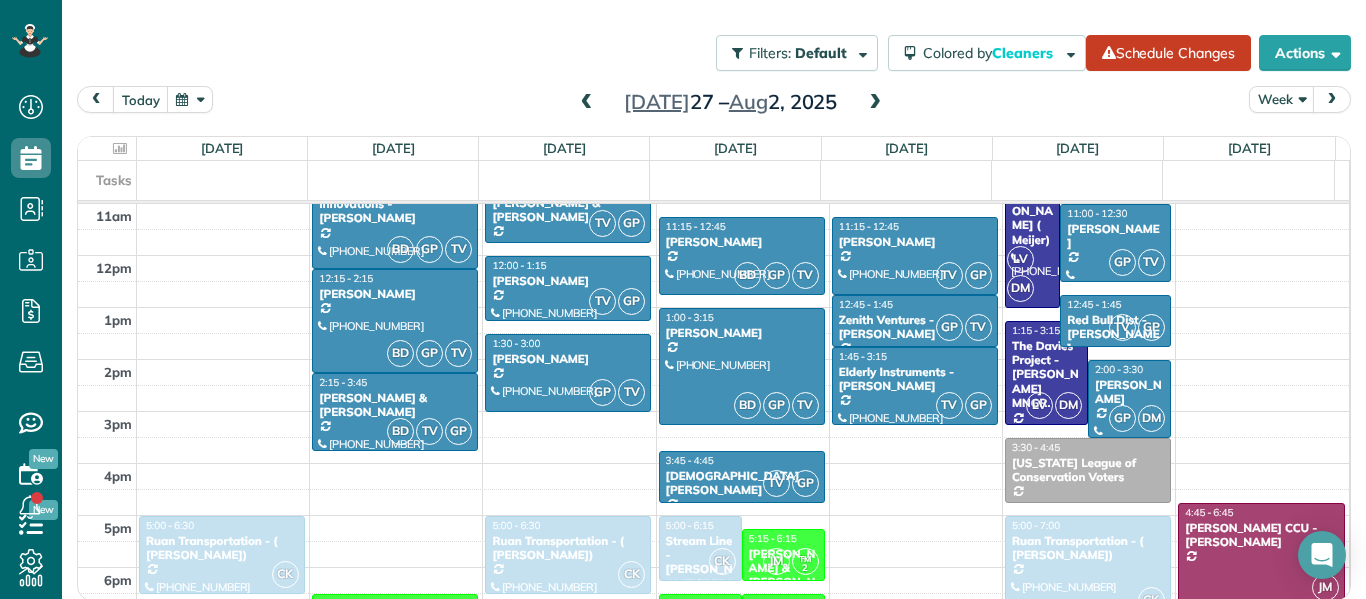 click at bounding box center [875, 103] 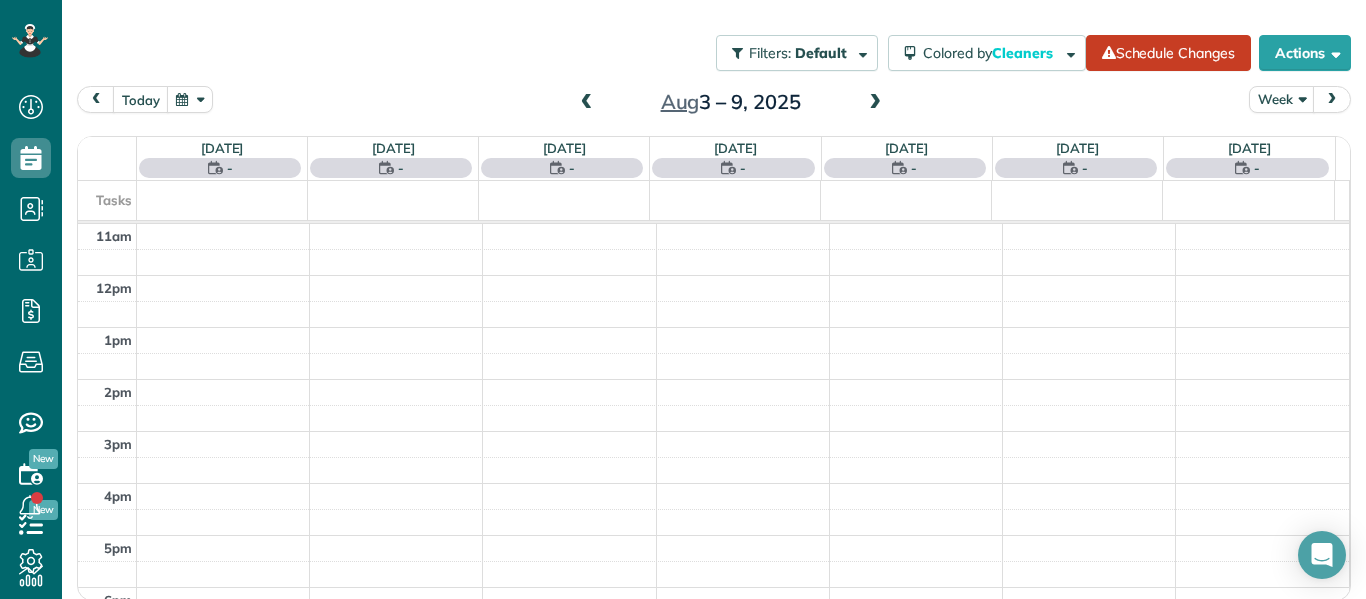 scroll, scrollTop: 261, scrollLeft: 0, axis: vertical 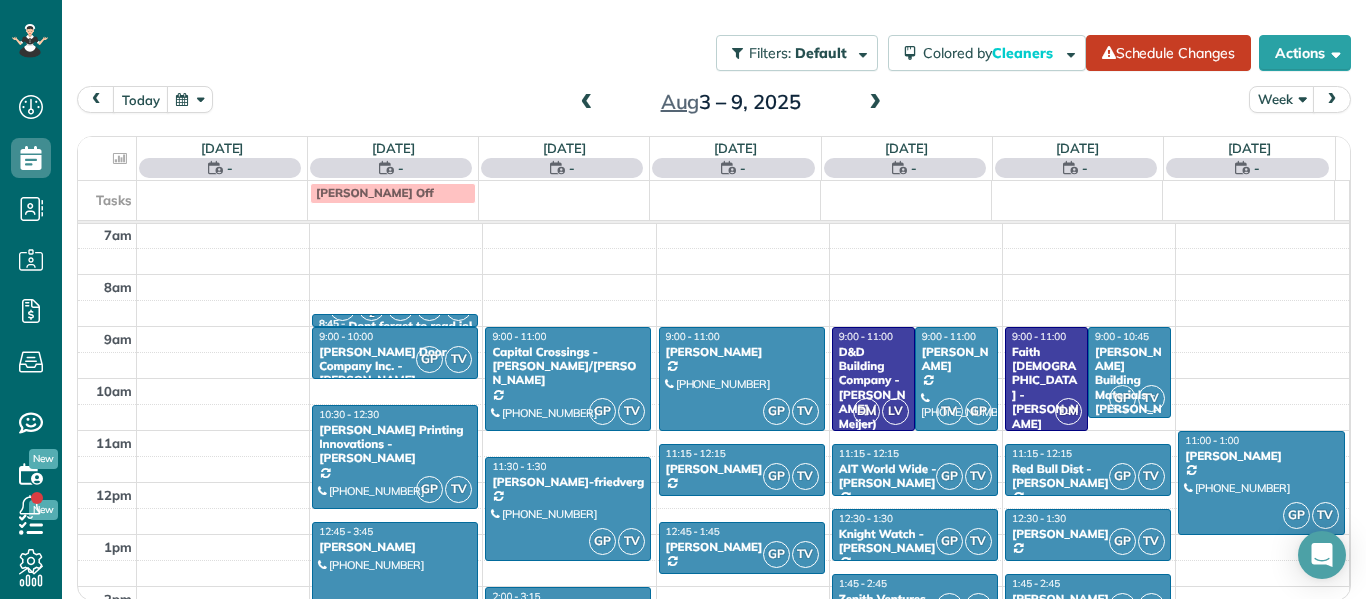 click at bounding box center (875, 103) 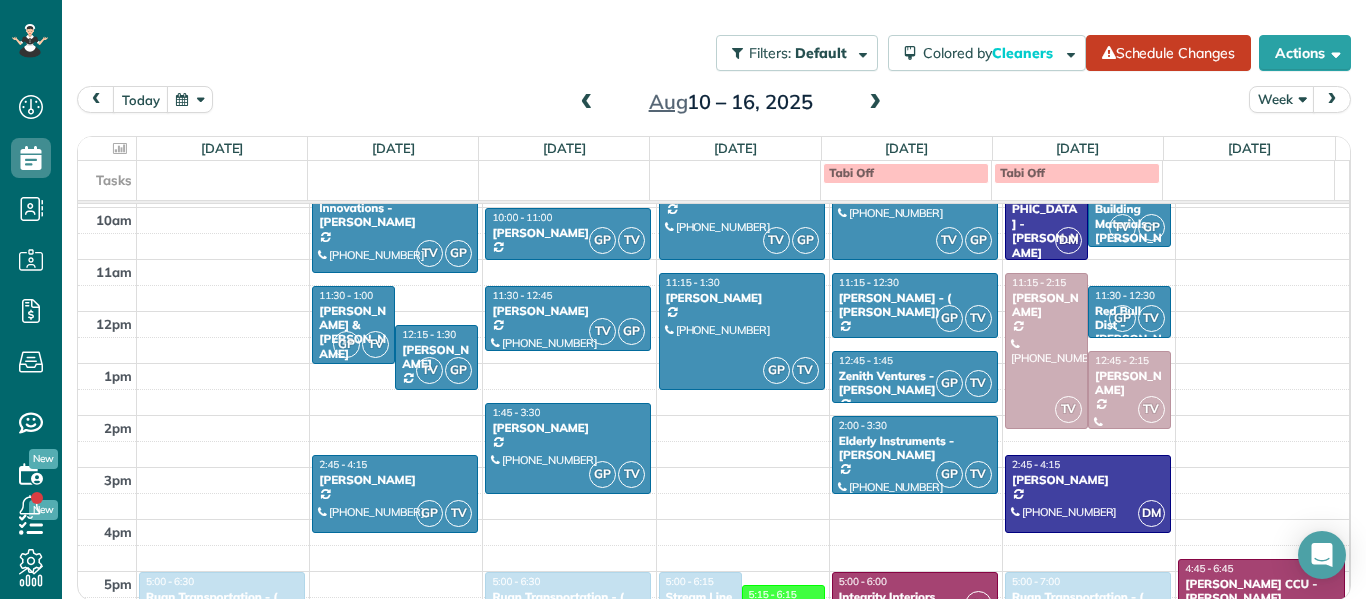 scroll, scrollTop: 406, scrollLeft: 0, axis: vertical 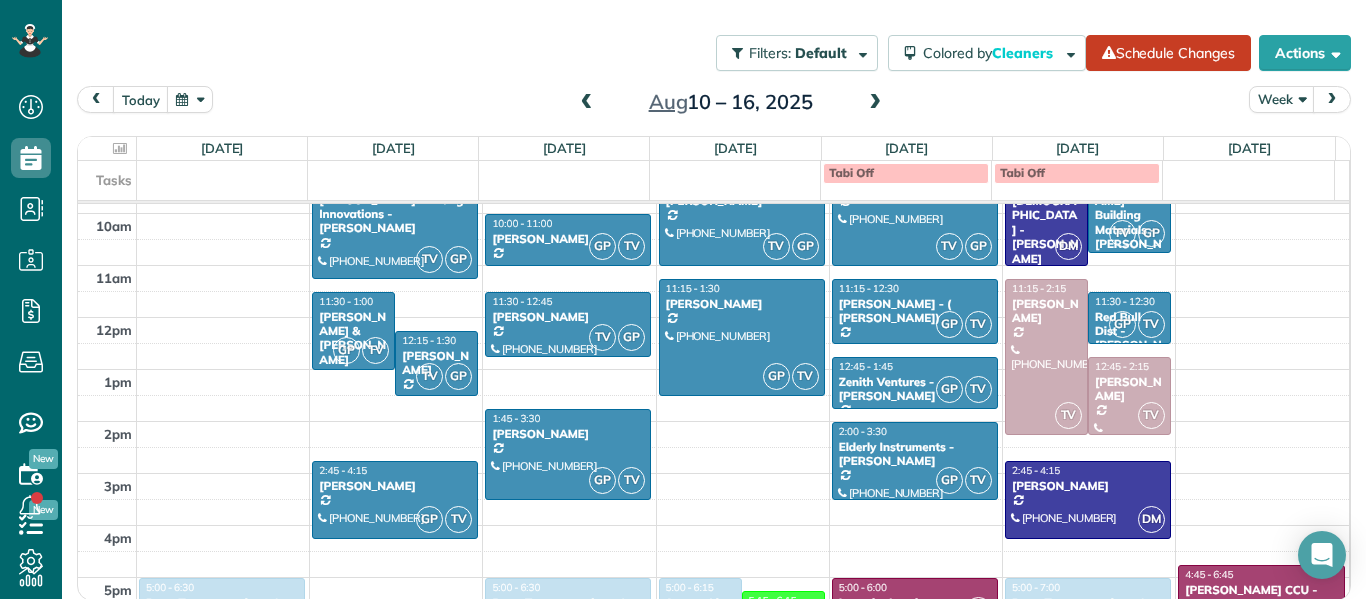click on "2am 3am 4am 5am 6am 7am 8am 9am 10am 11am 12pm 1pm 2pm 3pm 4pm 5pm 6pm 7pm 8pm 9pm CK 5:00 - 6:30 Ruan Transportation - ( [GEOGRAPHIC_DATA]) [PHONE_NUMBER] [STREET_ADDRESS][PERSON_NAME] JM DM TV TM 2 GP 8:45 - 9:00 Dont forget to read job notes Add notes when needed [PHONE_NUMBER] [STREET_ADDRESS] TV GP 9:15 - 11:15 [PERSON_NAME] Printing Innovations - [PERSON_NAME] [PHONE_NUMBER] [STREET_ADDRESS][PERSON_NAME] GP TV 11:30 - 1:00 [PERSON_NAME] & [PERSON_NAME] [PHONE_NUMBER] [GEOGRAPHIC_DATA][STREET_ADDRESS] TV GP 12:15 - 1:30 [PERSON_NAME] [PHONE_NUMBER] [STREET_ADDRESS] GP TV 2:45 - 4:15 [PERSON_NAME] [PHONE_NUMBER] [STREET_ADDRESS] JM TM 2 6:30 - 7:45 [PERSON_NAME] - [PERSON_NAME] [PHONE_NUMBER] [STREET_ADDRESS] TM 2 JM 7:45 - 8:45 Trick Titanium - [PERSON_NAME] [PHONE_NUMBER] [STREET_ADDRESS] GP TV 10:00 - 11:00 [PERSON_NAME] - Moms [PHONE_NUMBER] [STREET_ADDRESS] TV GP GP 2" at bounding box center [713, 317] 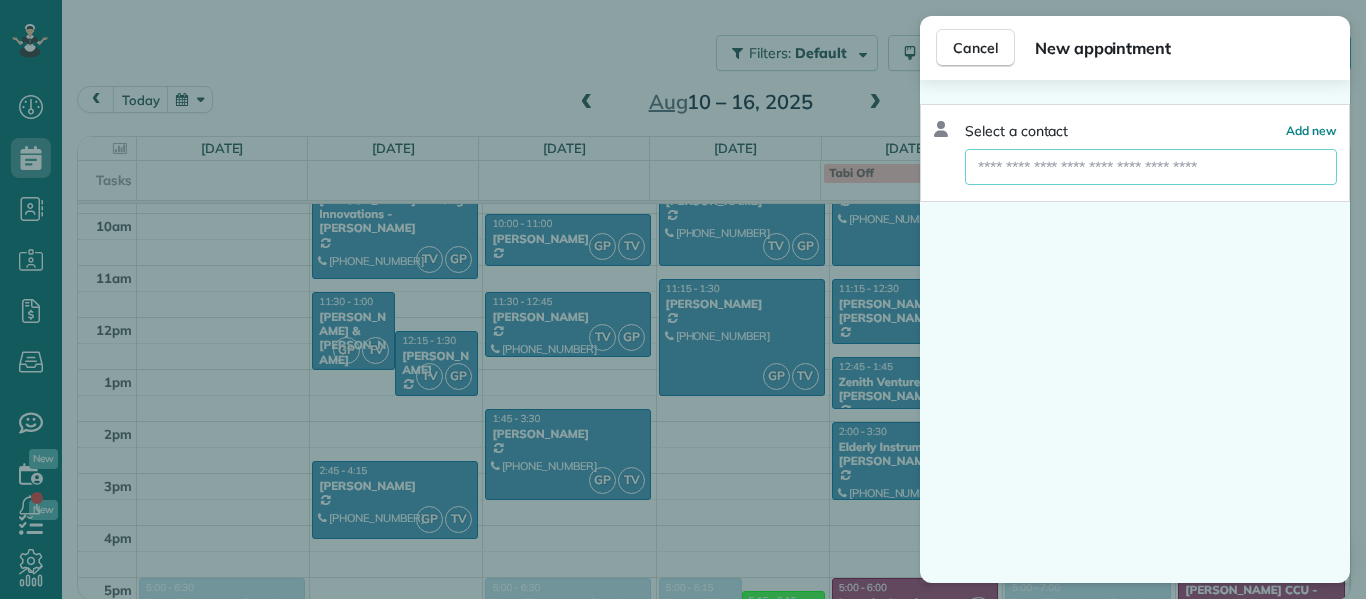 click at bounding box center [1151, 167] 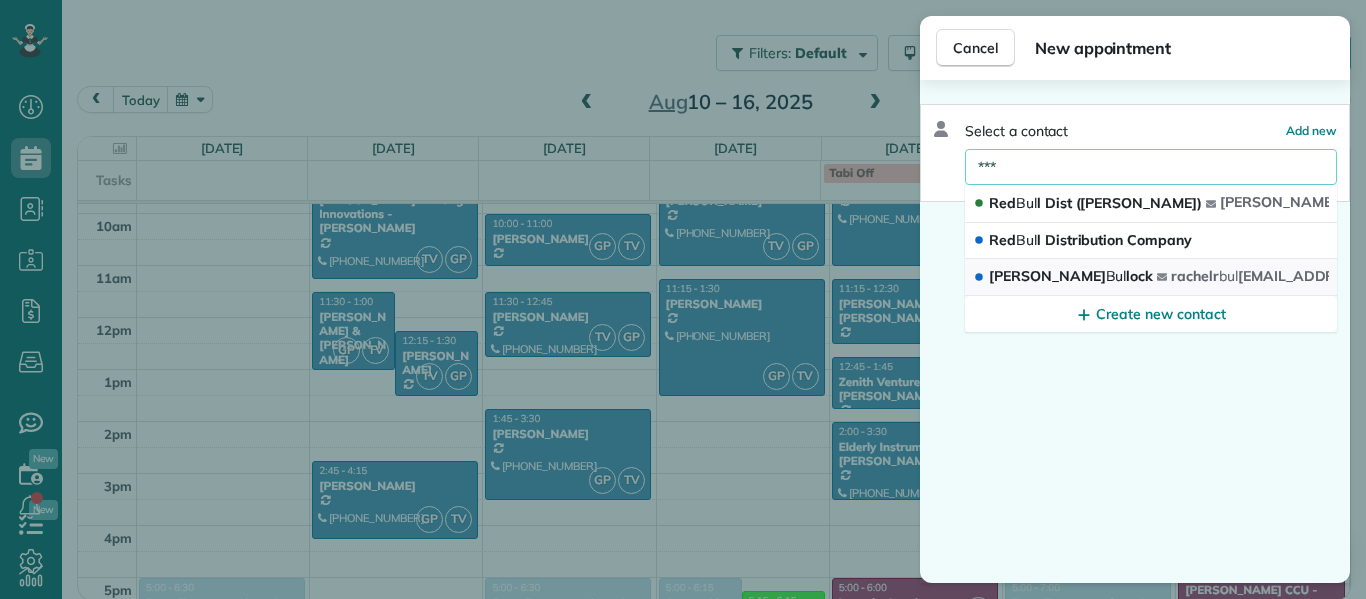 type on "***" 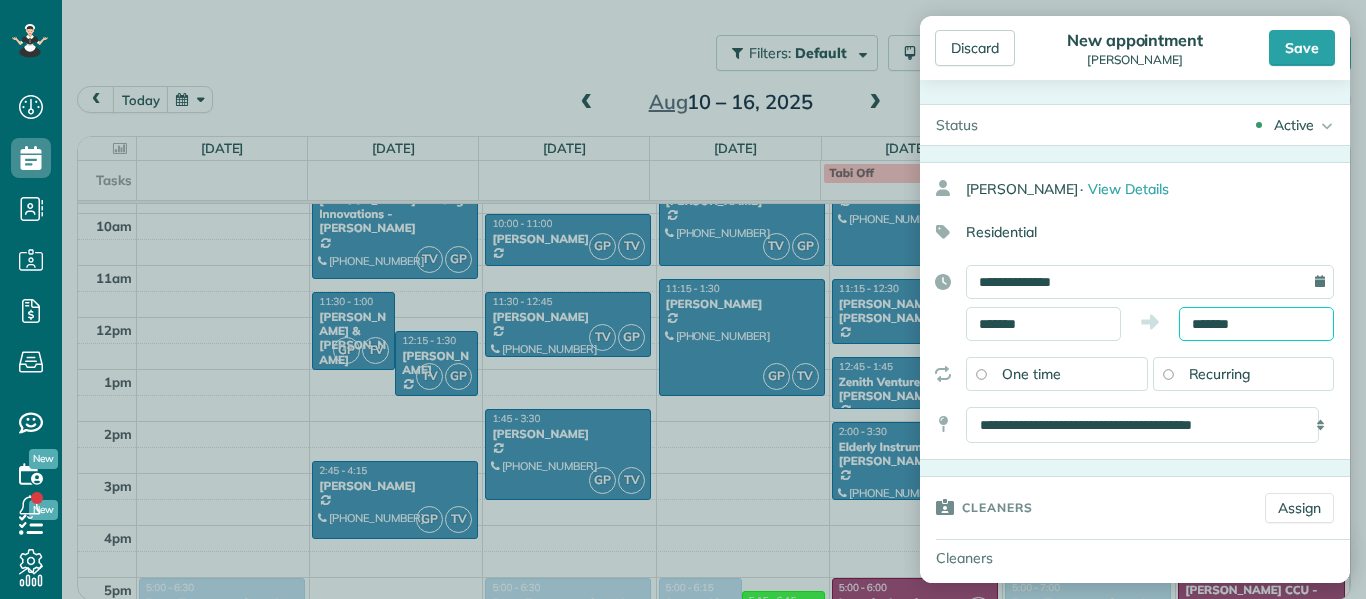 click on "*******" at bounding box center (1256, 324) 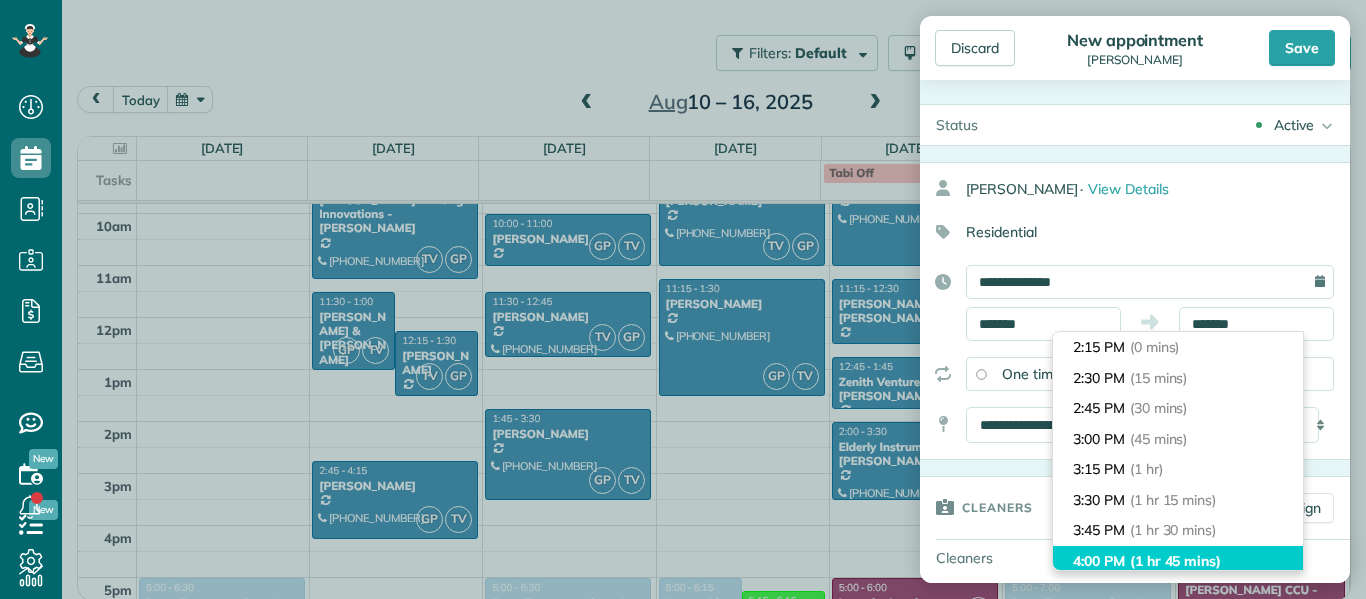 type on "*******" 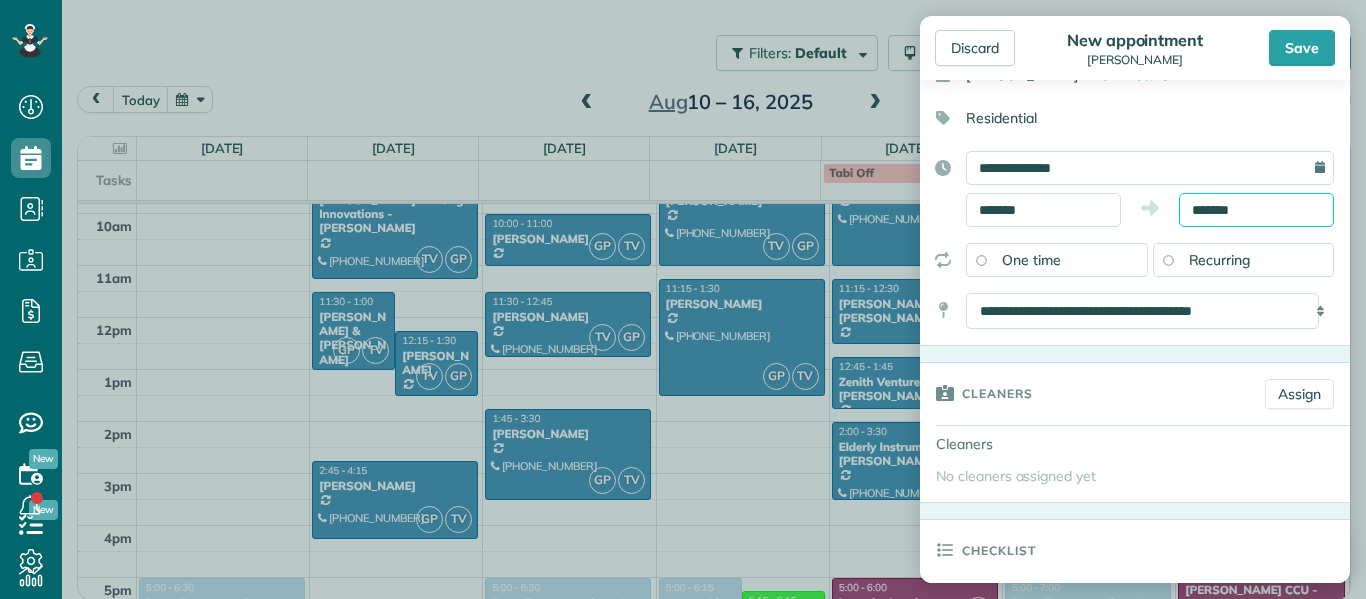 scroll, scrollTop: 0, scrollLeft: 0, axis: both 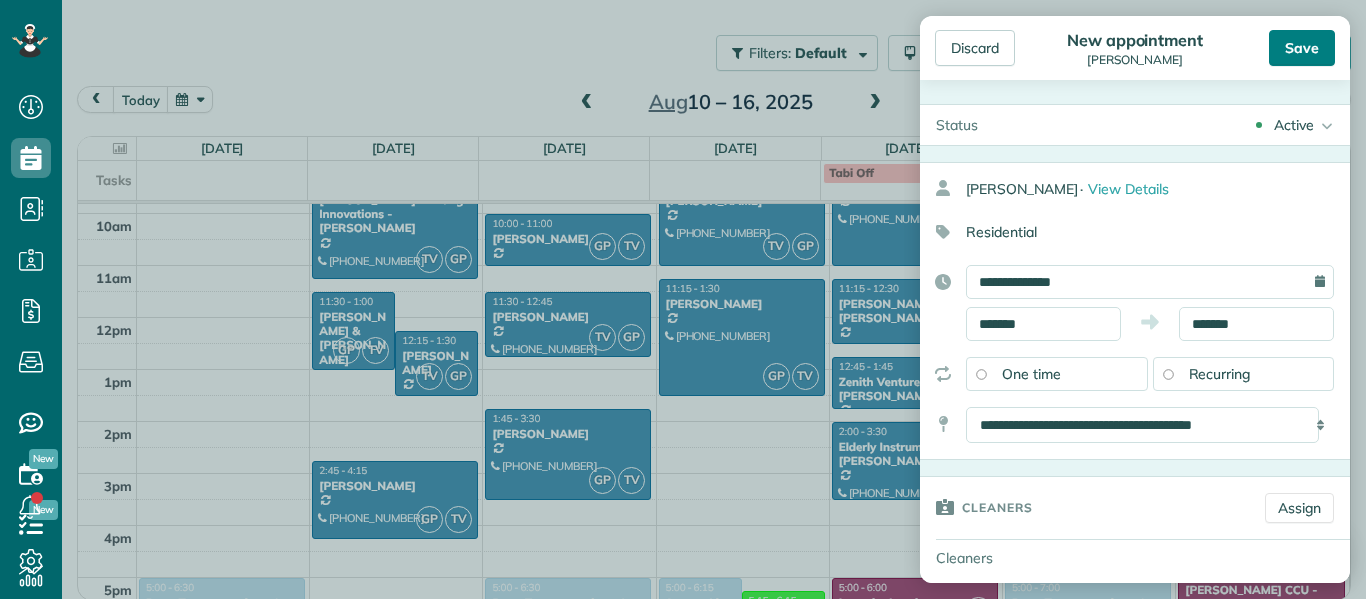 click on "Save" at bounding box center (1302, 48) 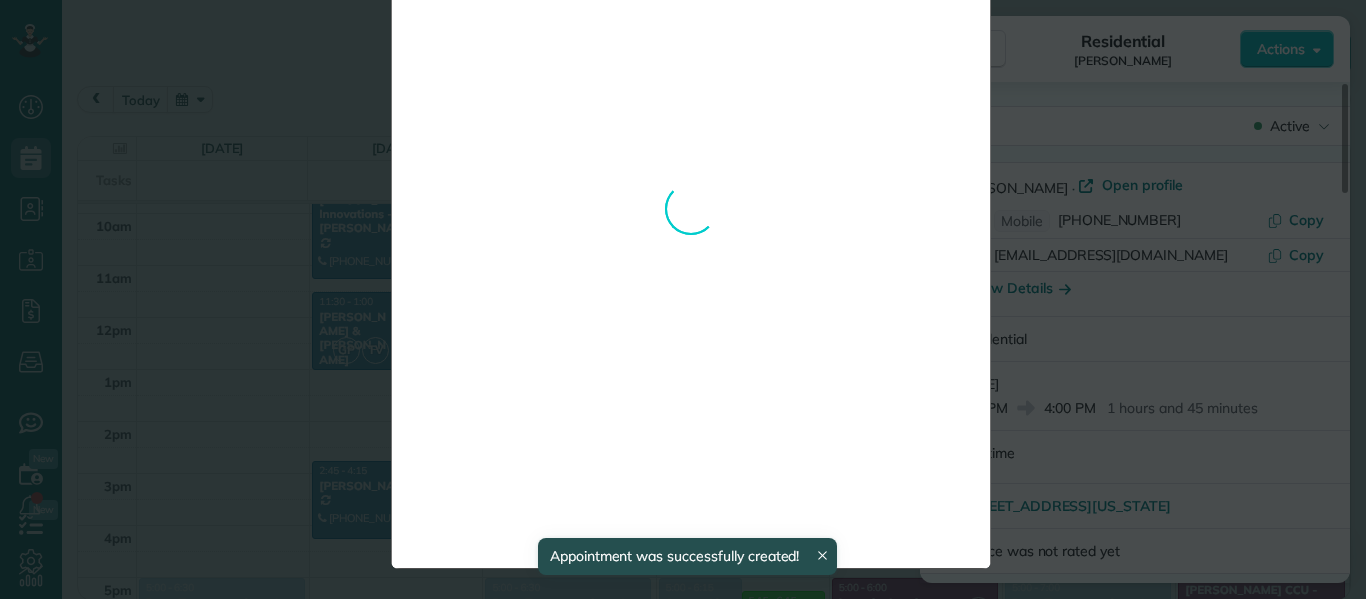 scroll, scrollTop: 0, scrollLeft: 0, axis: both 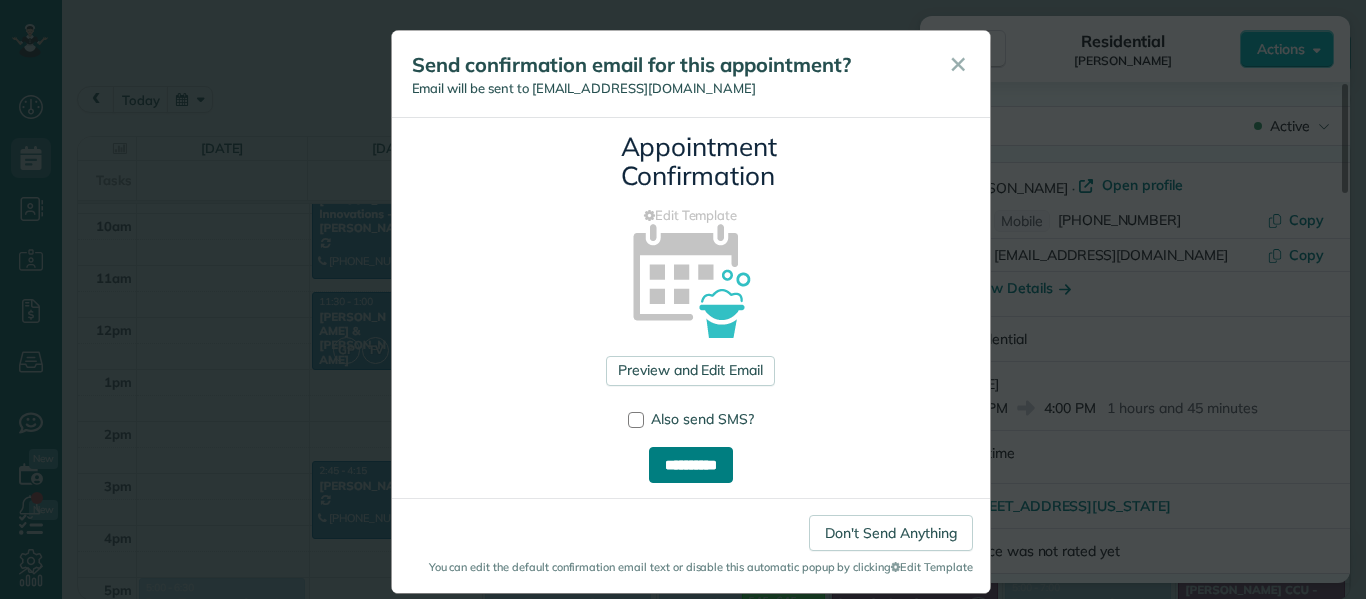 click on "**********" at bounding box center [691, 465] 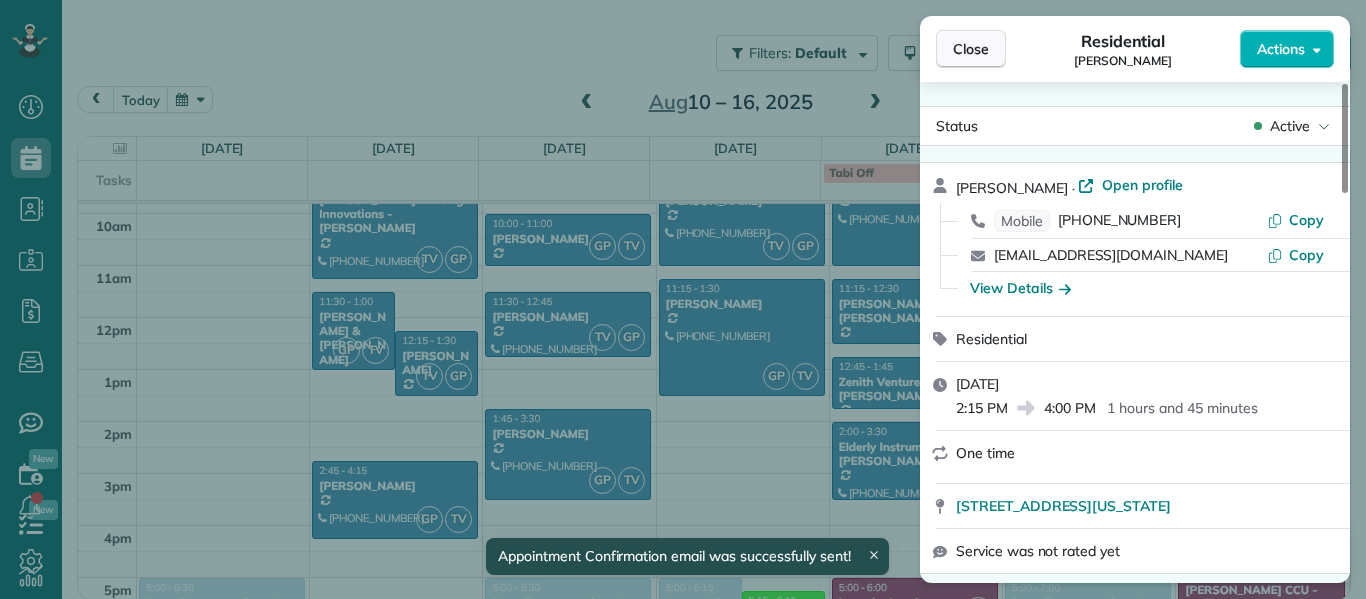 click on "Close" at bounding box center (971, 49) 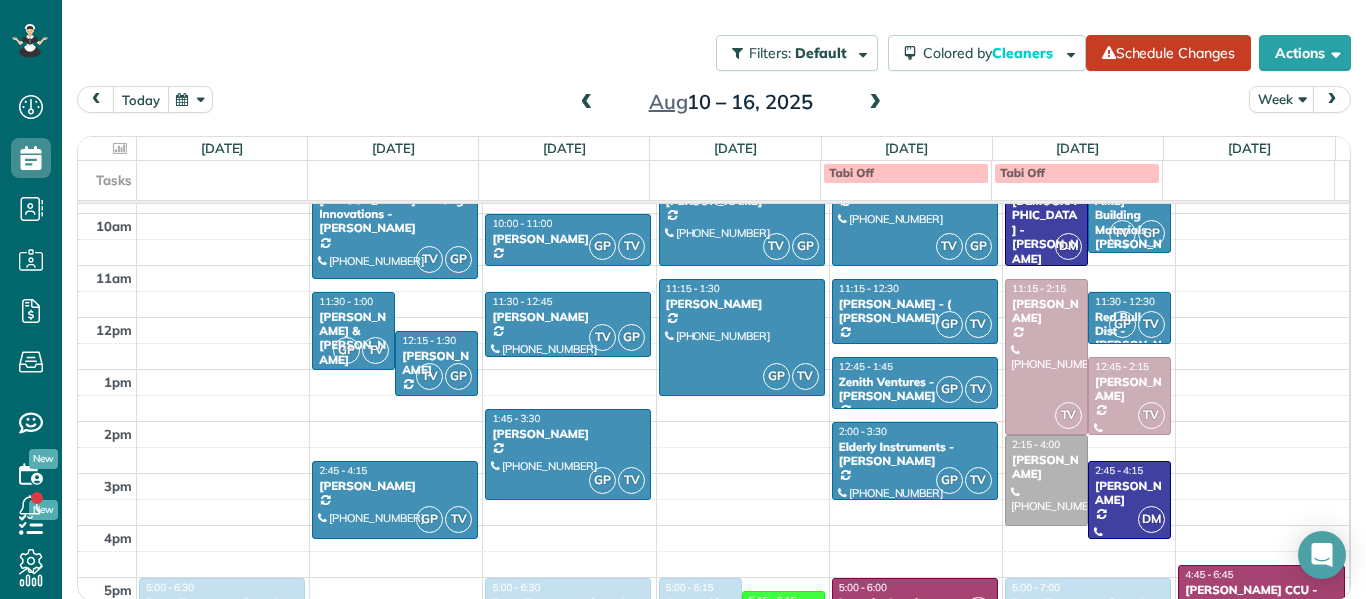 click on "today" at bounding box center (141, 99) 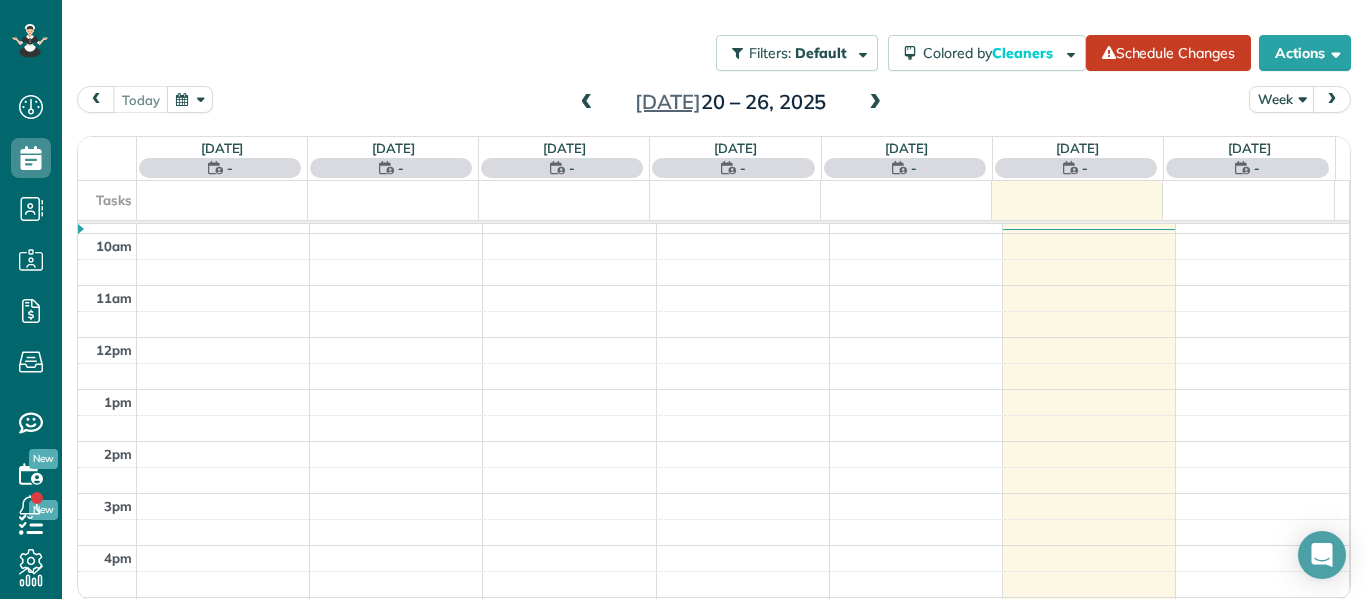 scroll, scrollTop: 261, scrollLeft: 0, axis: vertical 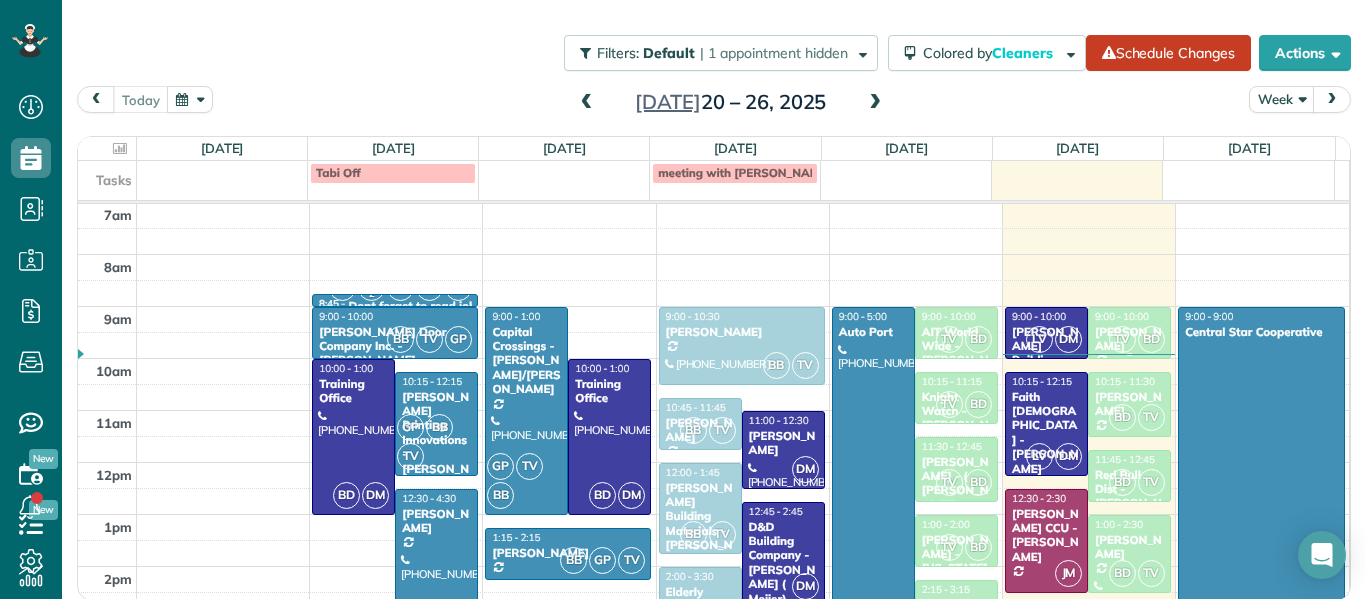 click on "9:00 - 10:00" at bounding box center [1122, 316] 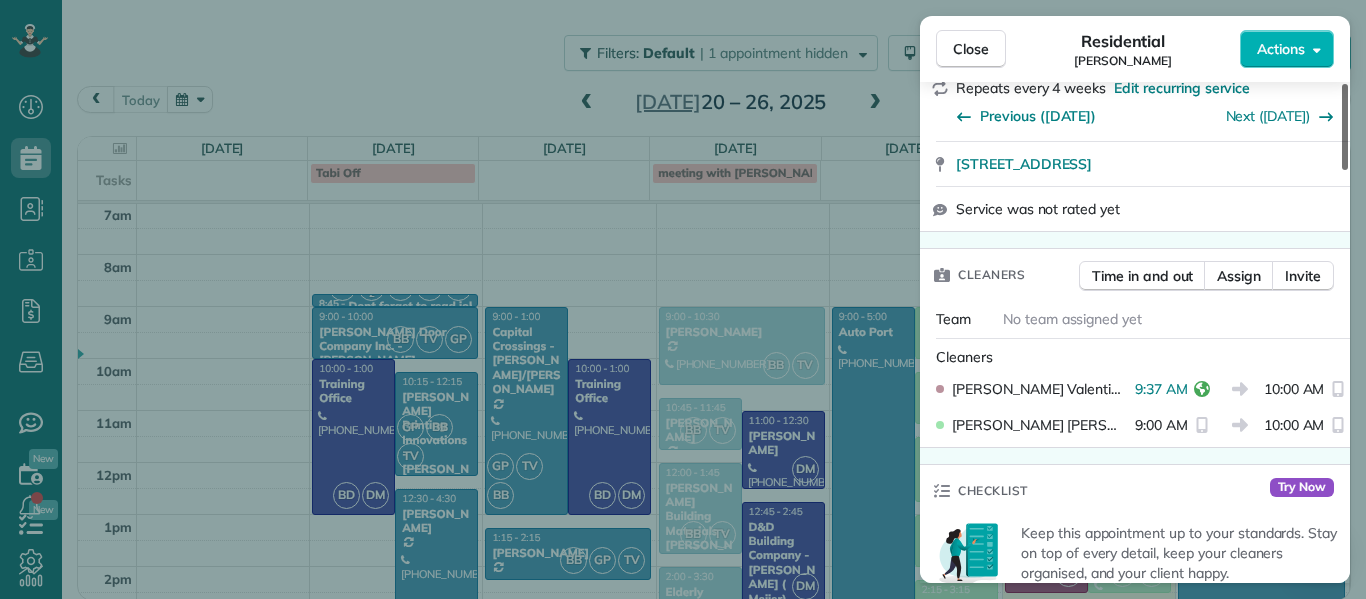 scroll, scrollTop: 371, scrollLeft: 0, axis: vertical 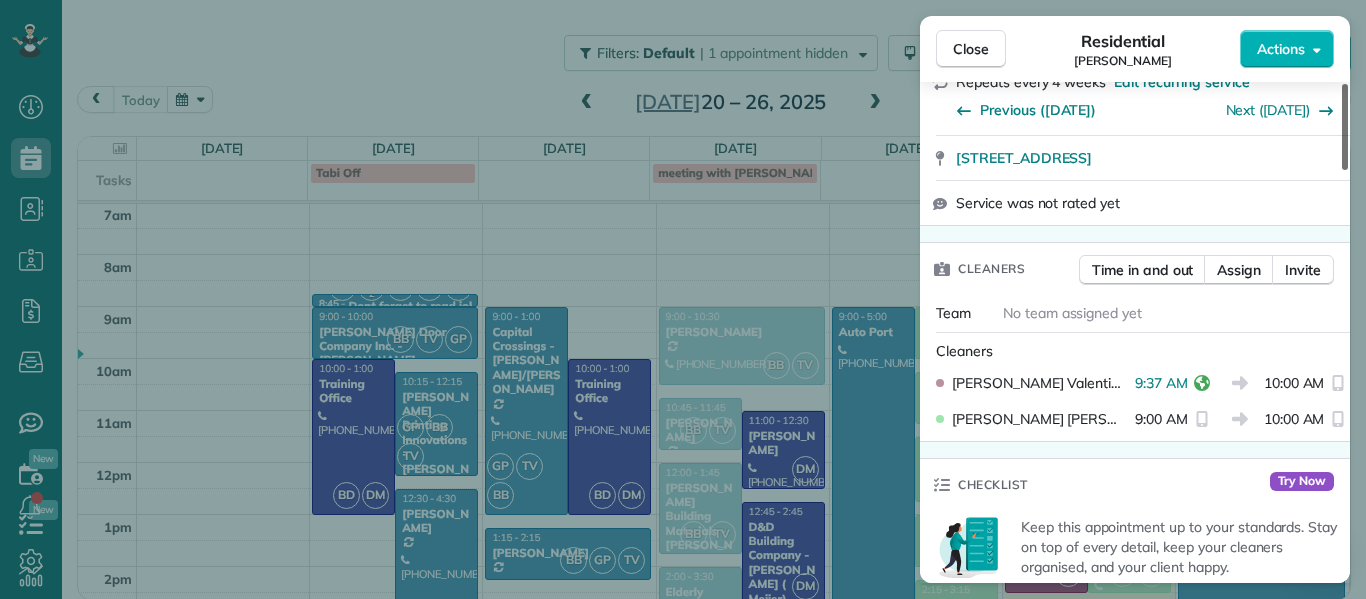 drag, startPoint x: 1348, startPoint y: 130, endPoint x: 1358, endPoint y: 194, distance: 64.77654 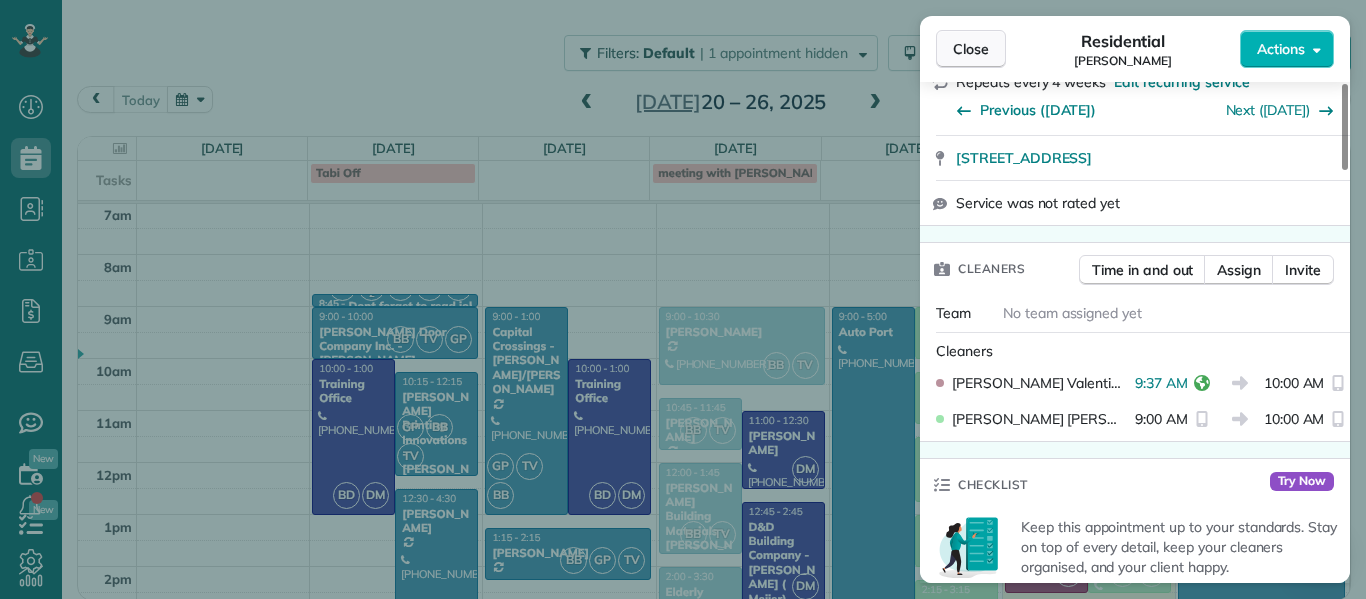 click on "Close" at bounding box center (971, 49) 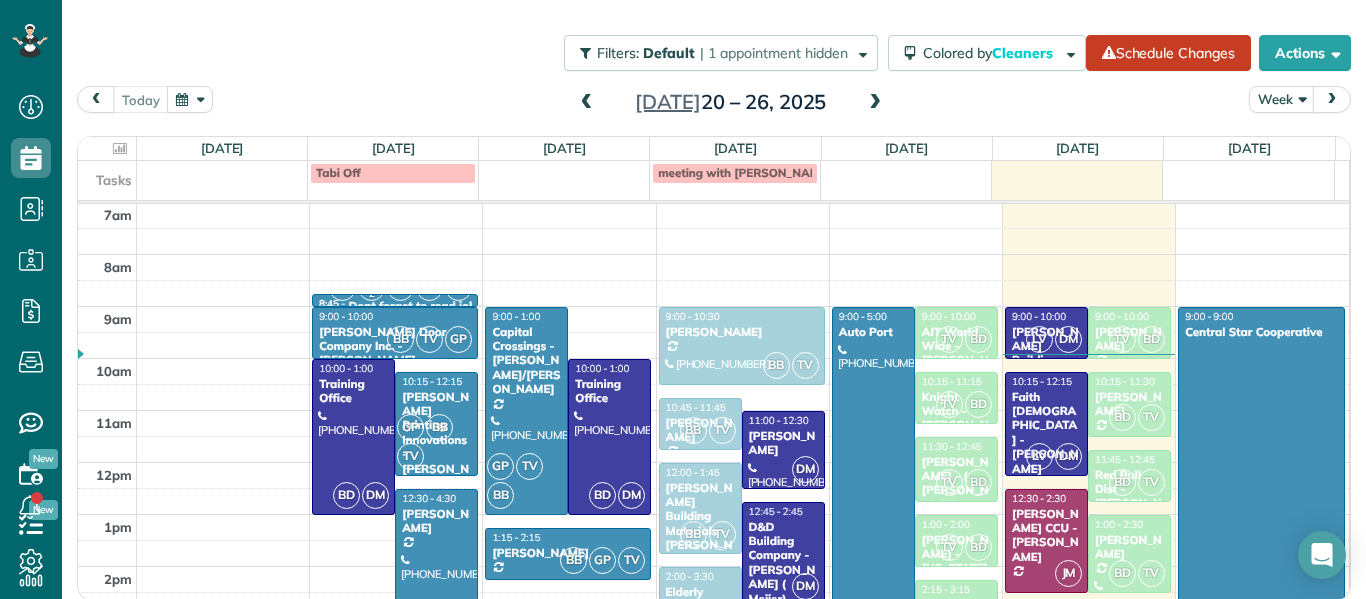 click at bounding box center [873, 515] 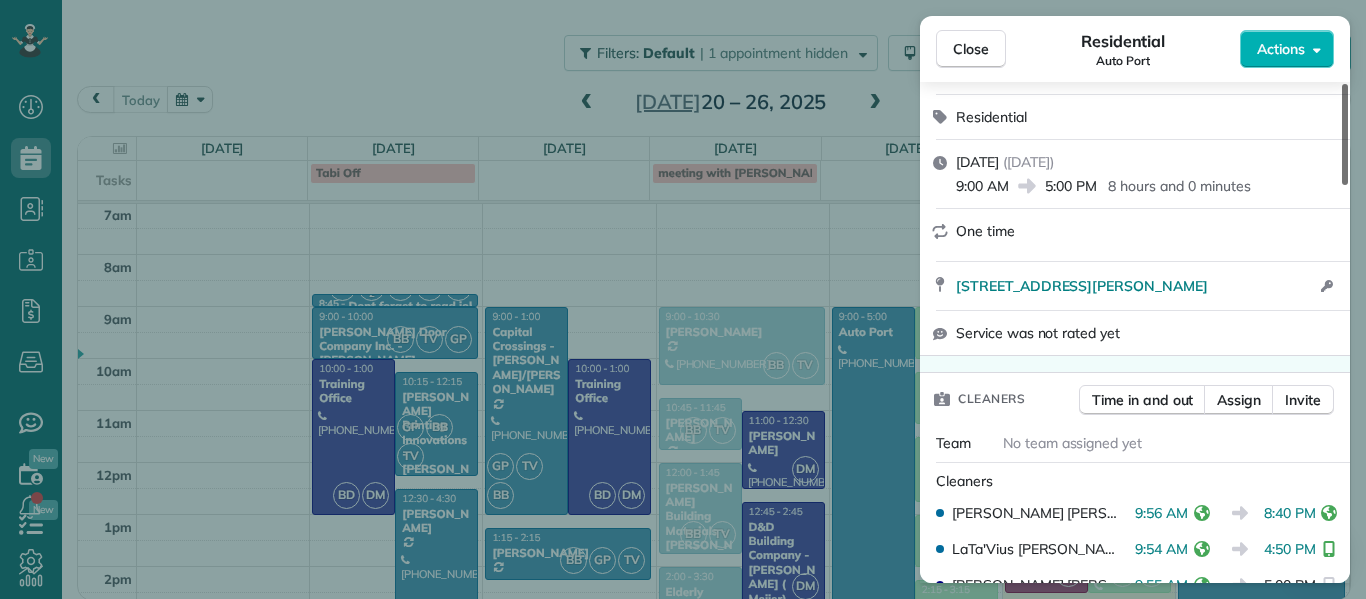 scroll, scrollTop: 193, scrollLeft: 0, axis: vertical 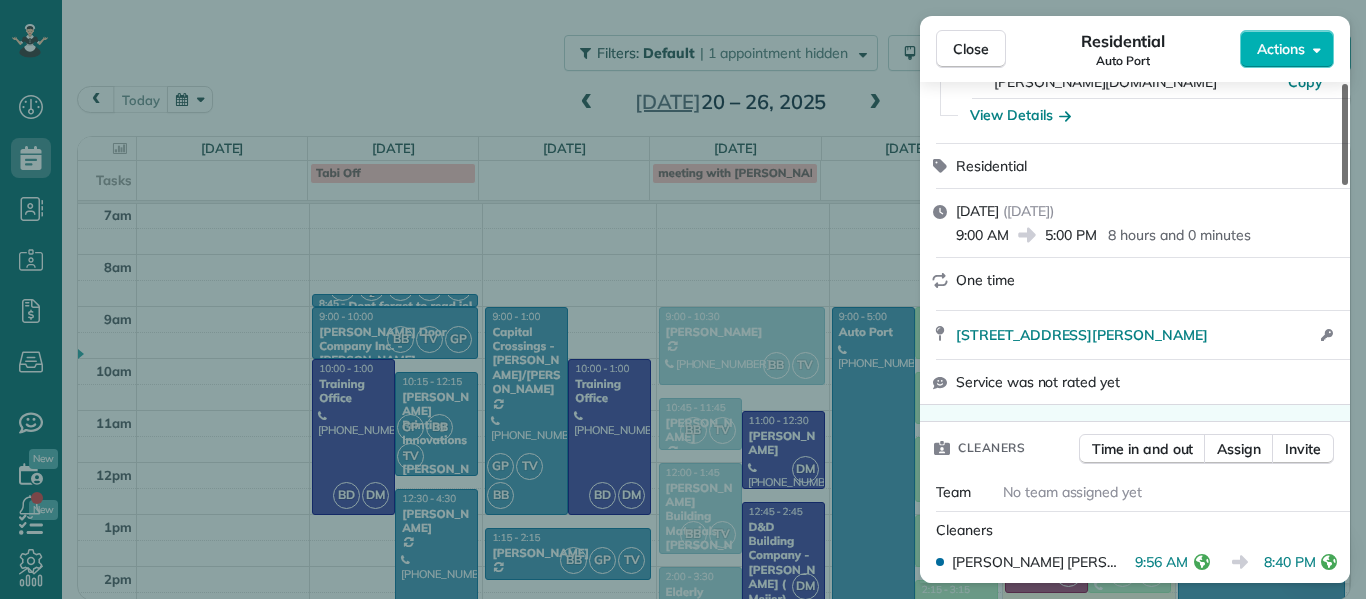 drag, startPoint x: 1343, startPoint y: 157, endPoint x: 1339, endPoint y: 196, distance: 39.20459 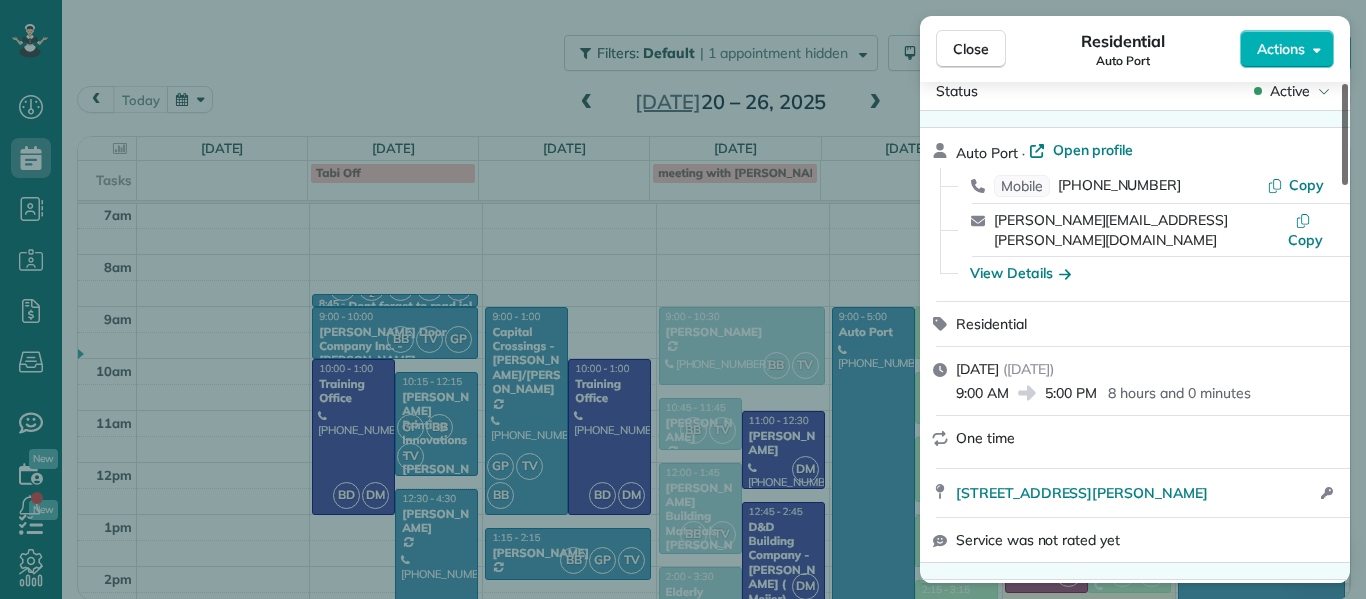 drag, startPoint x: 1343, startPoint y: 206, endPoint x: 1329, endPoint y: 175, distance: 34.0147 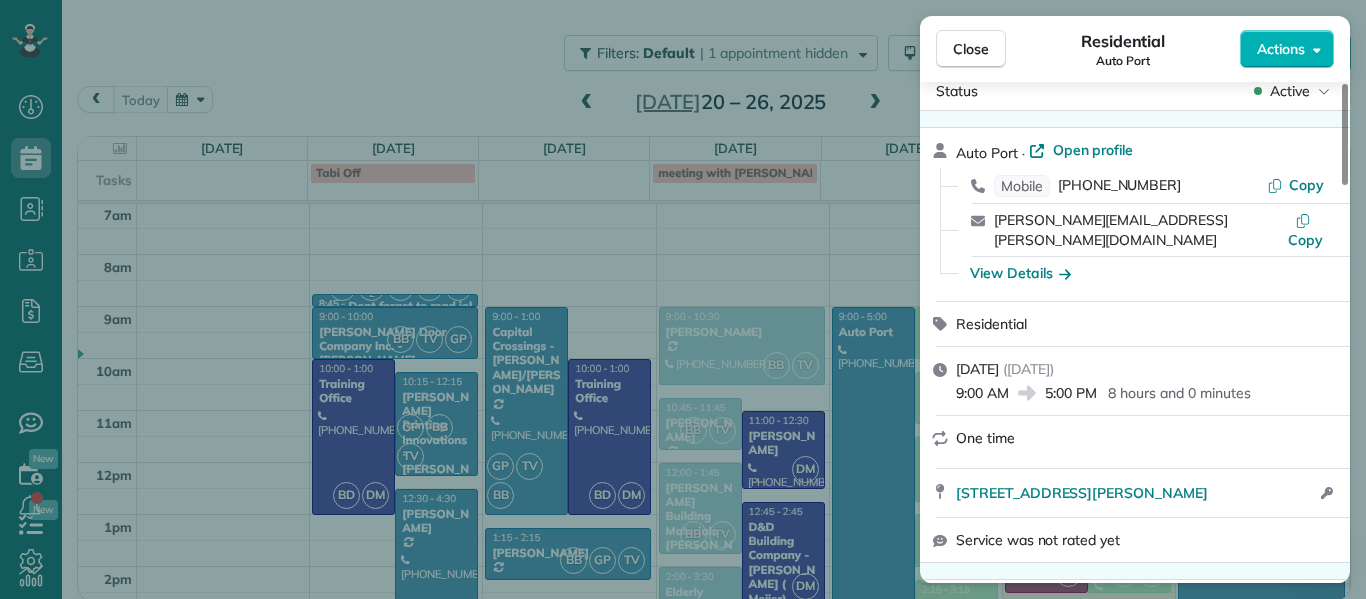 scroll, scrollTop: 40, scrollLeft: 0, axis: vertical 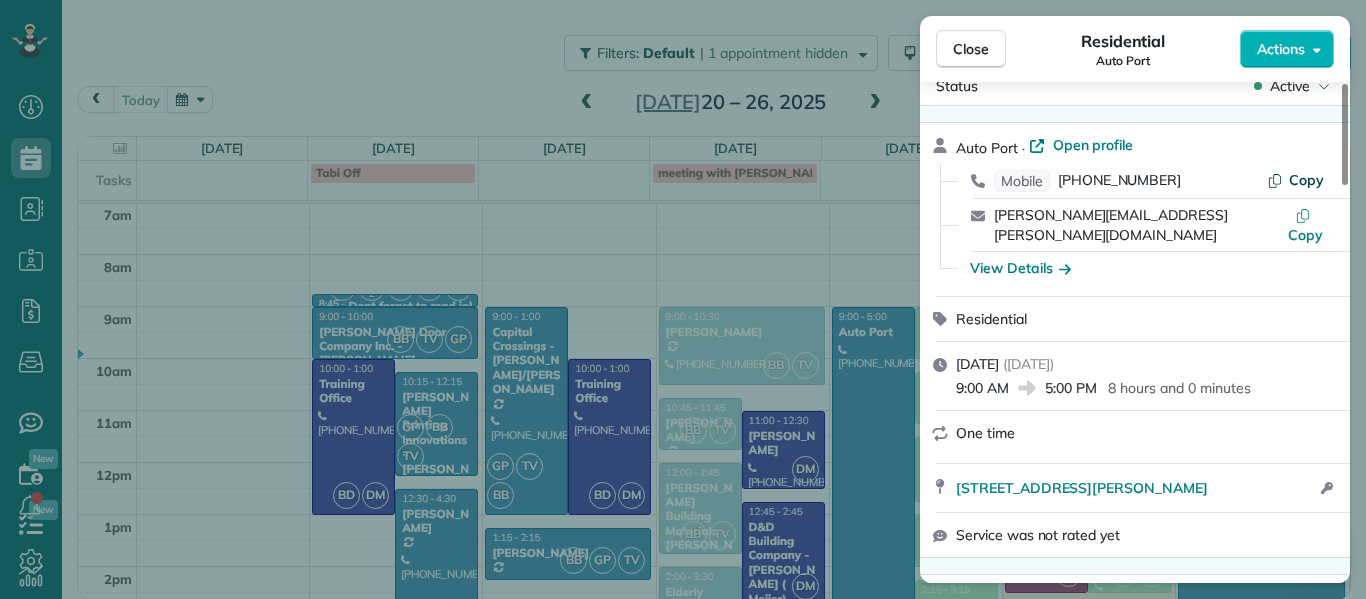 click on "Copy" at bounding box center [1306, 180] 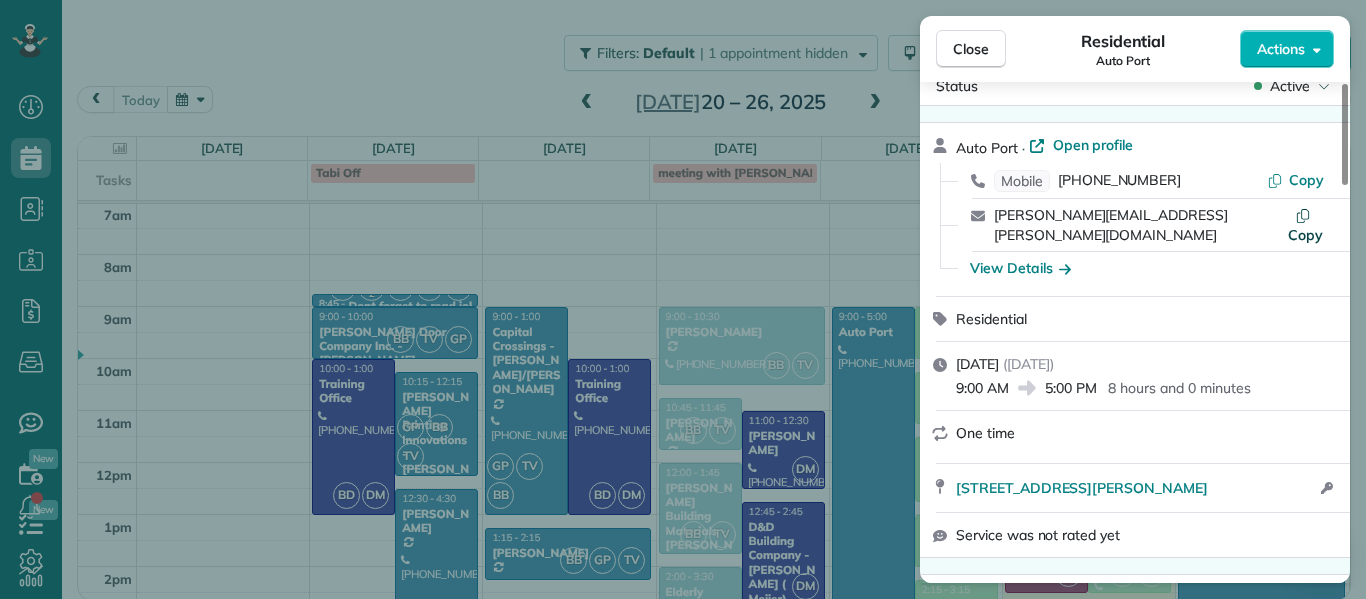 click on "Copy" at bounding box center [1305, 235] 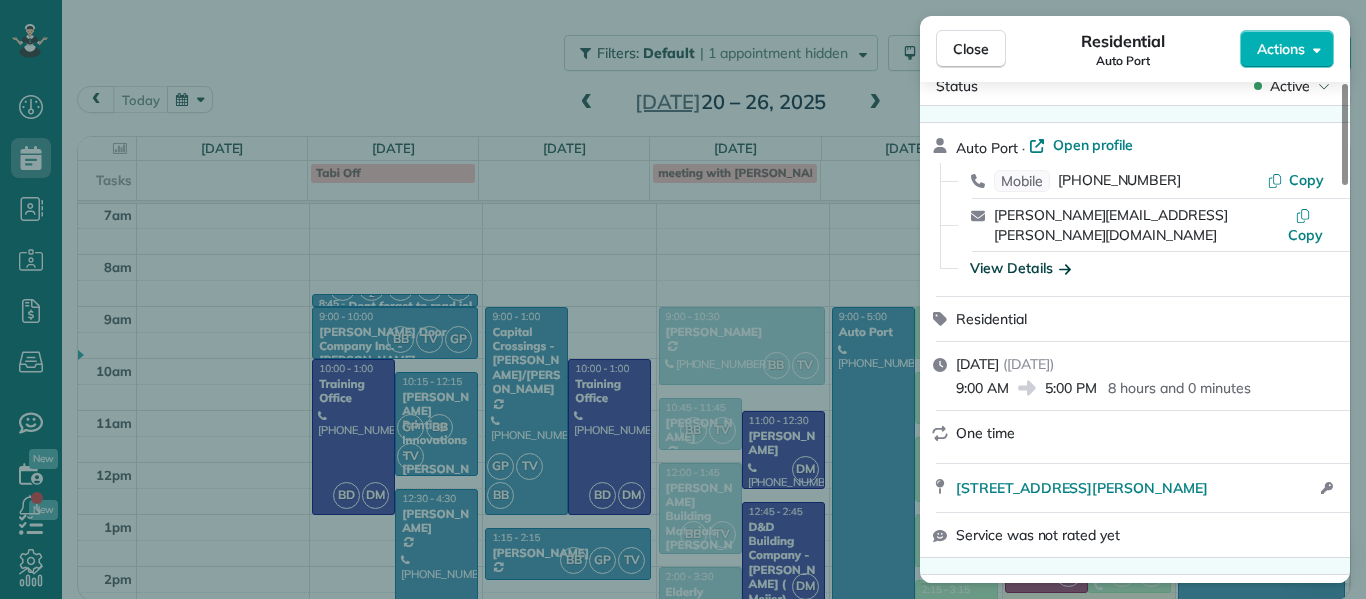 click on "View Details" at bounding box center (1020, 268) 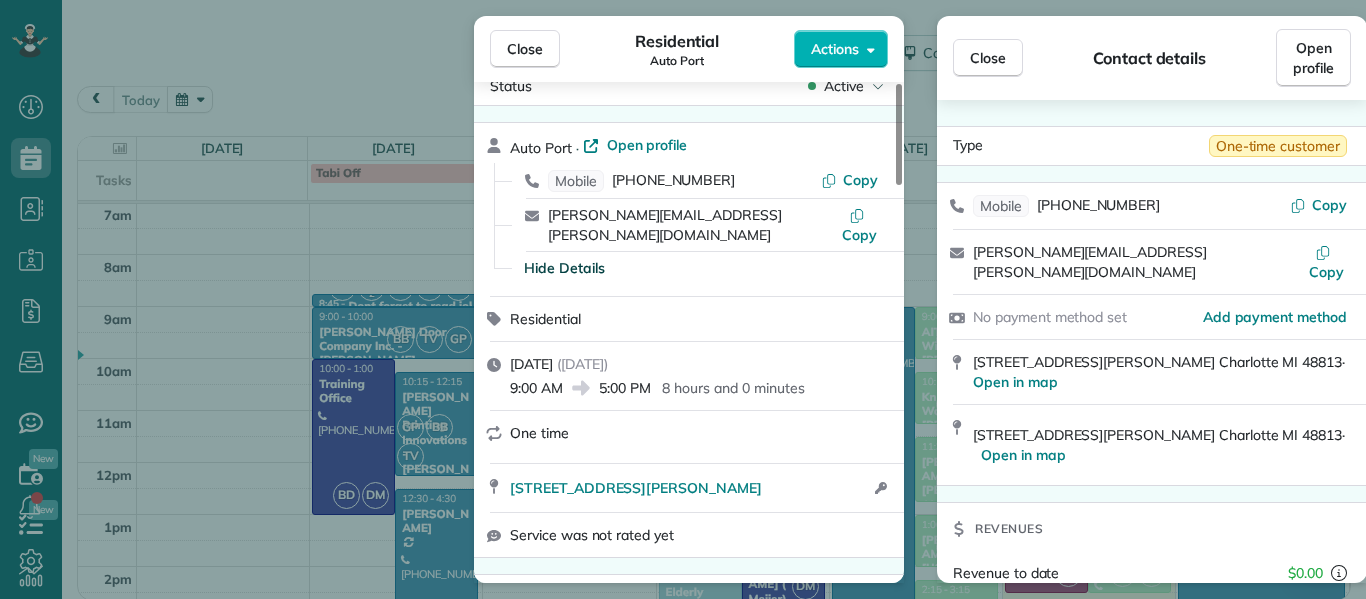 click on "Close Residential Auto Port Actions Status Active Auto Port · Open profile Mobile [PHONE_NUMBER] Copy [PERSON_NAME][EMAIL_ADDRESS][PERSON_NAME][DOMAIN_NAME] Copy Hide Details Residential [DATE] ( [DATE] ) 9:00 AM 5:00 PM 8 hours and 0 minutes One time [STREET_ADDRESS][PERSON_NAME] Open access information Service was not rated yet Cleaners Time in and out Assign Invite Team No team assigned yet Cleaners [PERSON_NAME] 9:56 AM 8:40 PM LaTa'Vius   [PERSON_NAME] 9:54 AM 4:50 PM [PERSON_NAME] 9:55 AM 5:00 PM Checklist Try Now Keep this appointment up to your standards. Stay on top of every detail, keep your cleaners organised, and your client happy. Assign a checklist Watch a 5 min demo Billing Billing actions Automatically calculated Price $0.00 Overcharge $0.00 Discount $0.00 Coupon discount - Primary tax - Secondary tax - Total appointment price $0.00 Tips collected New feature! $0.00 [PERSON_NAME] as paid Total including tip $0.00 Get paid online in no-time! Send an invoice and reward your cleaners with tips Work items Notes 0 0" at bounding box center [683, 299] 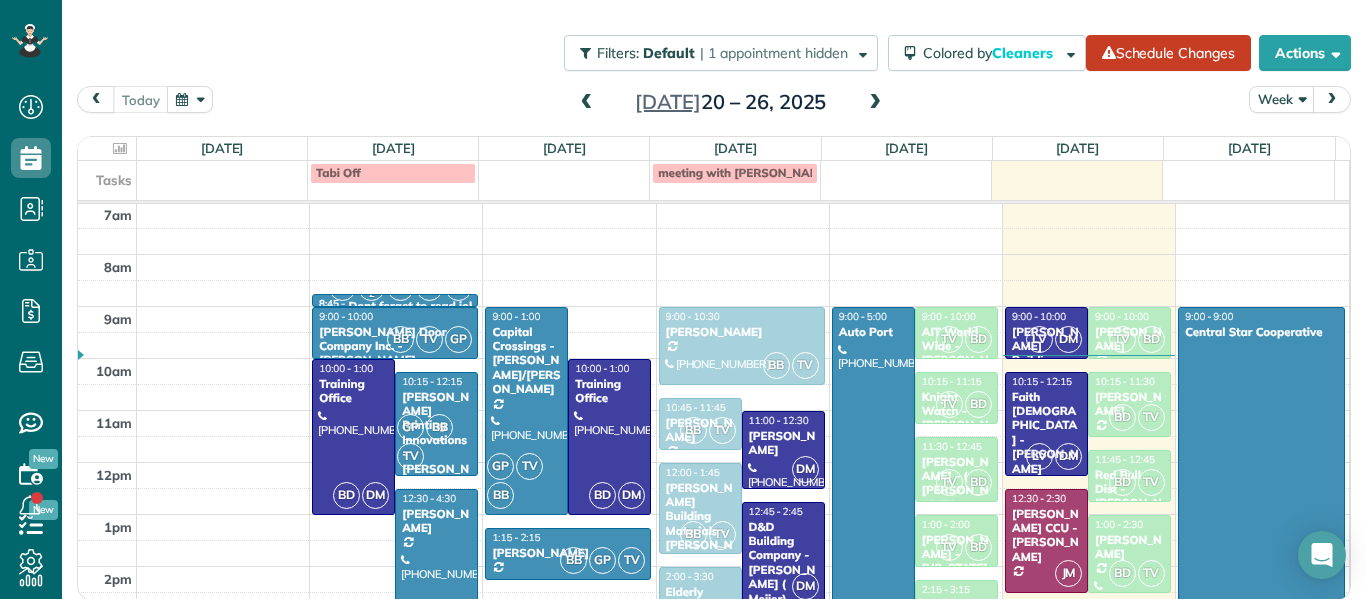 click at bounding box center (873, 515) 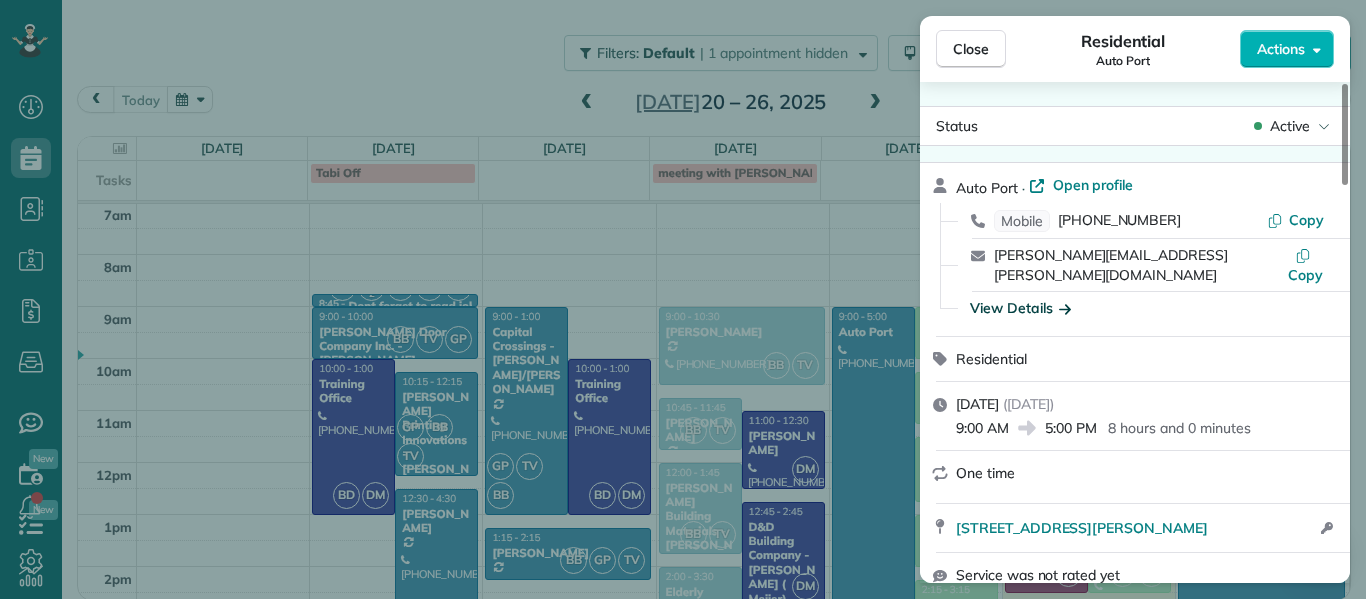 click on "View Details" at bounding box center [1020, 308] 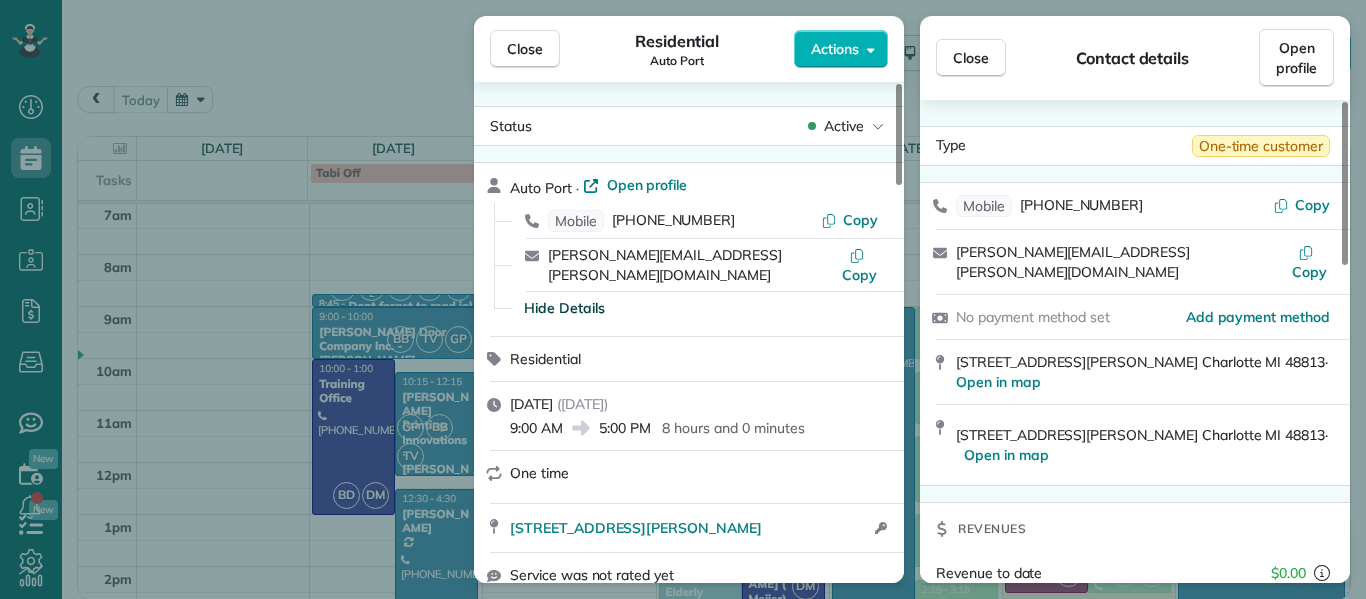 drag, startPoint x: 1217, startPoint y: 337, endPoint x: 939, endPoint y: 334, distance: 278.01617 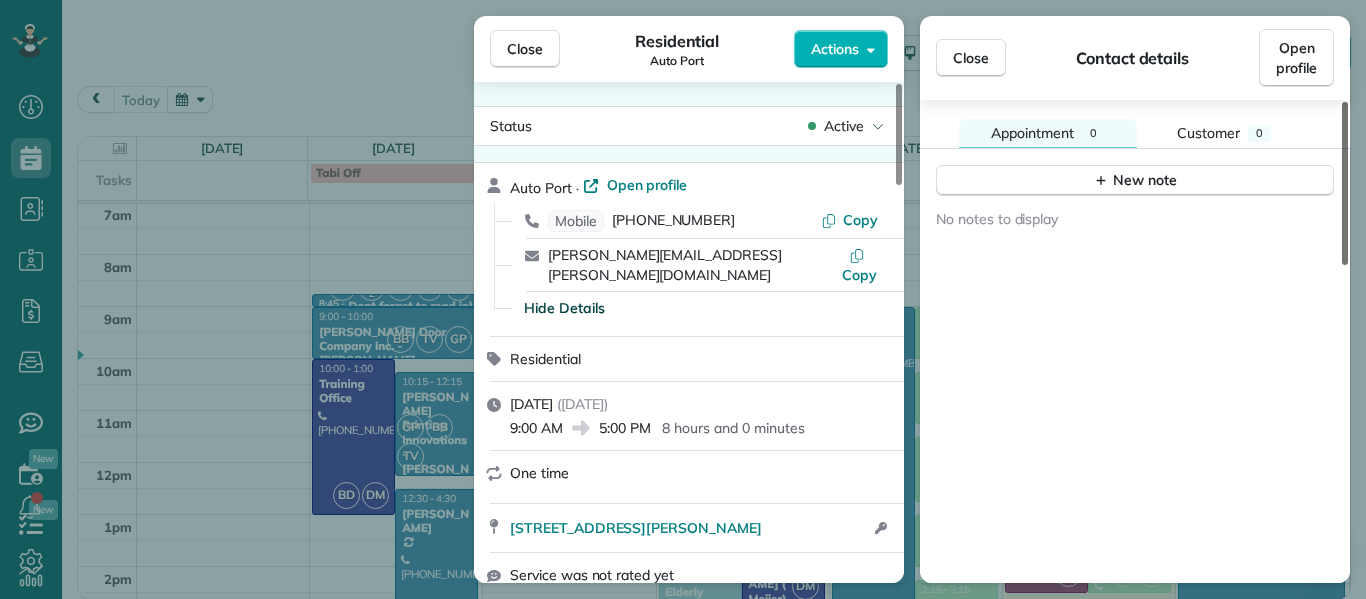 scroll, scrollTop: 937, scrollLeft: 0, axis: vertical 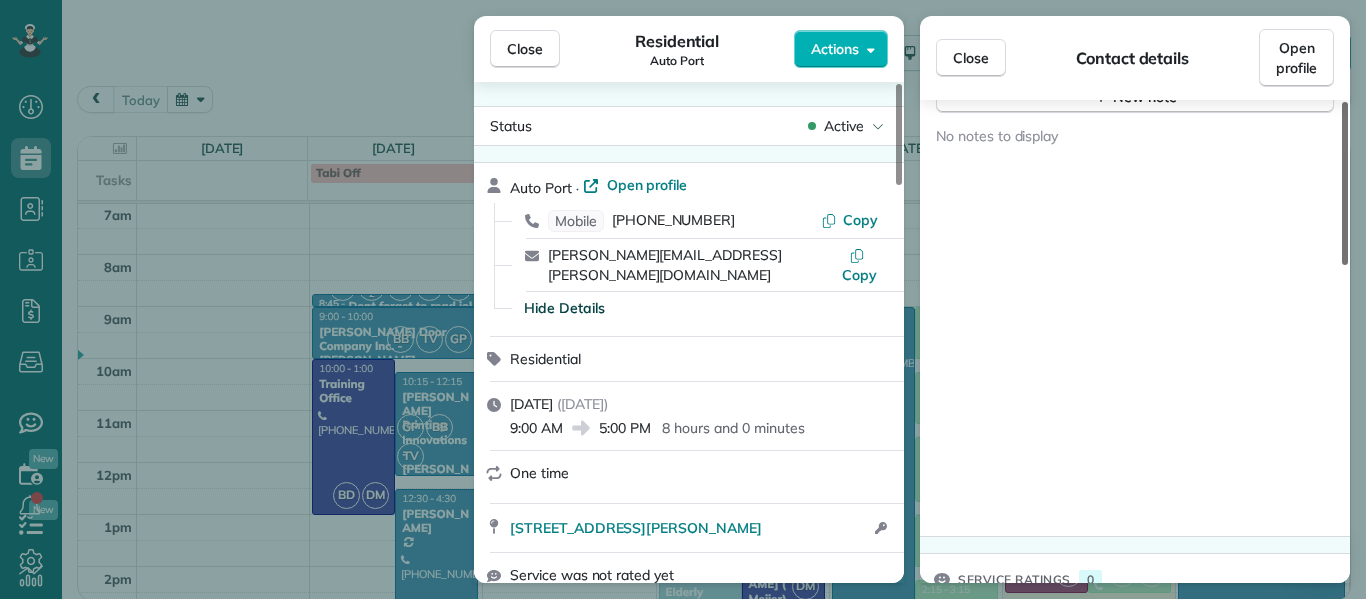drag, startPoint x: 1341, startPoint y: 214, endPoint x: 1365, endPoint y: 591, distance: 377.76315 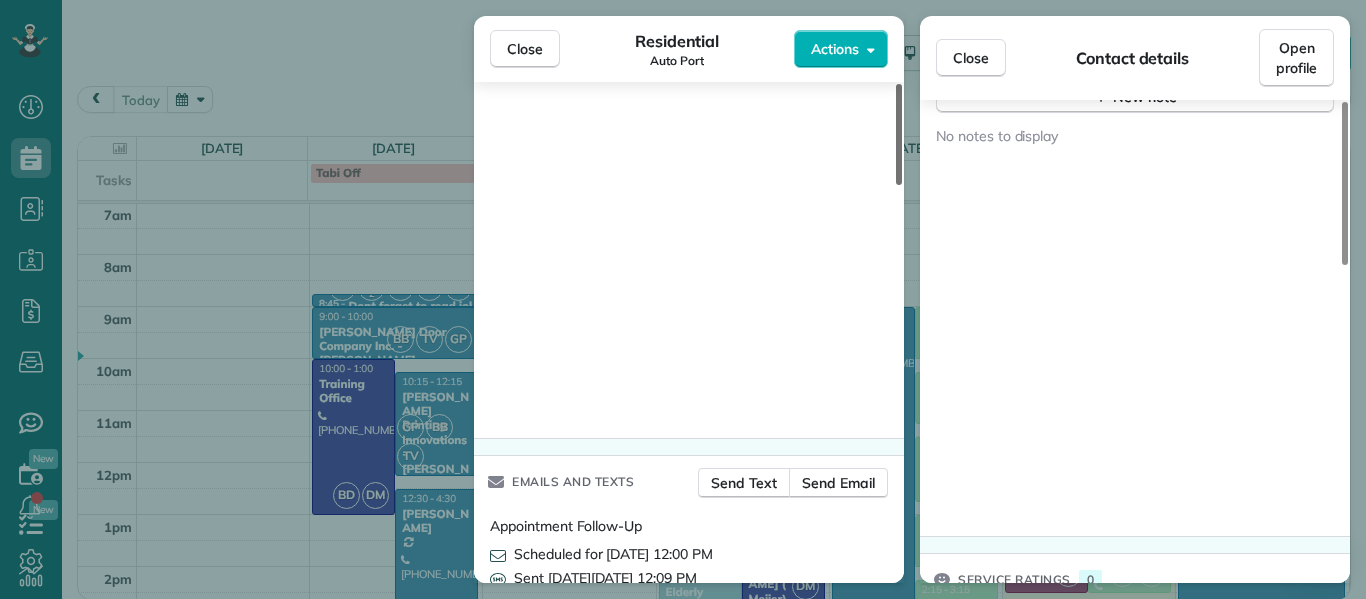 scroll, scrollTop: 1959, scrollLeft: 0, axis: vertical 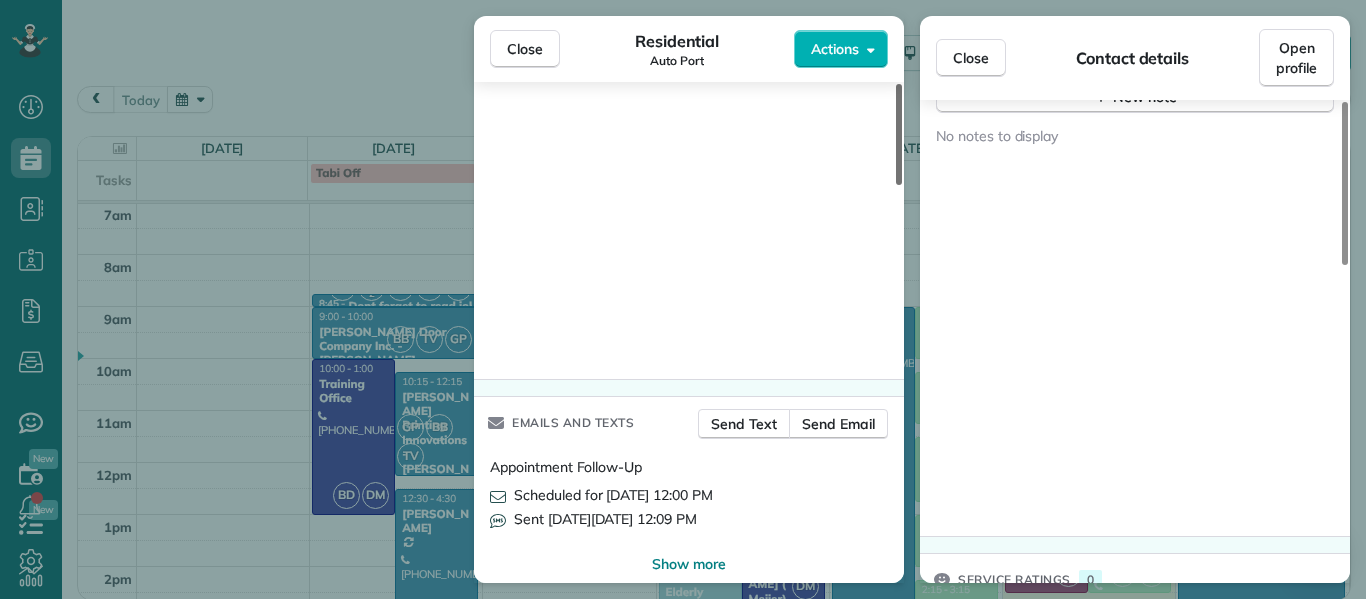 drag, startPoint x: 898, startPoint y: 148, endPoint x: 989, endPoint y: 631, distance: 491.4977 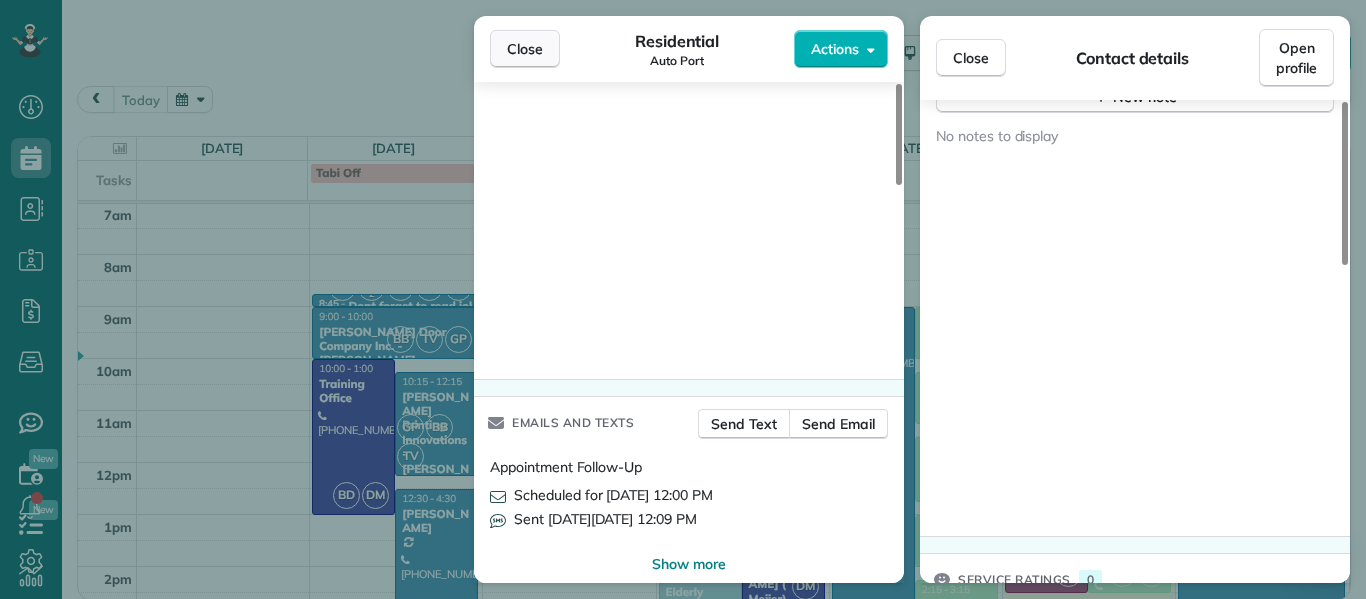 click on "Close" at bounding box center (525, 49) 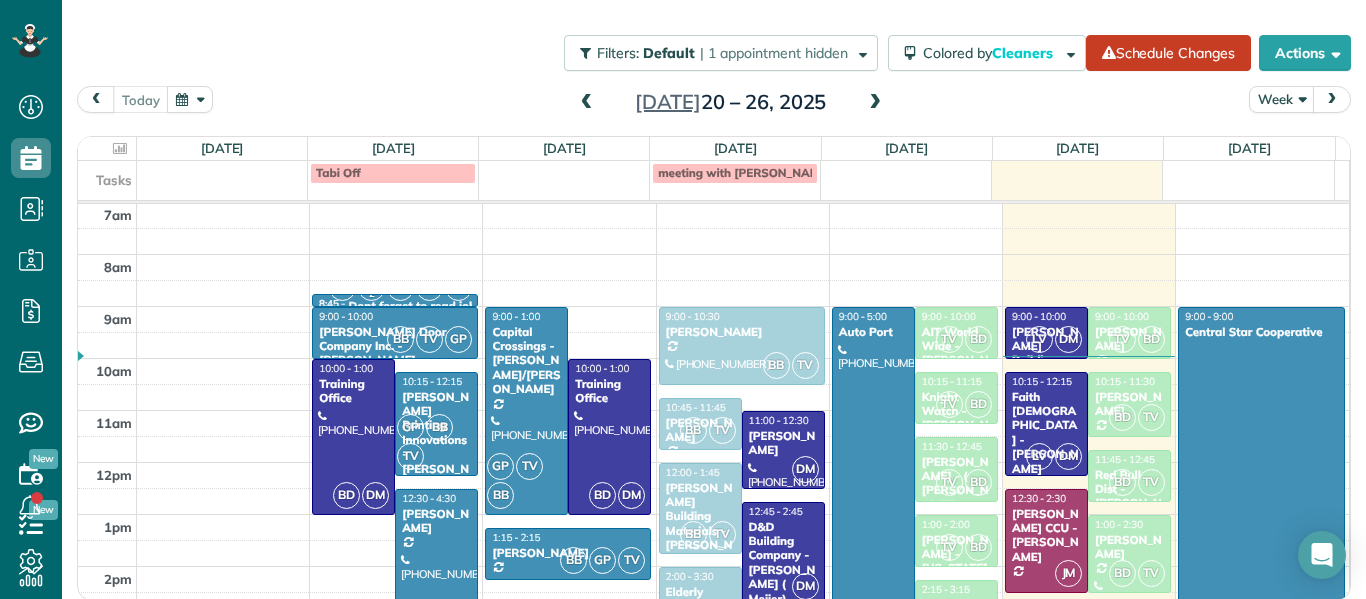 click at bounding box center [1261, 619] 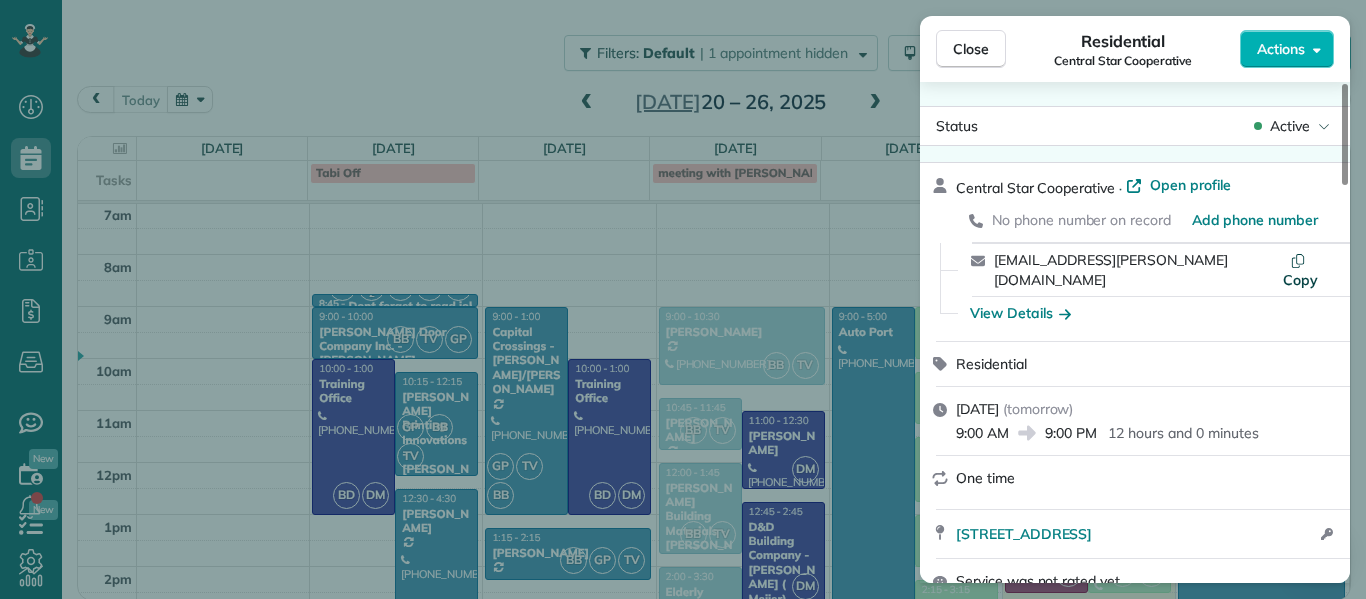 click on "Copy" at bounding box center [1300, 280] 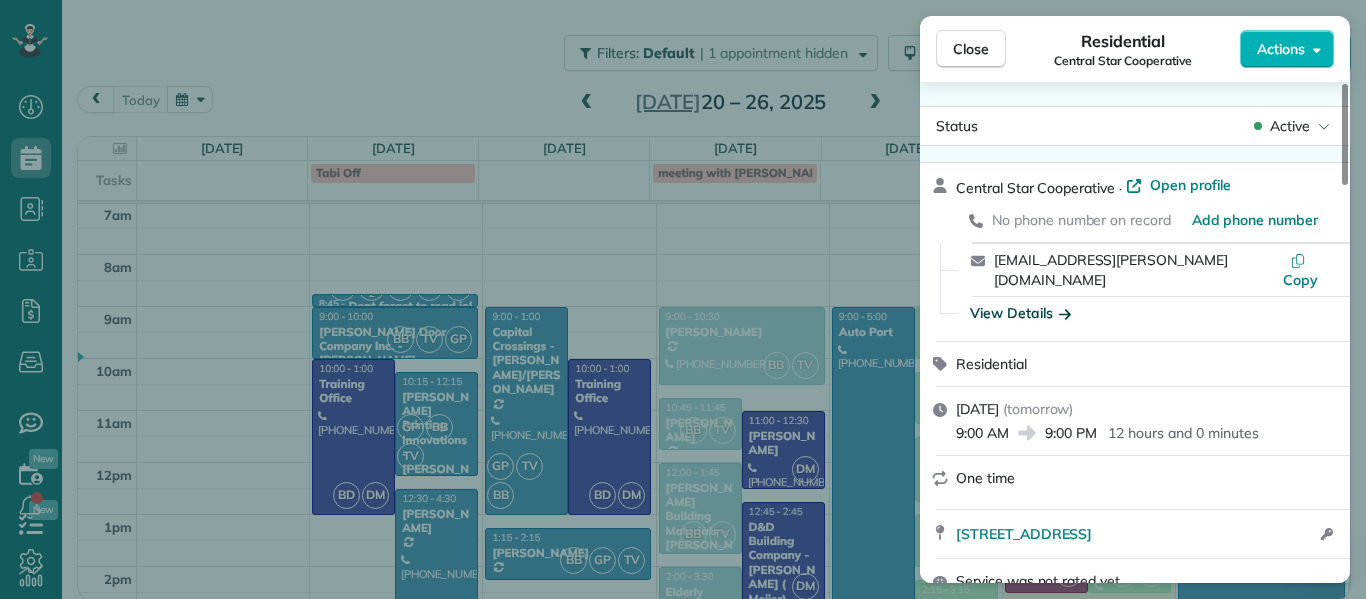click on "View Details" at bounding box center [1020, 313] 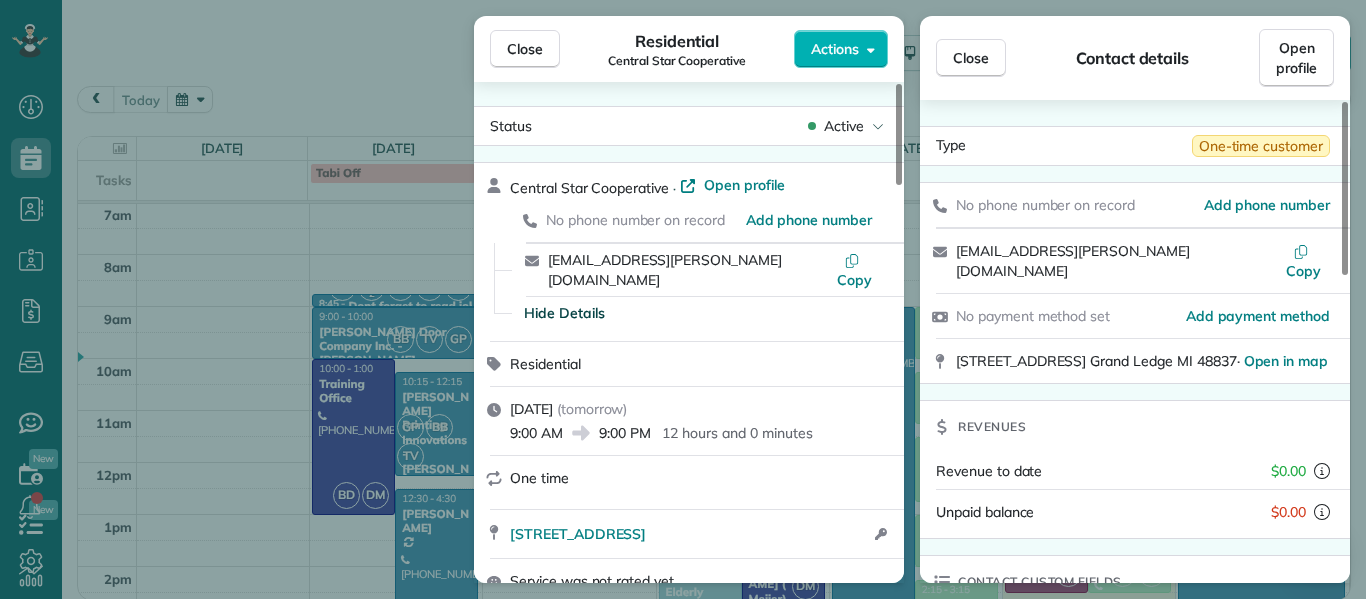 drag, startPoint x: 664, startPoint y: 187, endPoint x: 505, endPoint y: 198, distance: 159.38005 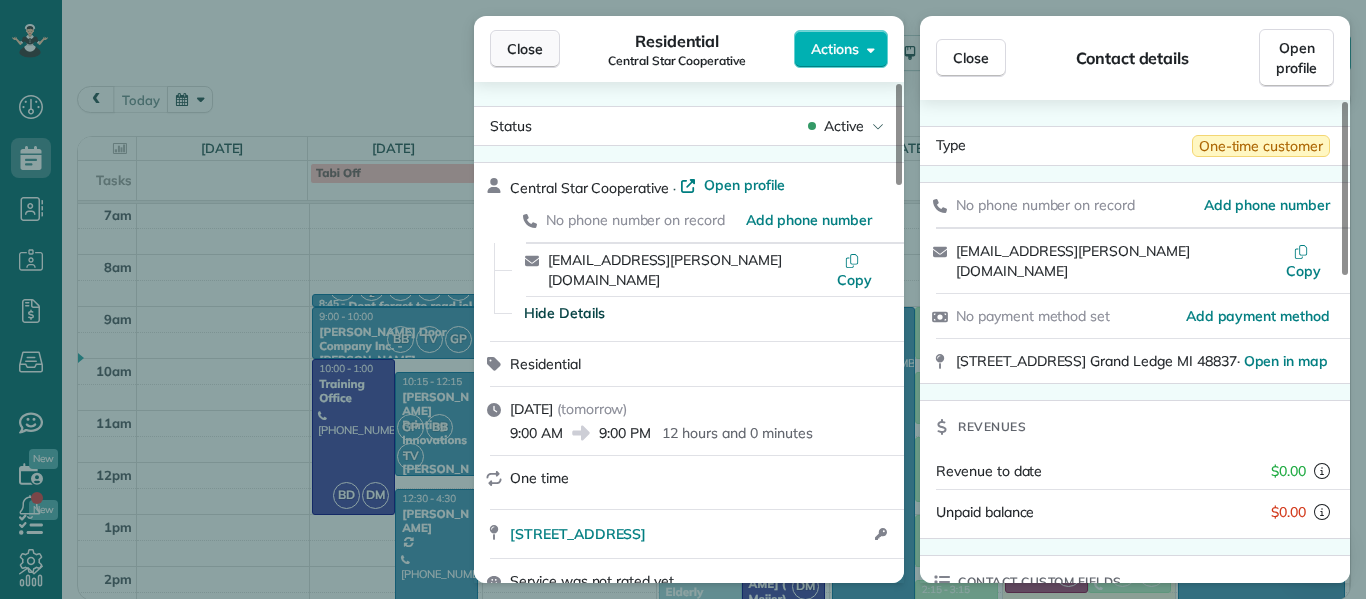 click on "Close" at bounding box center [525, 49] 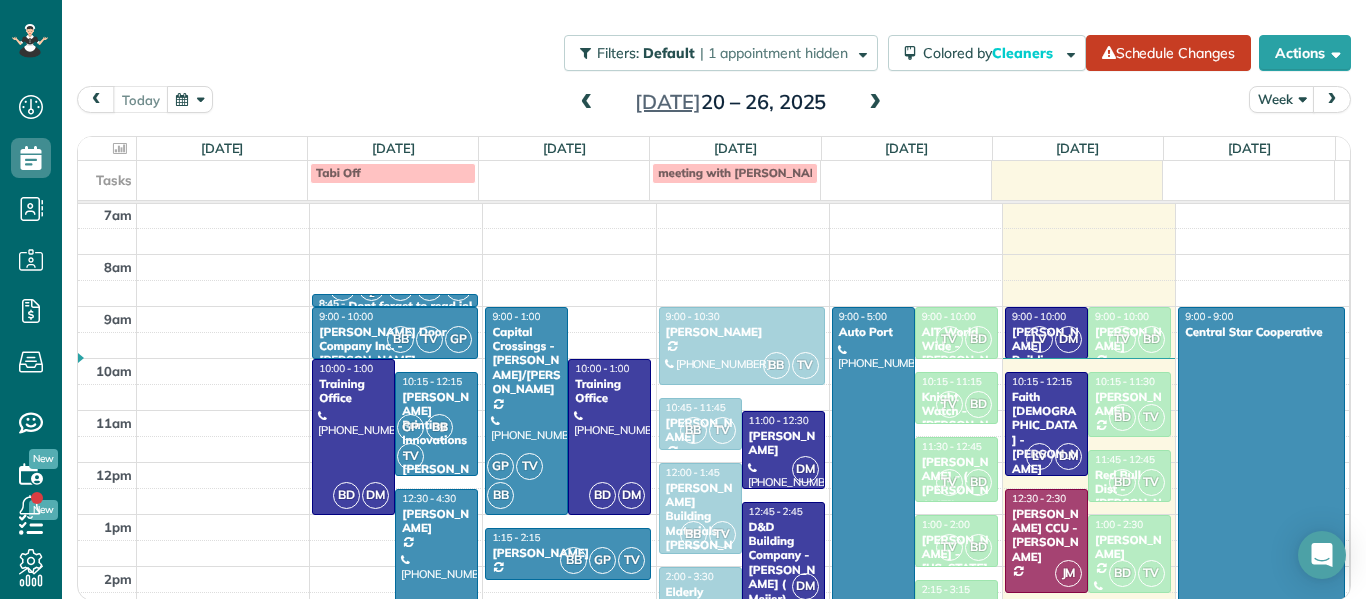 scroll, scrollTop: 56, scrollLeft: 0, axis: vertical 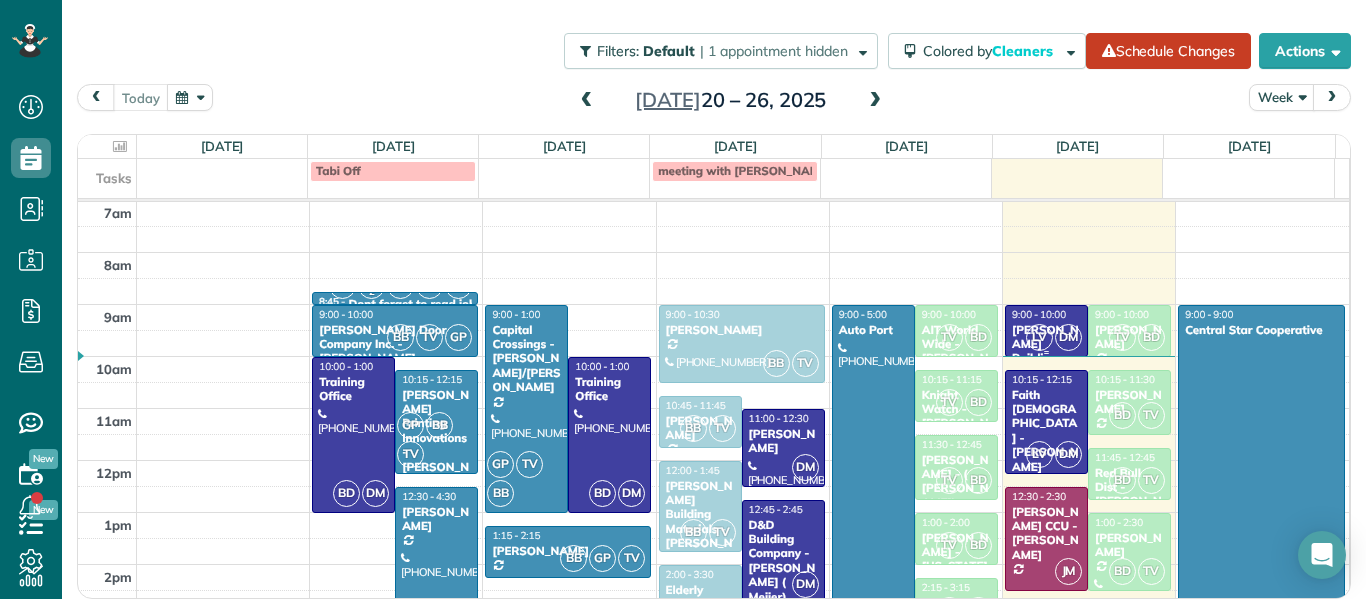 click on "LV" at bounding box center [1039, 337] 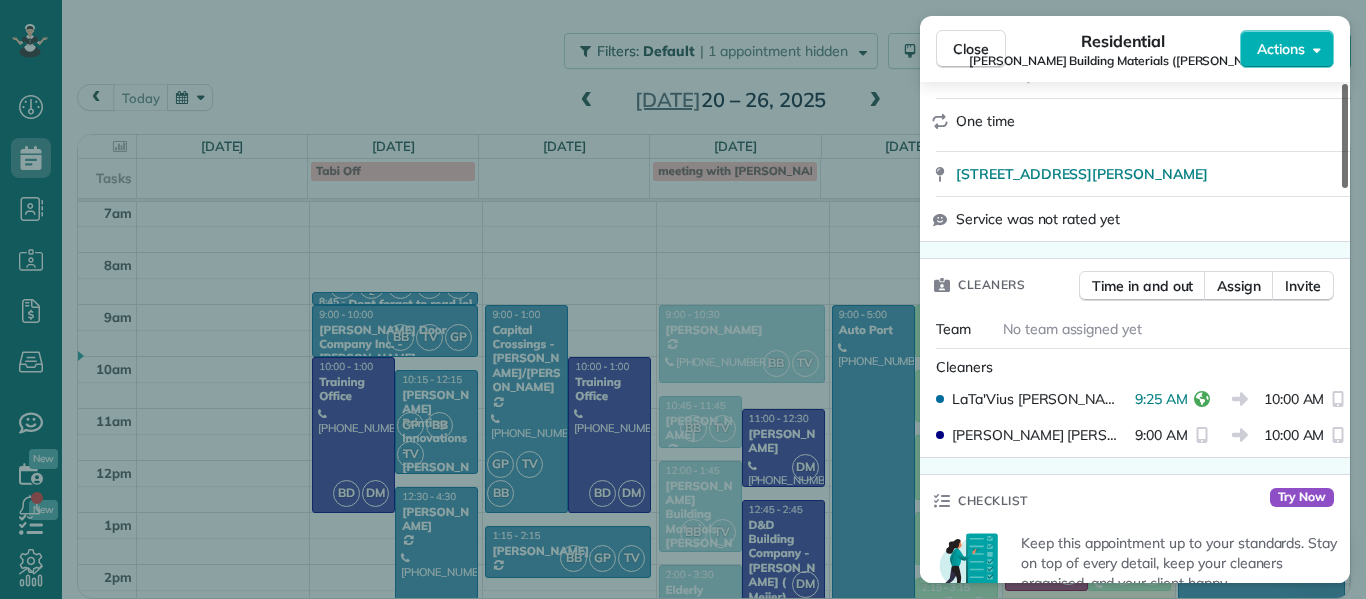 scroll, scrollTop: 402, scrollLeft: 0, axis: vertical 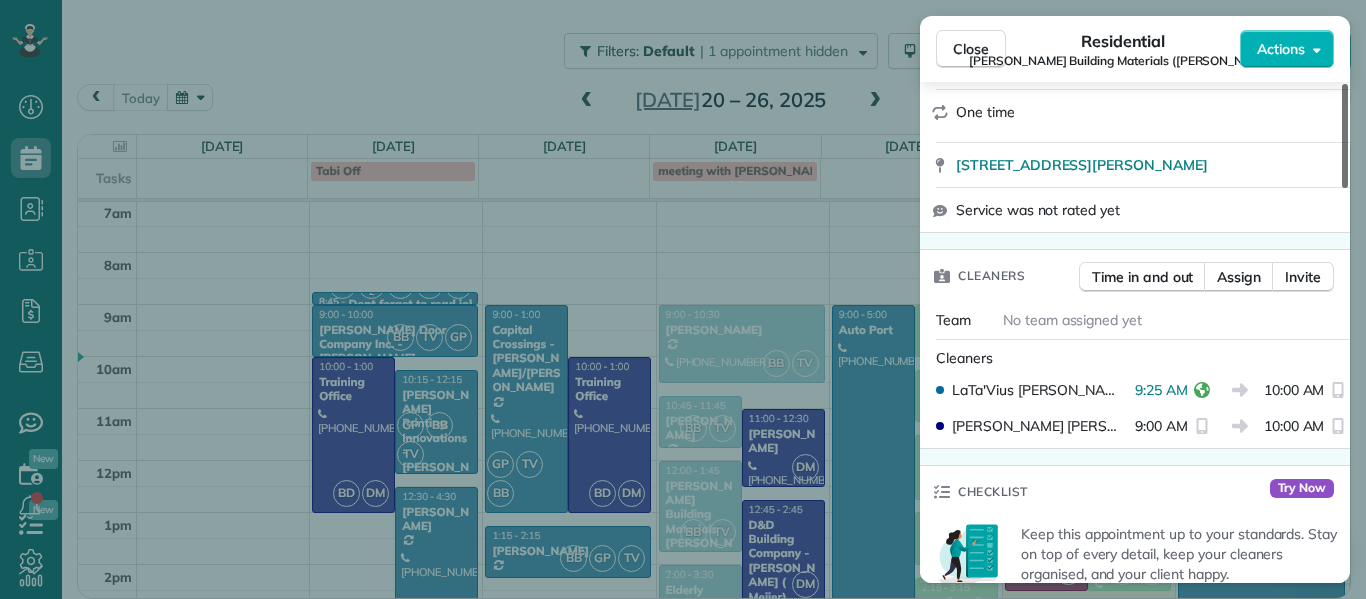 drag, startPoint x: 1343, startPoint y: 145, endPoint x: 1365, endPoint y: 229, distance: 86.833176 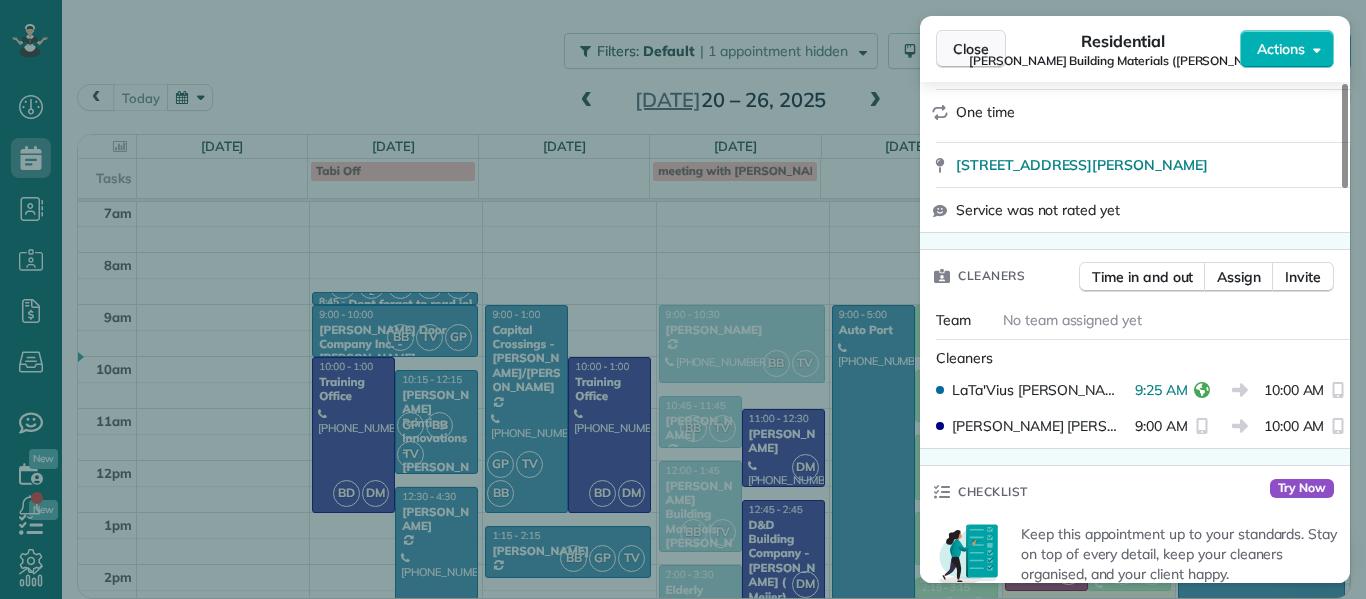 click on "Close" at bounding box center [971, 49] 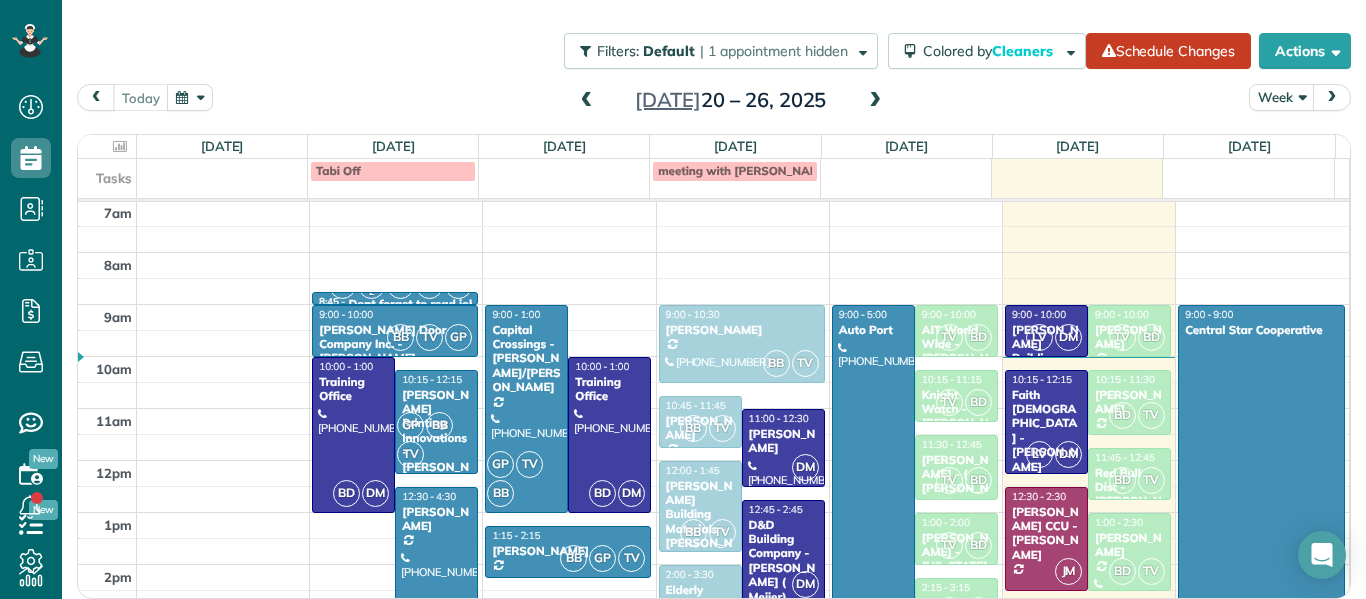 click at bounding box center [875, 101] 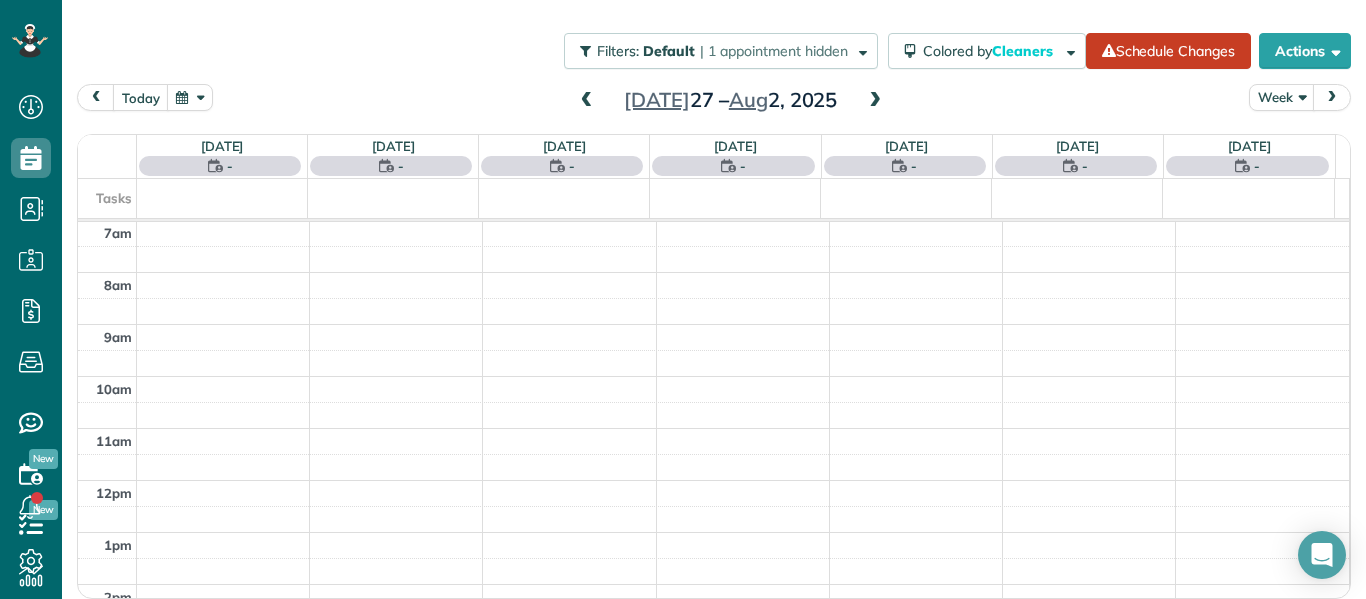 scroll, scrollTop: 54, scrollLeft: 0, axis: vertical 